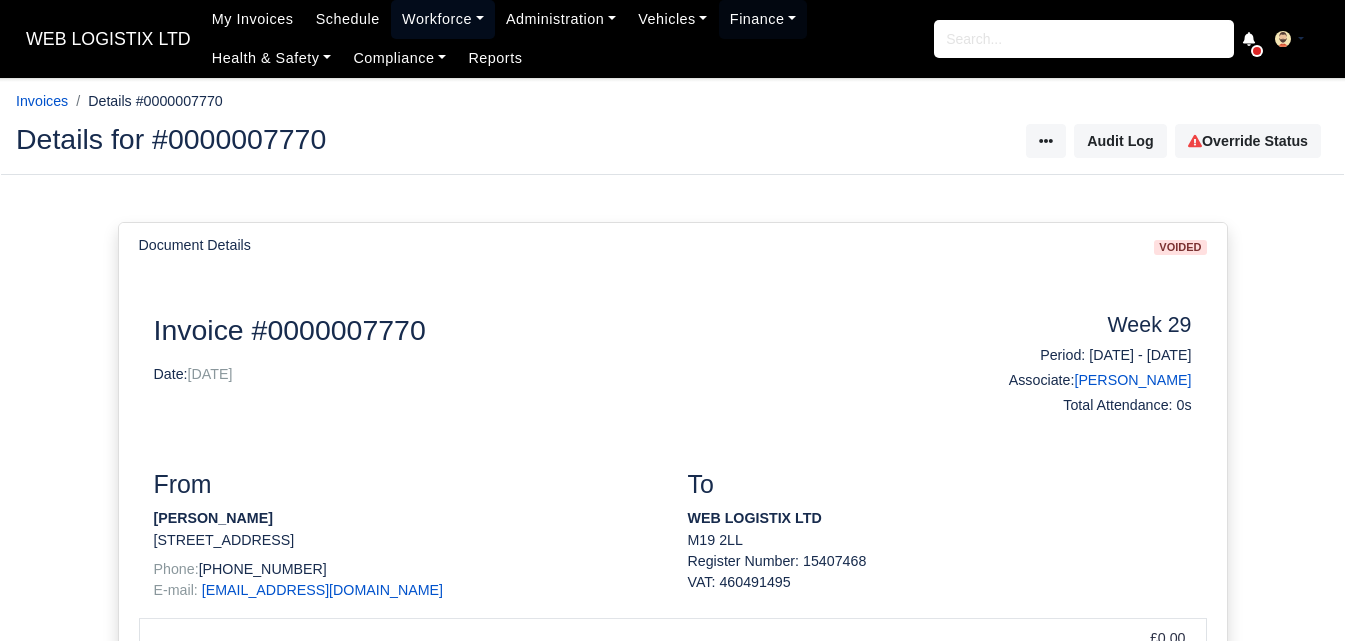 click on "Workforce" at bounding box center (443, 19) 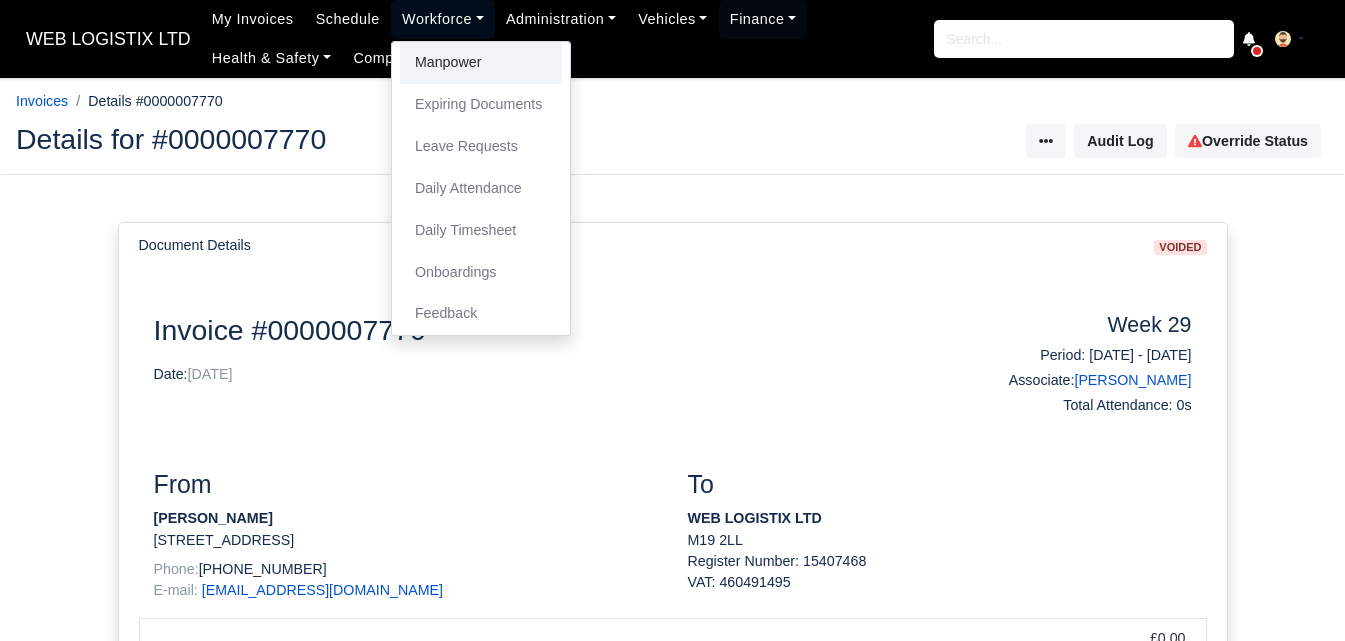 click on "Manpower" at bounding box center [481, 63] 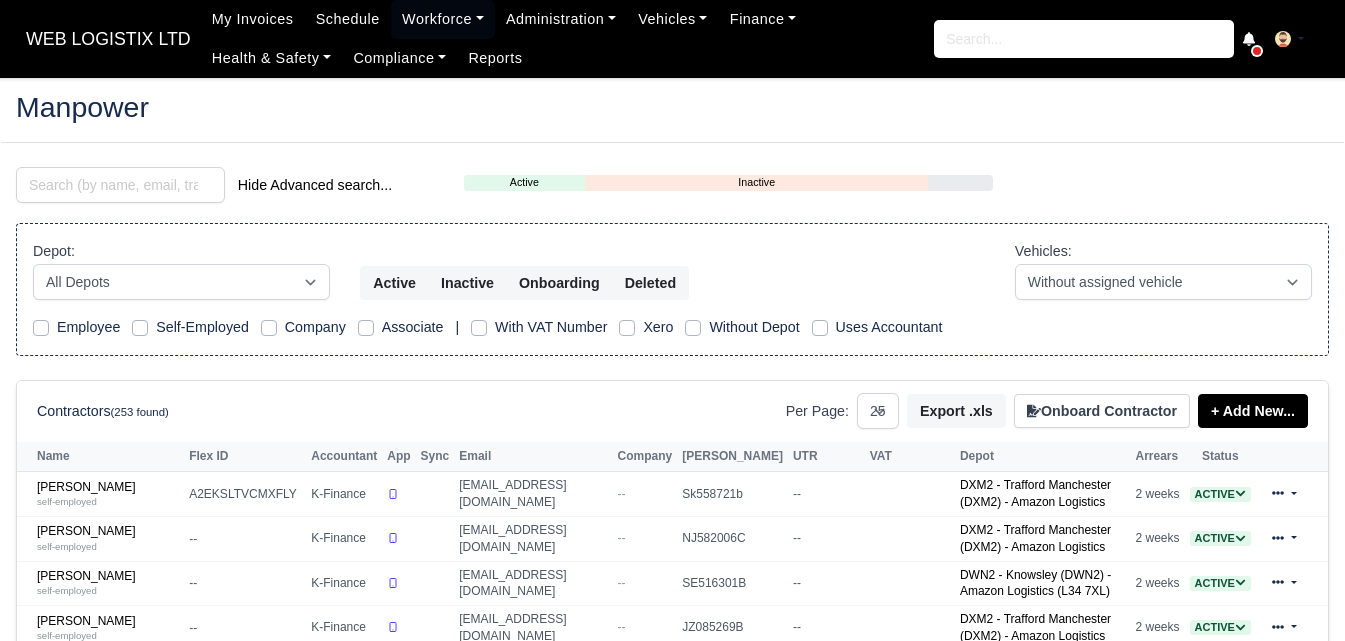 select on "25" 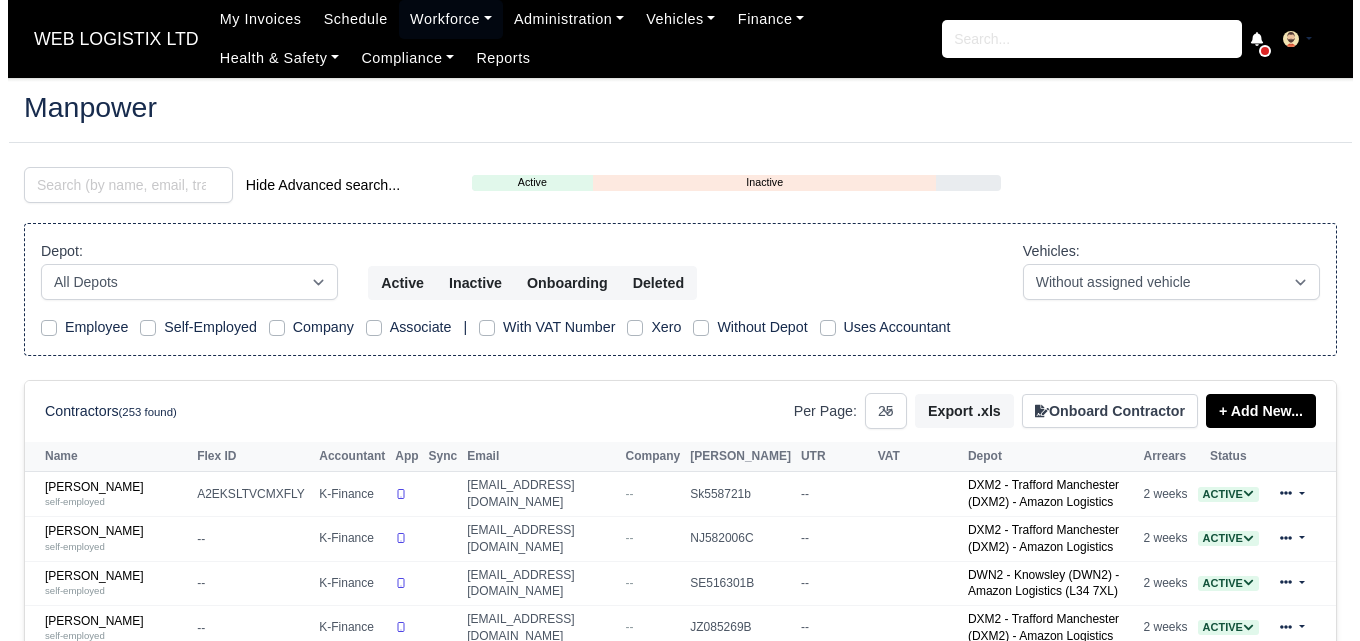 scroll, scrollTop: 0, scrollLeft: 0, axis: both 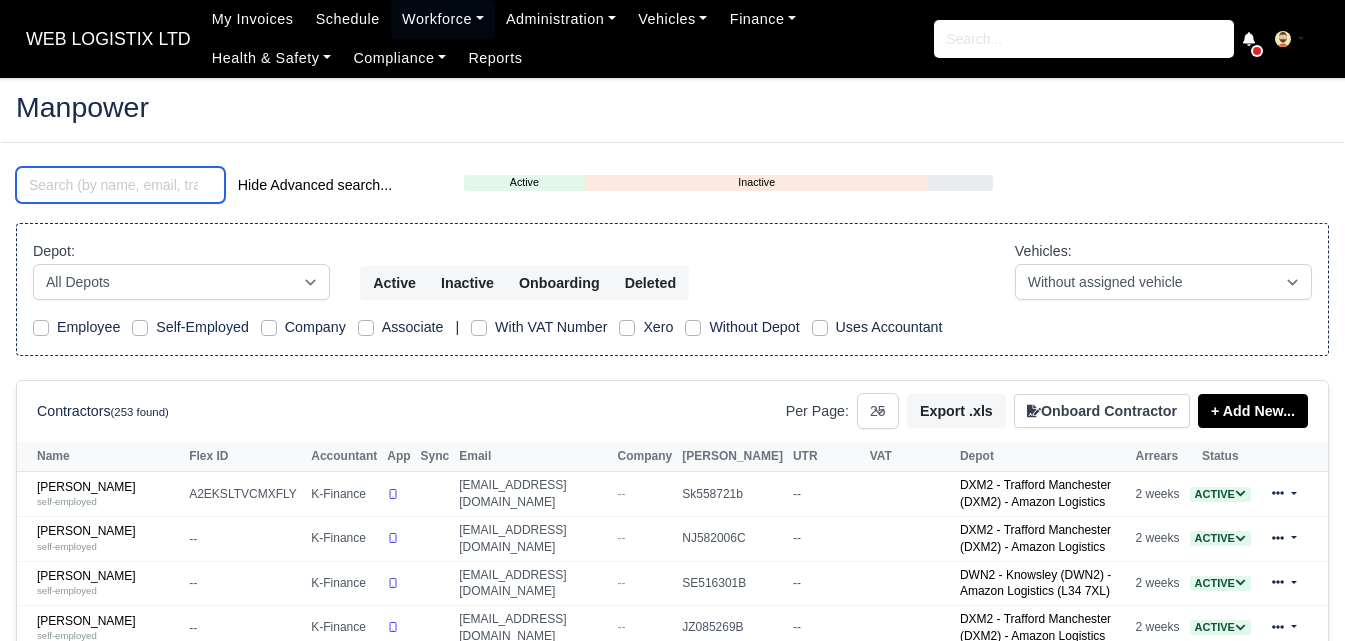 click at bounding box center [120, 185] 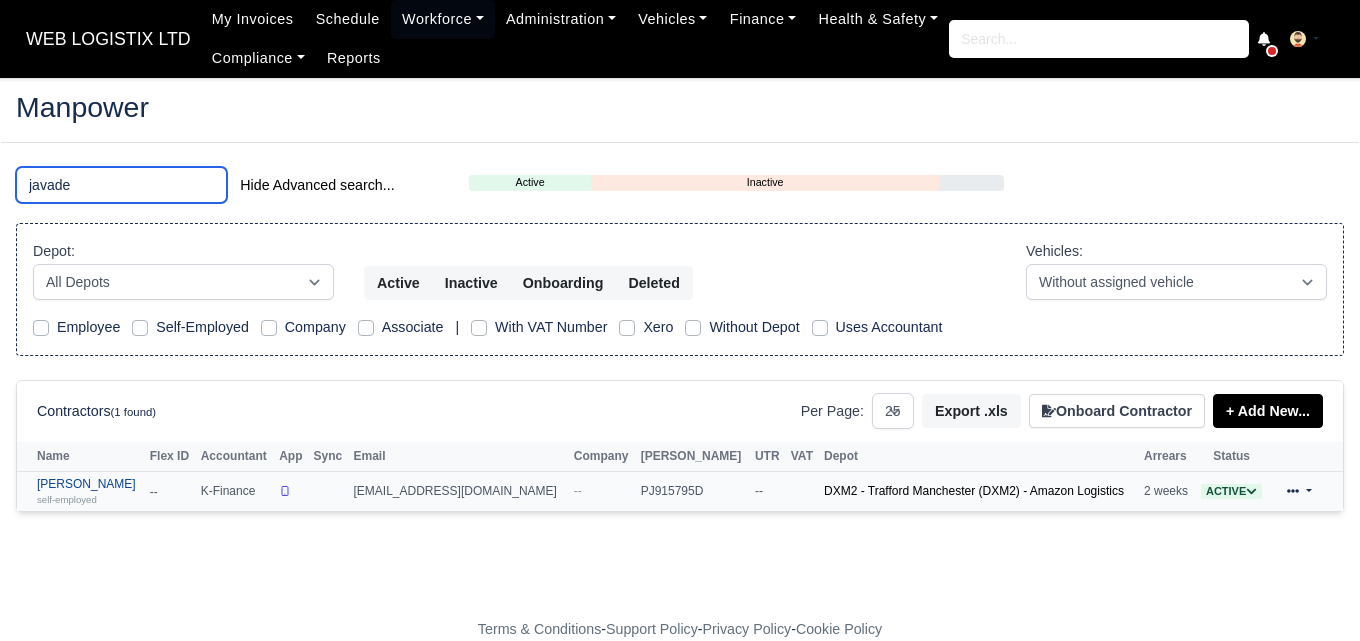 type on "javade" 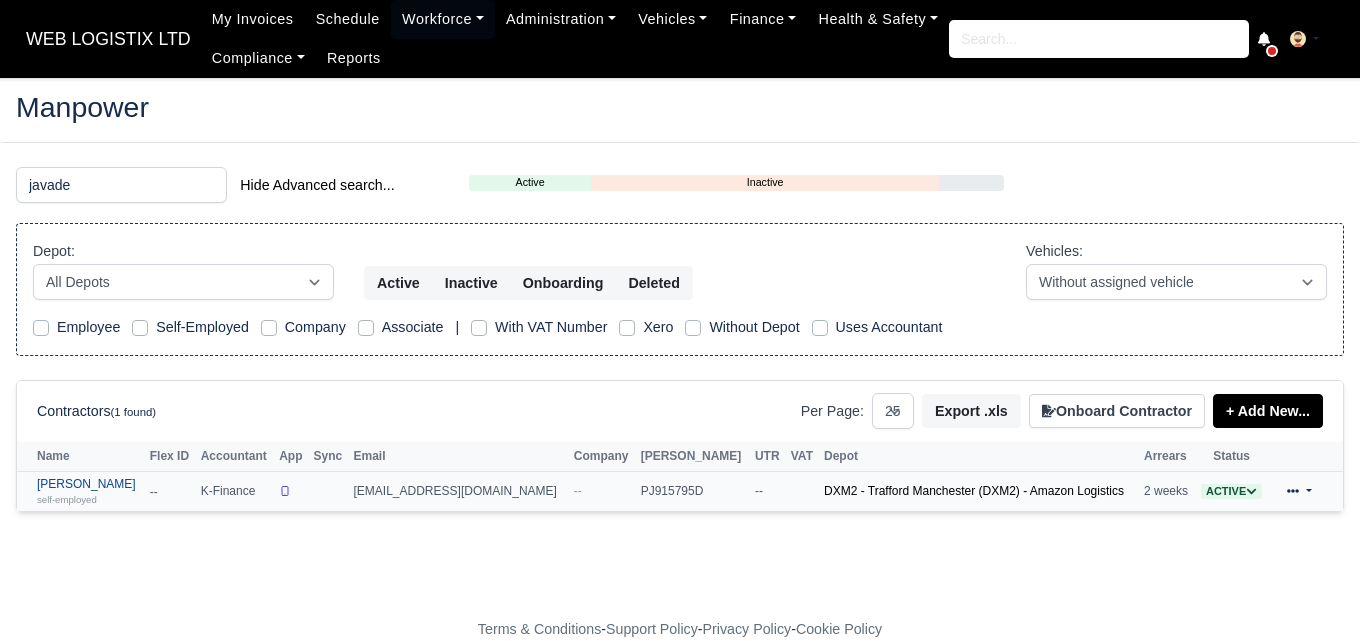 click on "Javade Alam
self-employed" at bounding box center [88, 491] 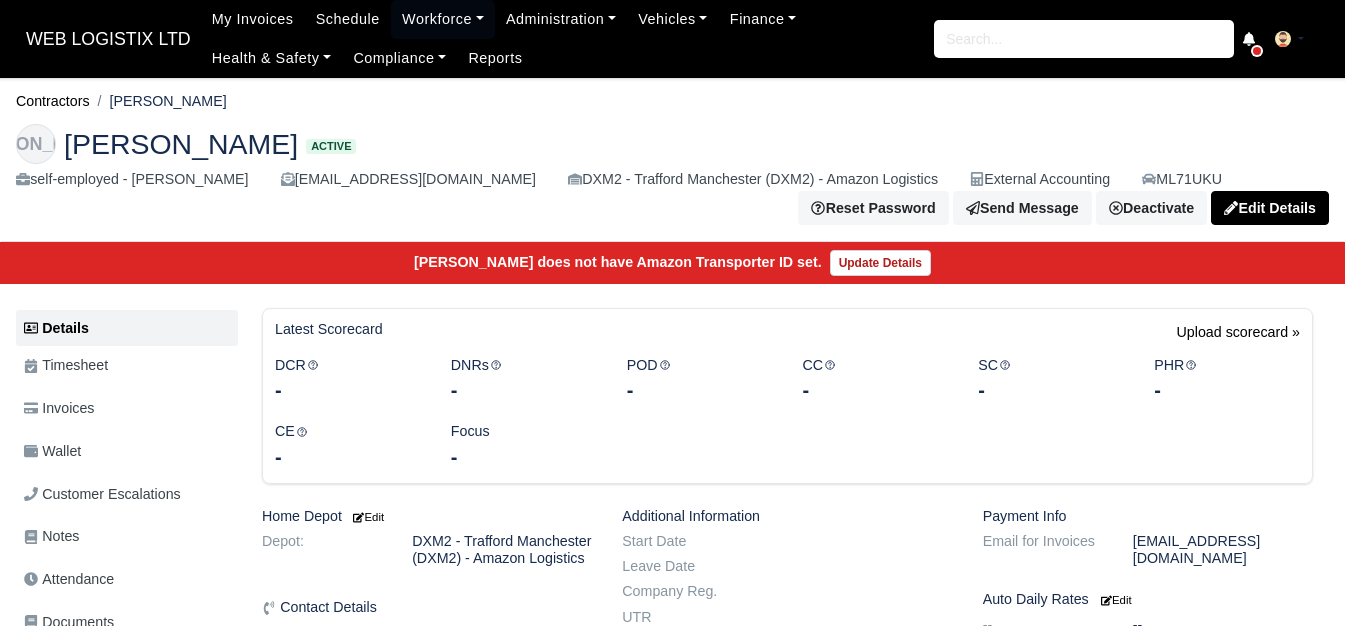 scroll, scrollTop: 0, scrollLeft: 0, axis: both 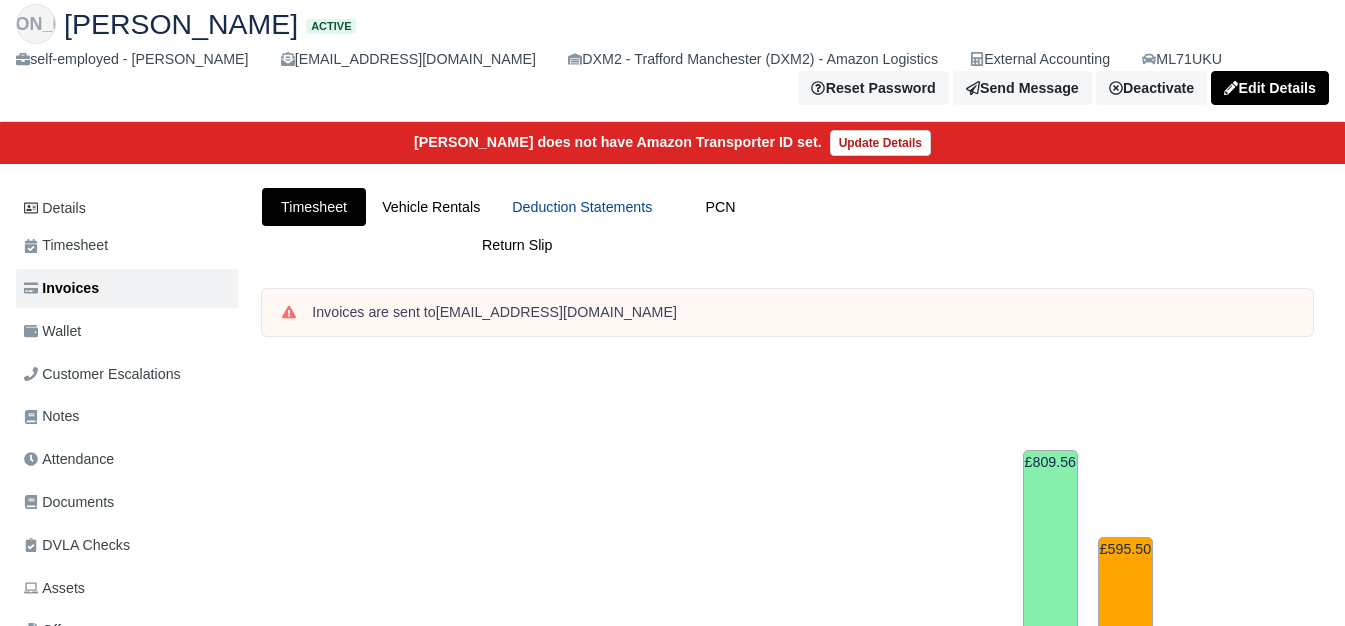 click on "Deduction
Statements" at bounding box center [582, 207] 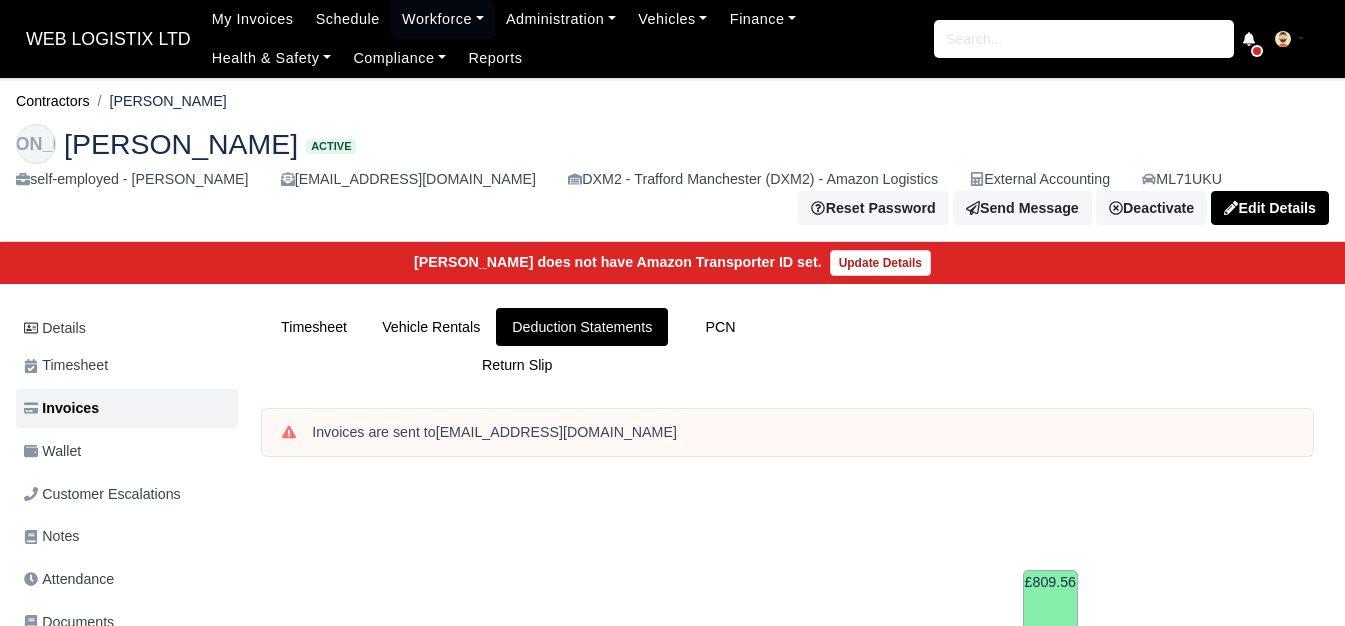 scroll, scrollTop: 0, scrollLeft: 0, axis: both 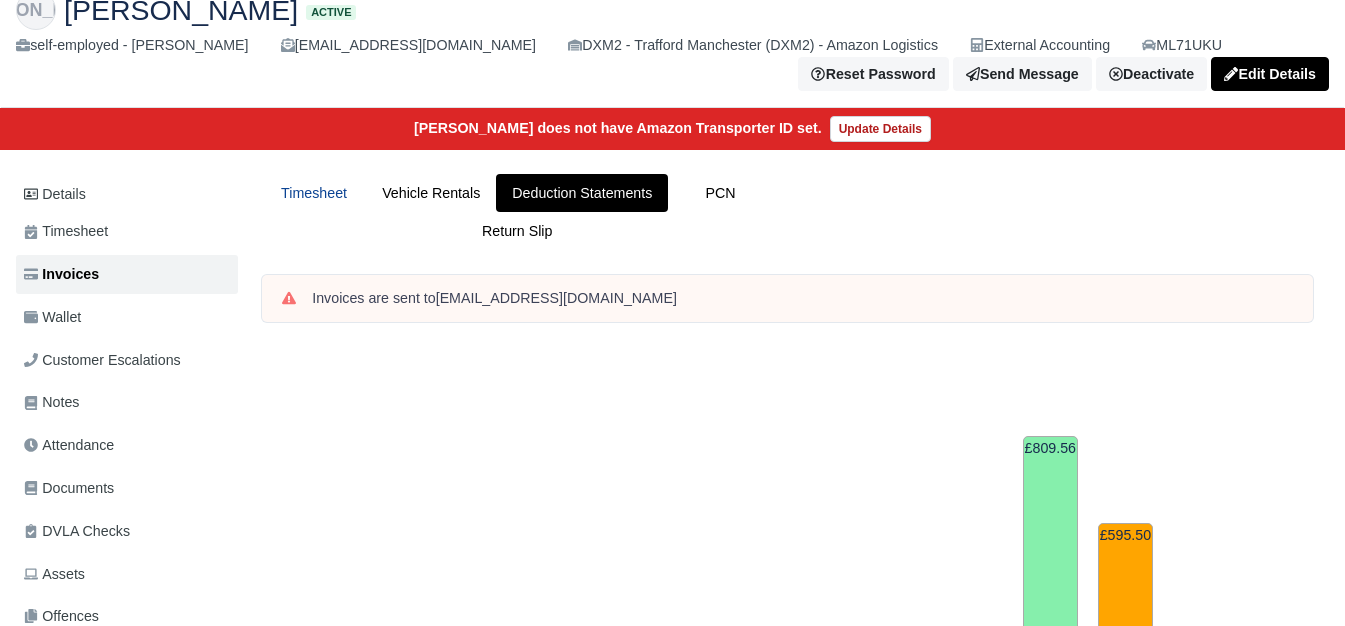 click on "Timesheet" at bounding box center (314, 193) 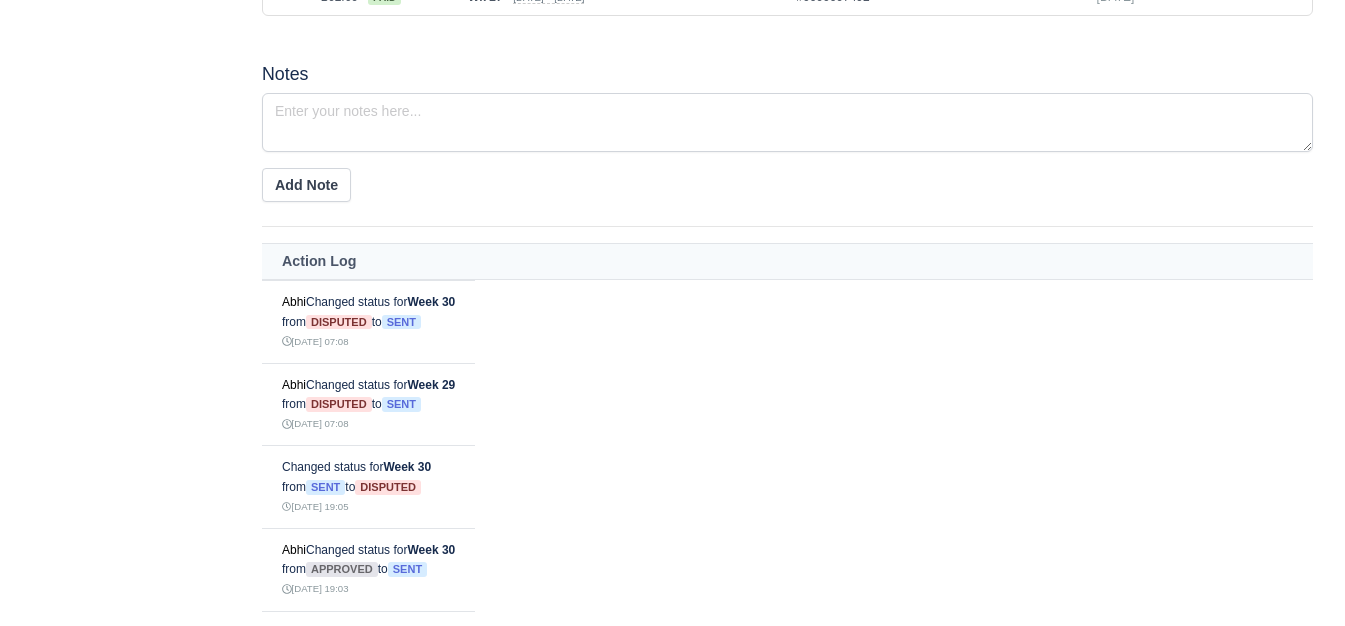 scroll, scrollTop: 1347, scrollLeft: 0, axis: vertical 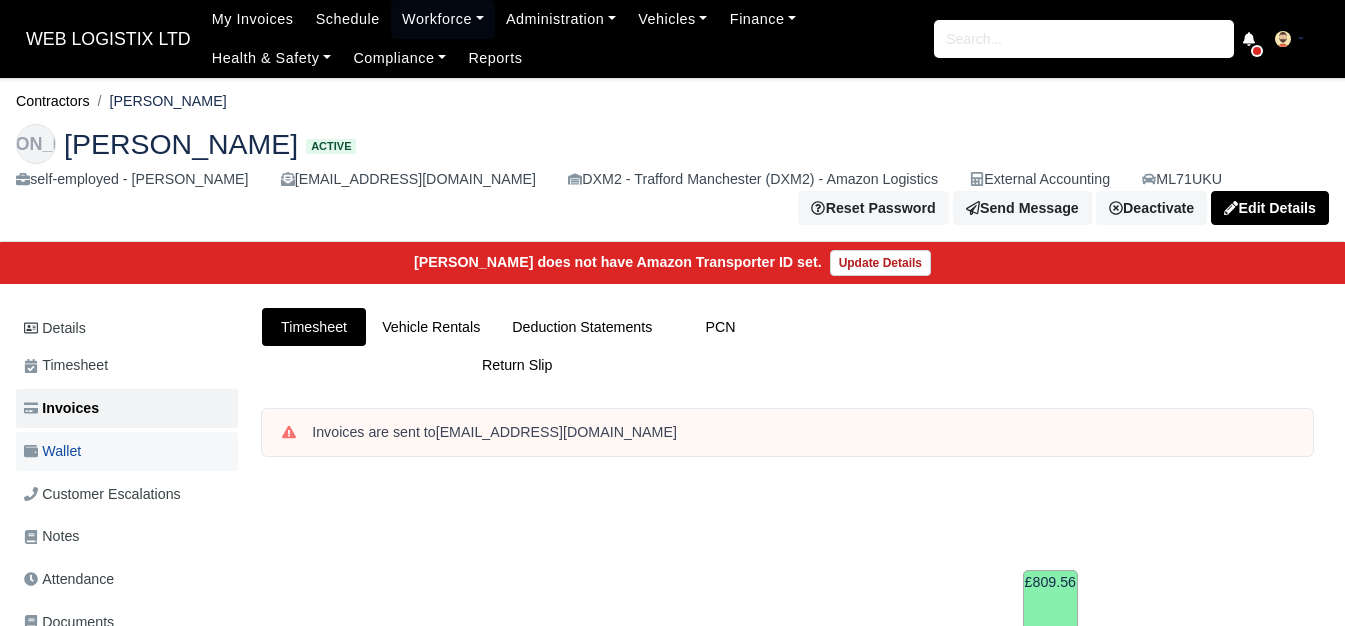 click 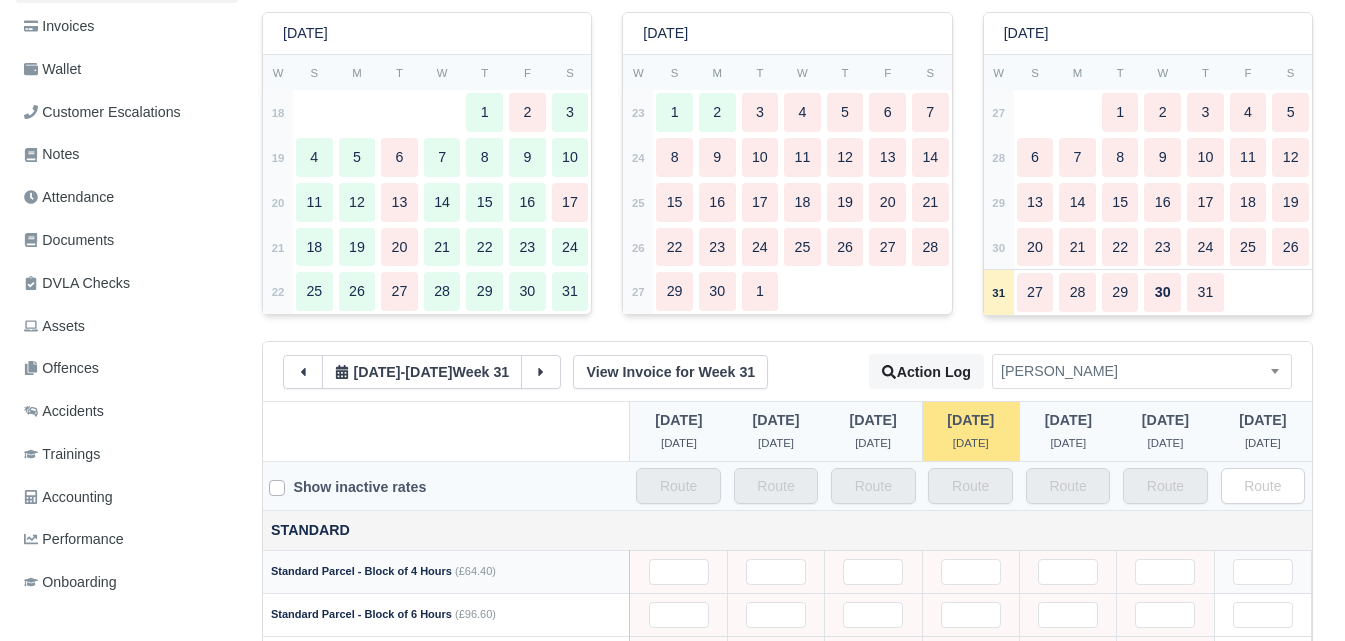 scroll, scrollTop: 340, scrollLeft: 0, axis: vertical 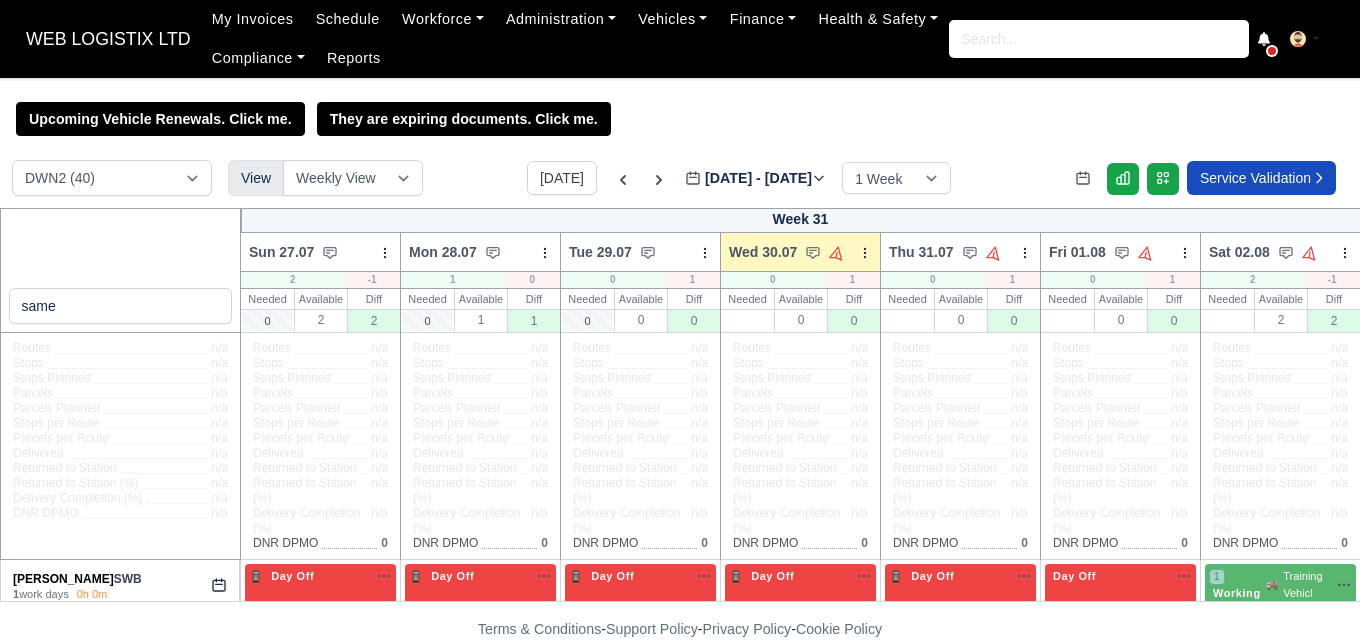 select on "3" 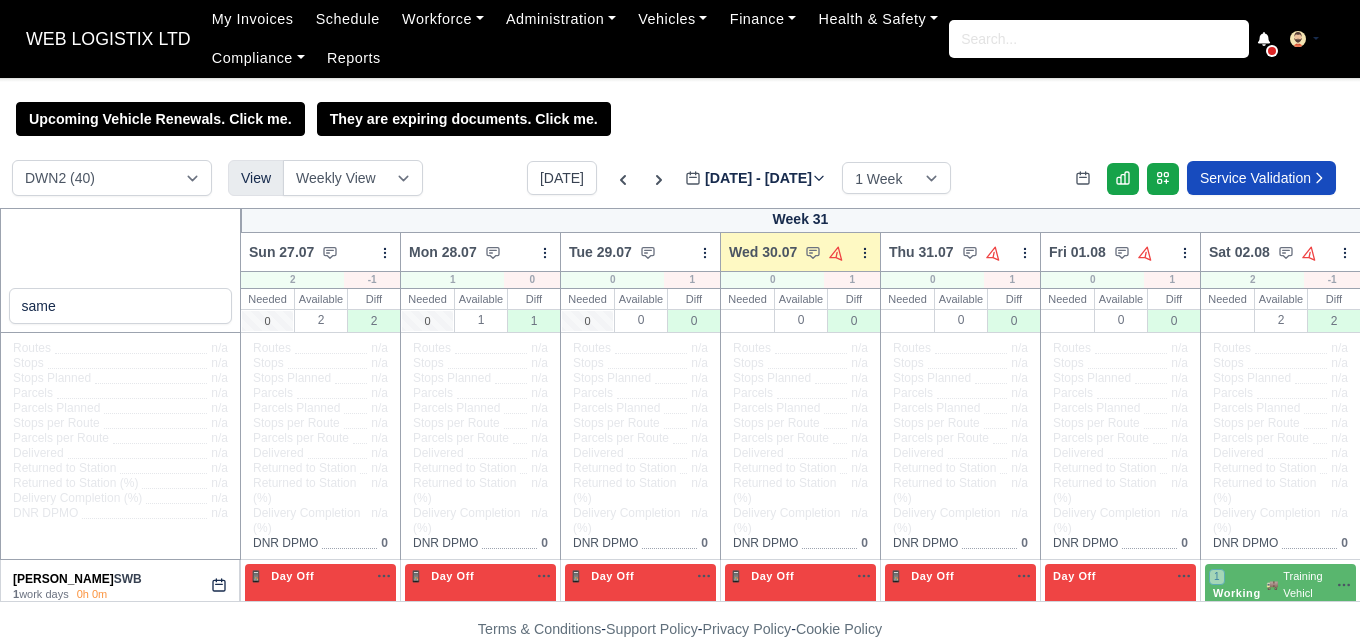 scroll, scrollTop: 0, scrollLeft: 0, axis: both 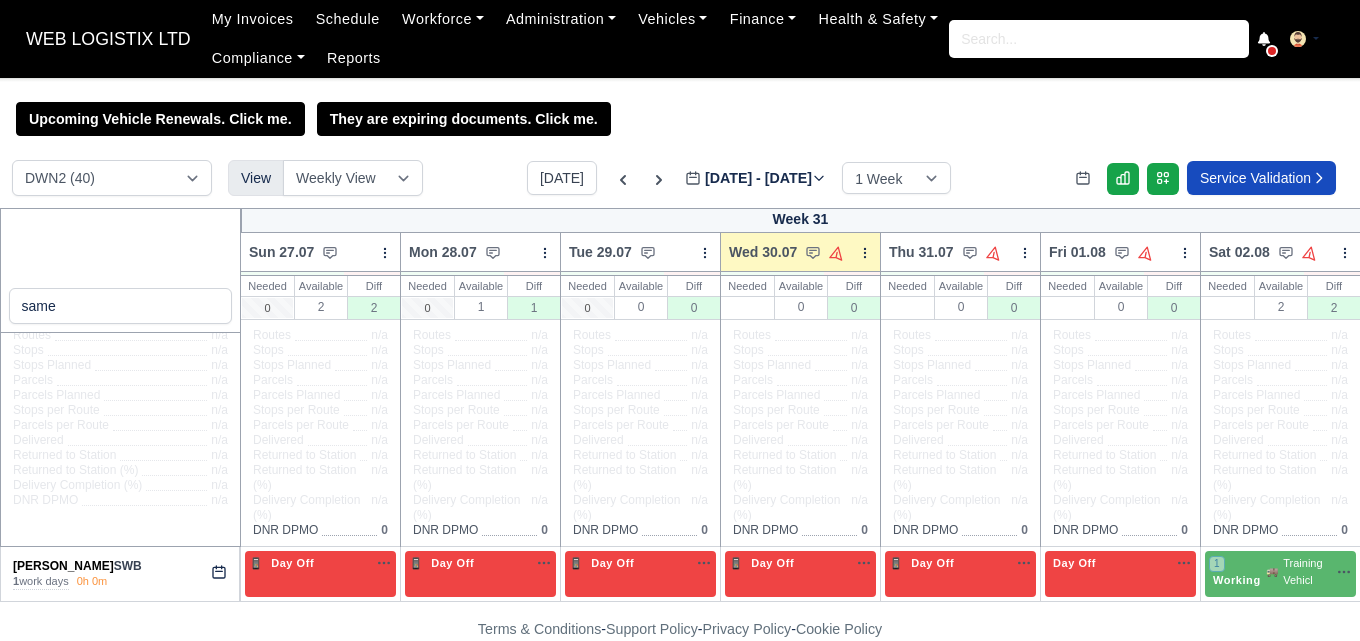 click on "Jul 27
- Aug 02, 2025
2025-07-29" at bounding box center (755, 178) 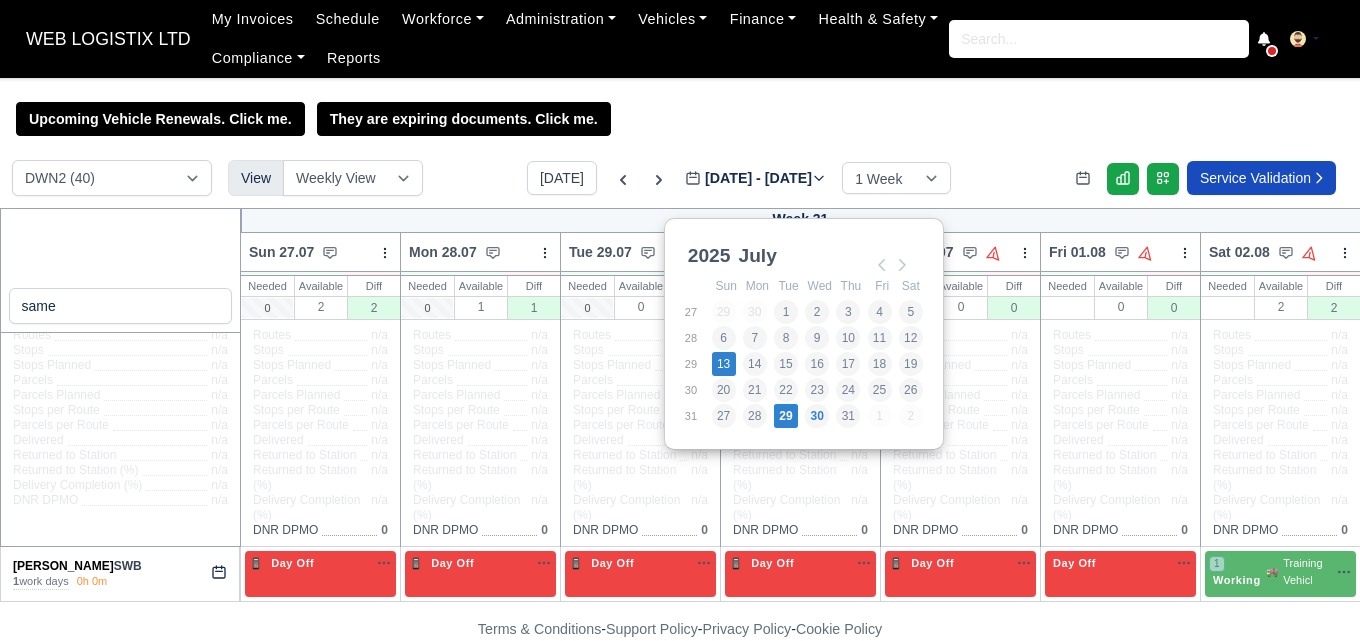 type on "2025-07-13" 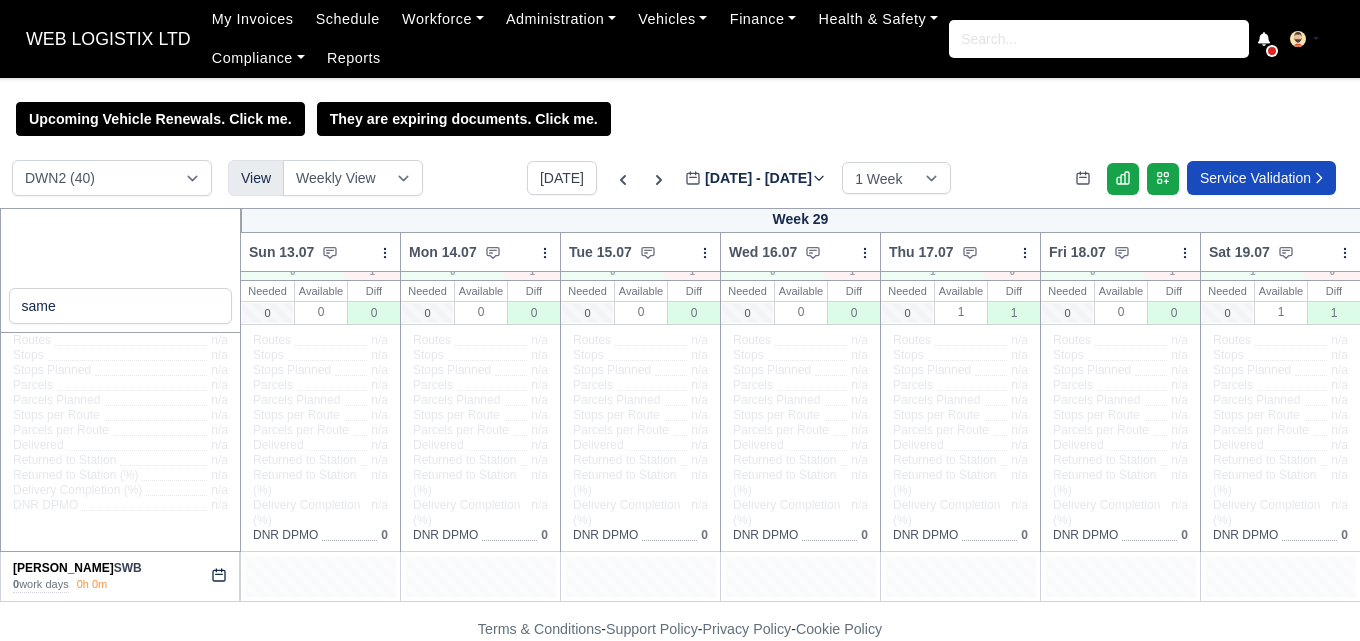 scroll, scrollTop: 26, scrollLeft: 0, axis: vertical 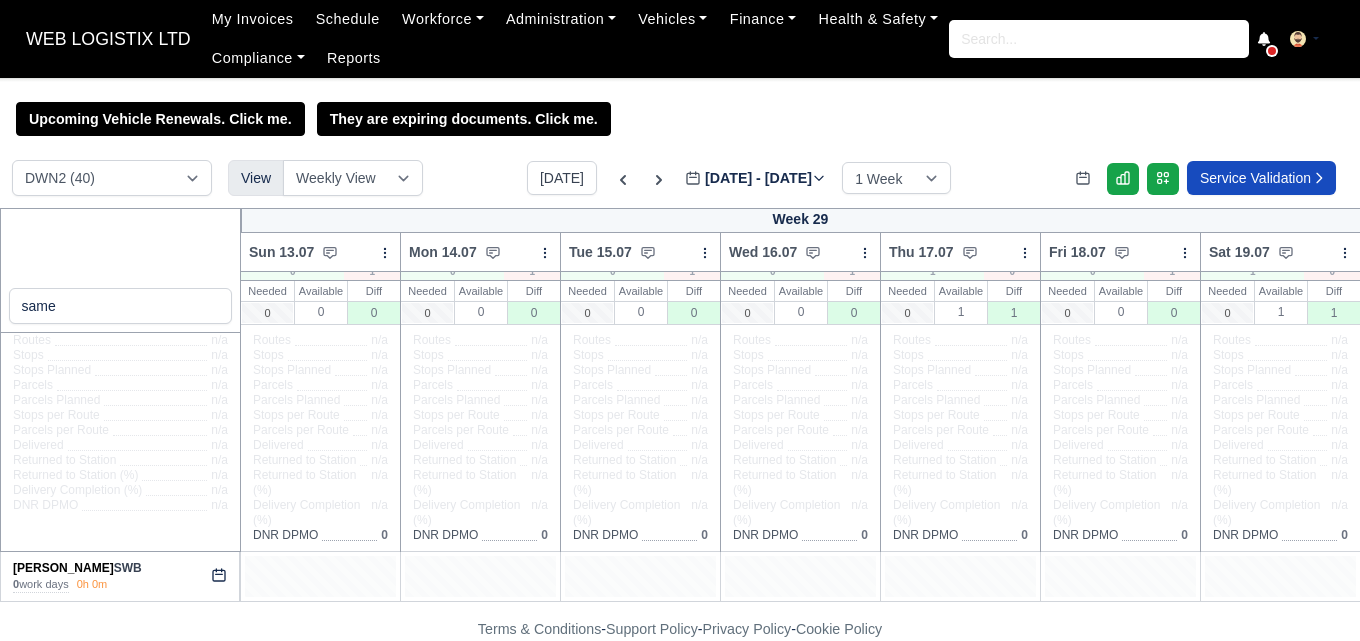 click on "DNR DPMO" at bounding box center (285, 535) 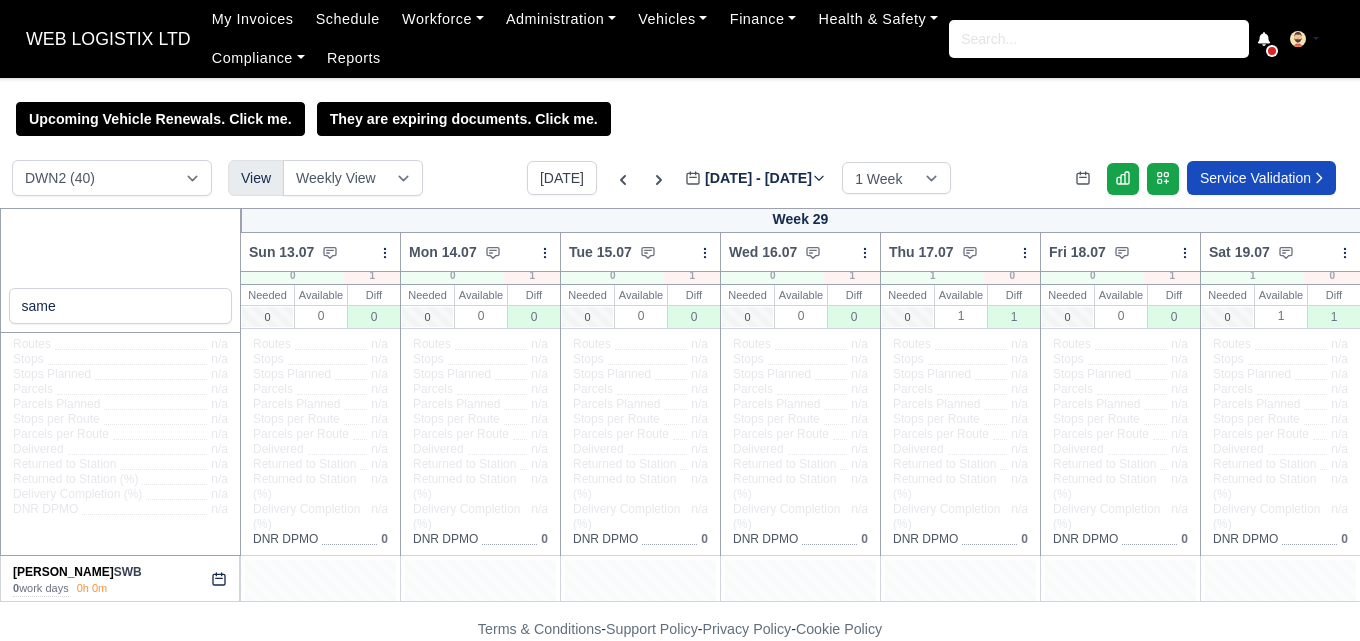 scroll, scrollTop: 26, scrollLeft: 0, axis: vertical 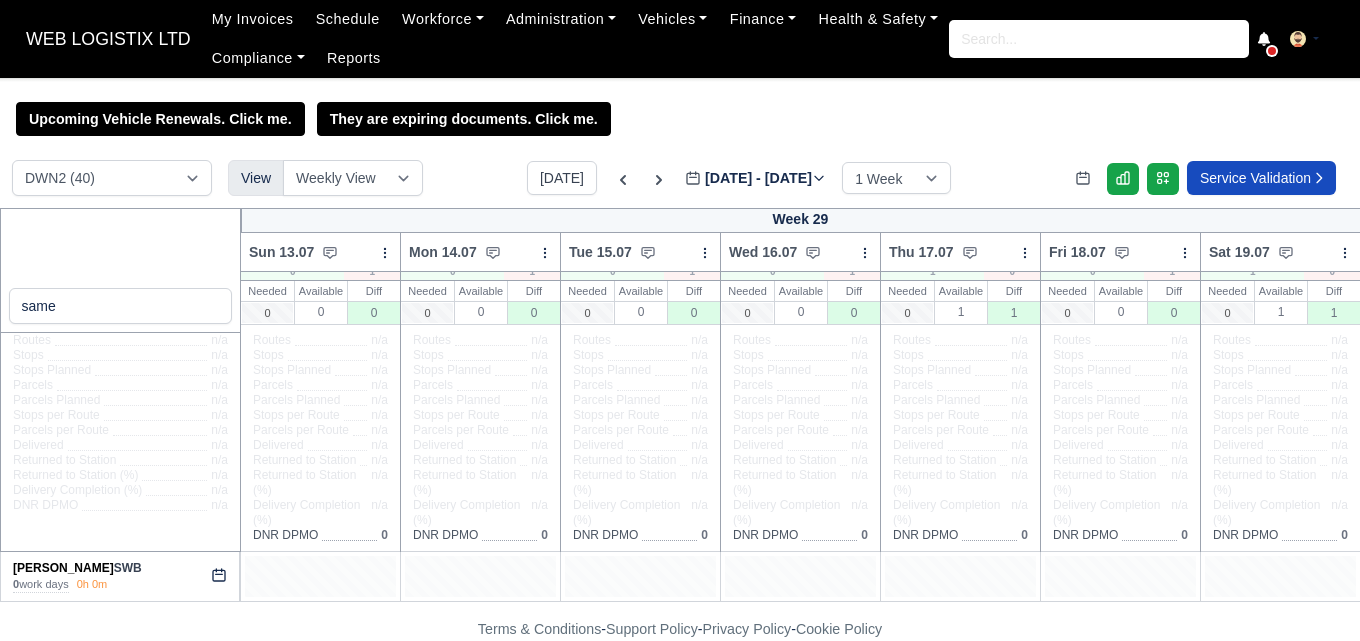 click at bounding box center [320, 576] 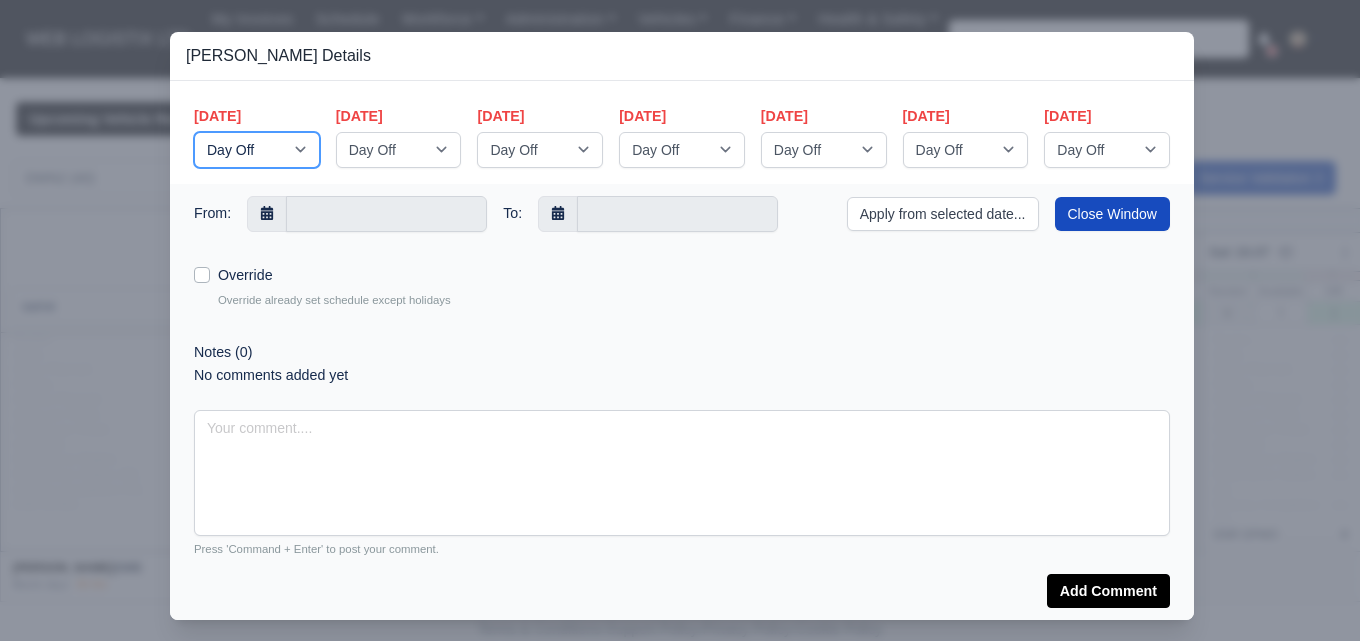 click on "Available
Stand By
Day Off
Same Day Route" at bounding box center [257, 150] 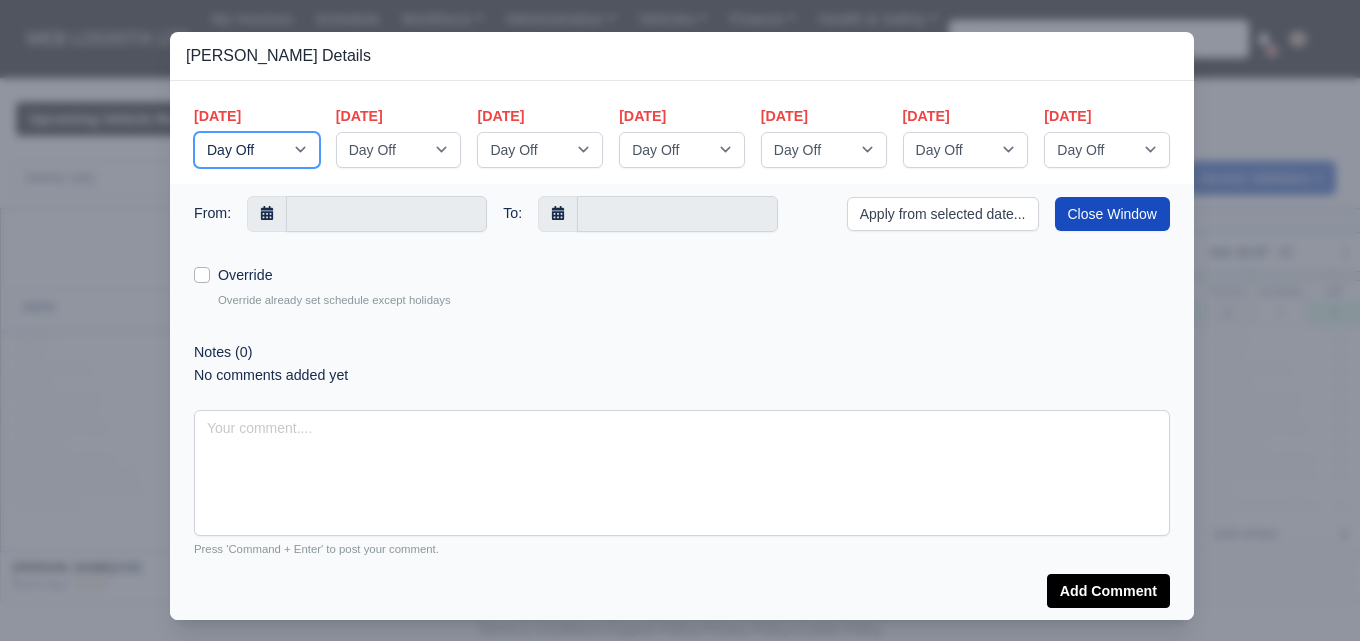 select on "Available" 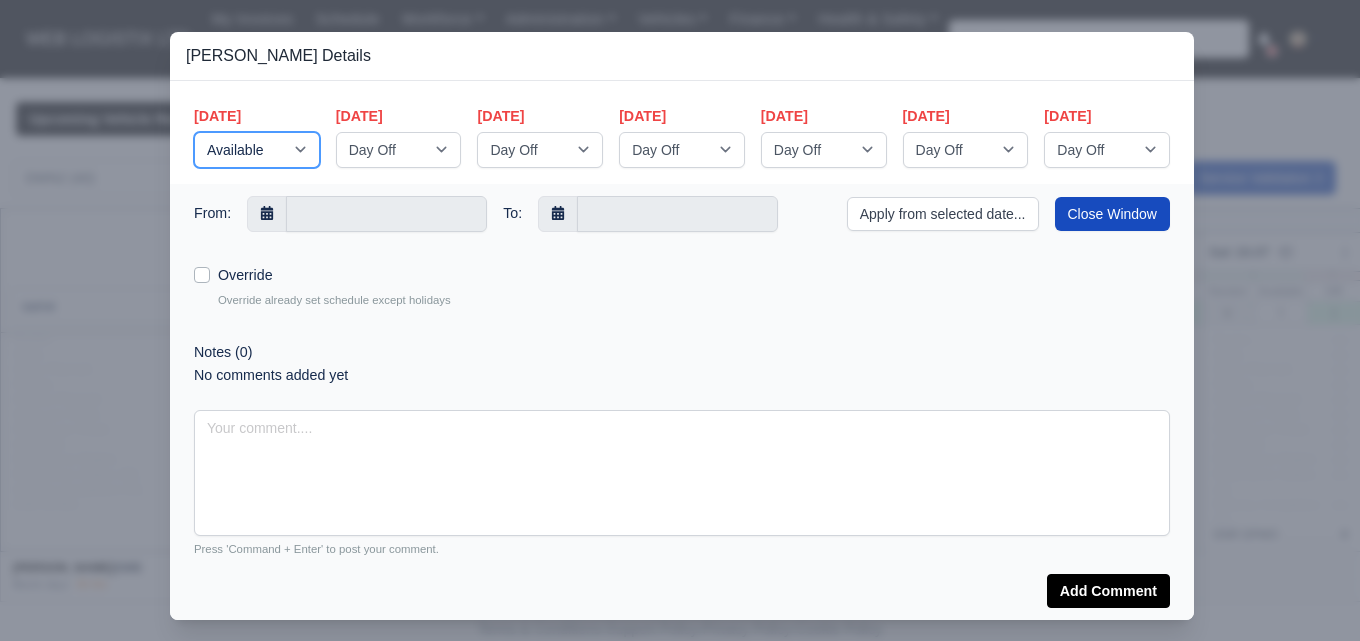 click on "Available
Stand By
Day Off
Same Day Route" at bounding box center (257, 150) 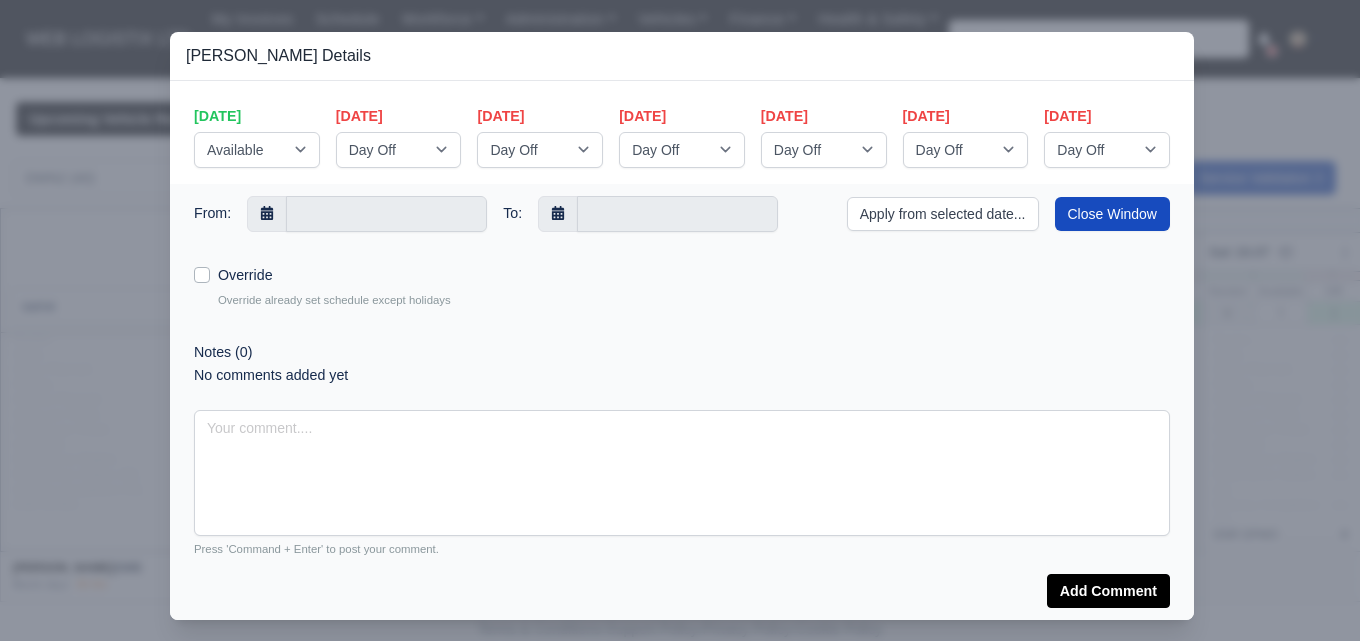 click on "From:
To:
Apply from selected date...
Close Window
Override
Override already set schedule except holidays
Notes (0)
No comments added yet
Press 'Command + Enter' to post your comment." at bounding box center (682, 402) 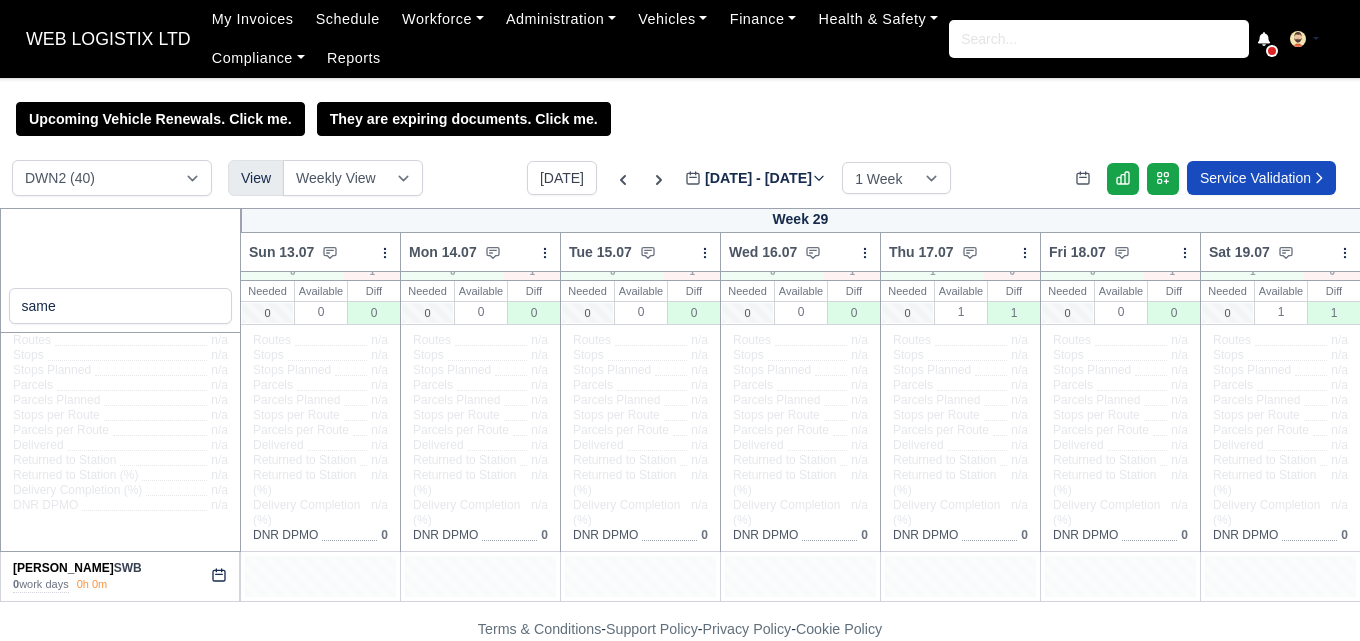 click 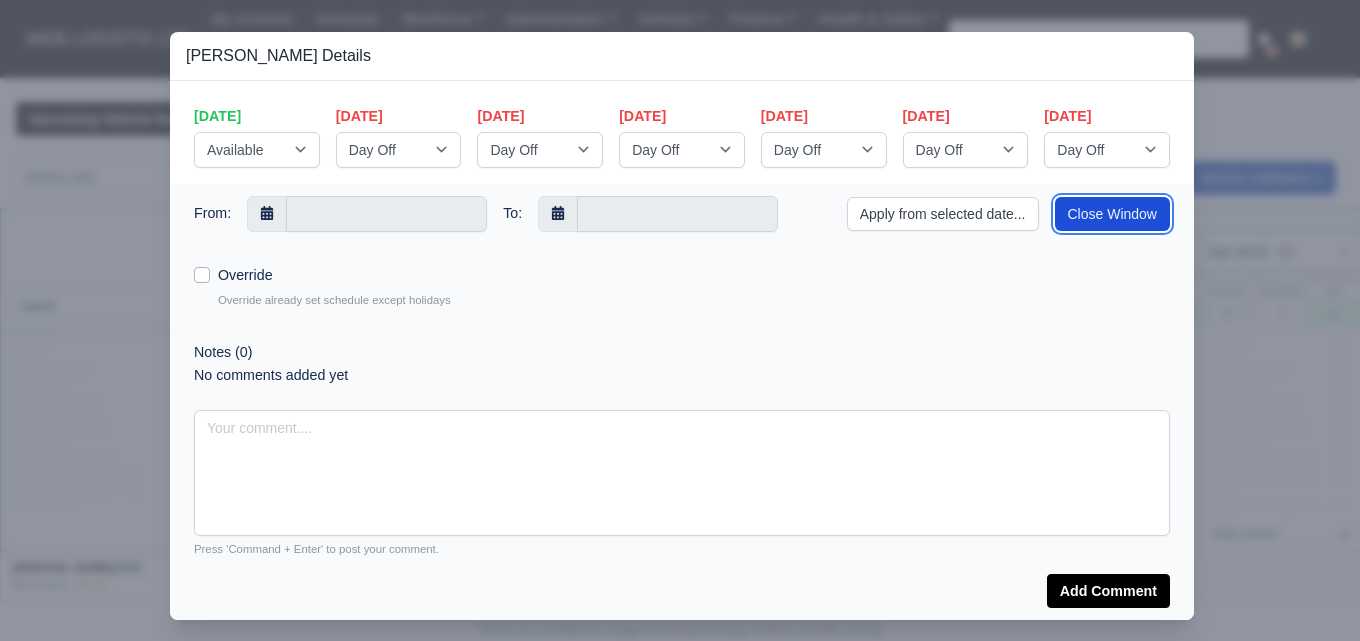 click on "Close Window" at bounding box center (1112, 214) 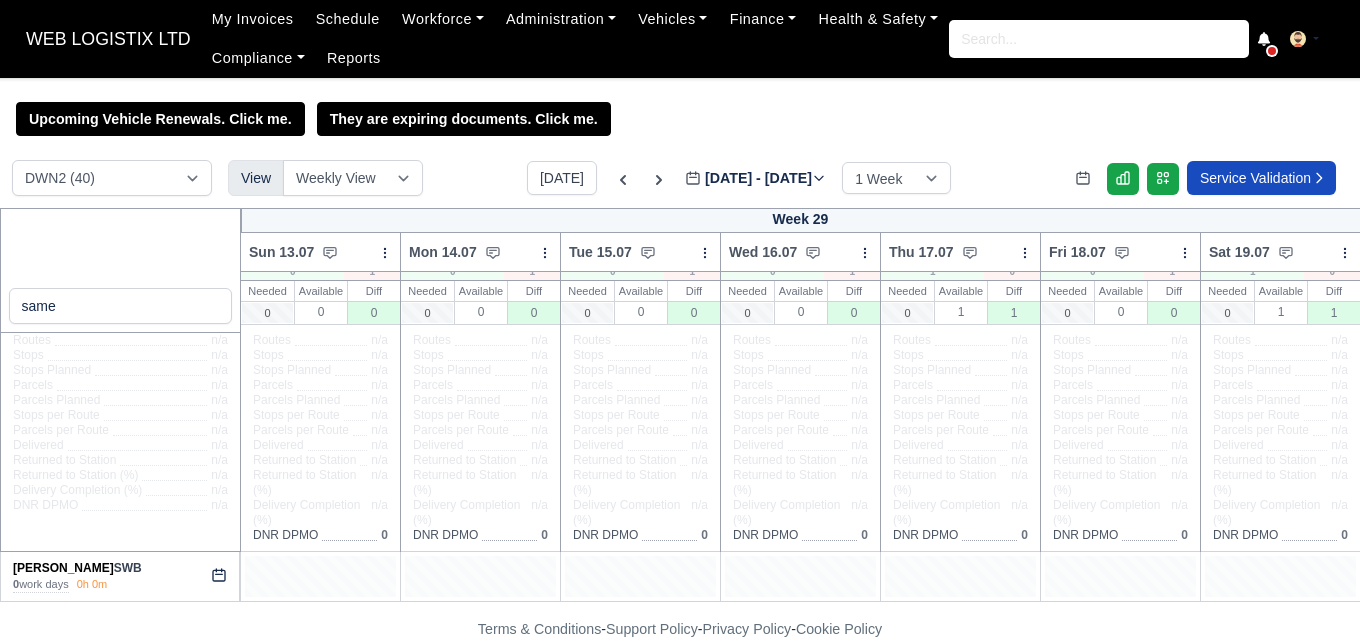 click 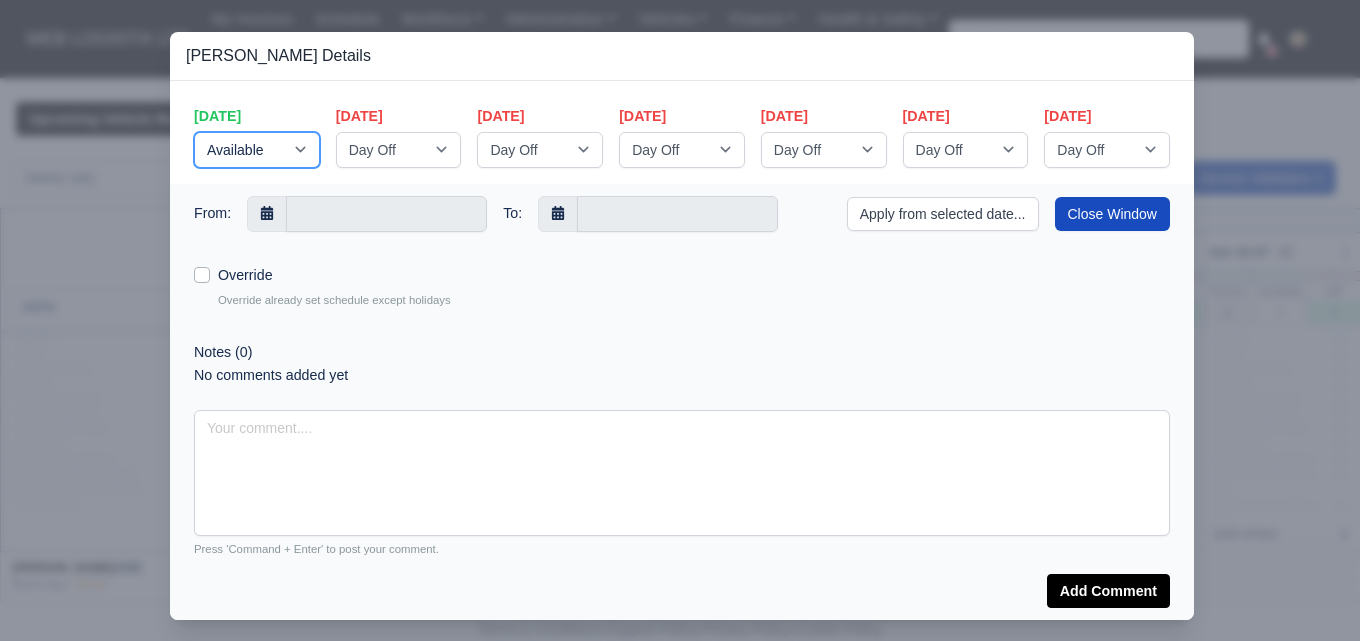 click on "Available
Stand By
Day Off
Same Day Route" at bounding box center (257, 150) 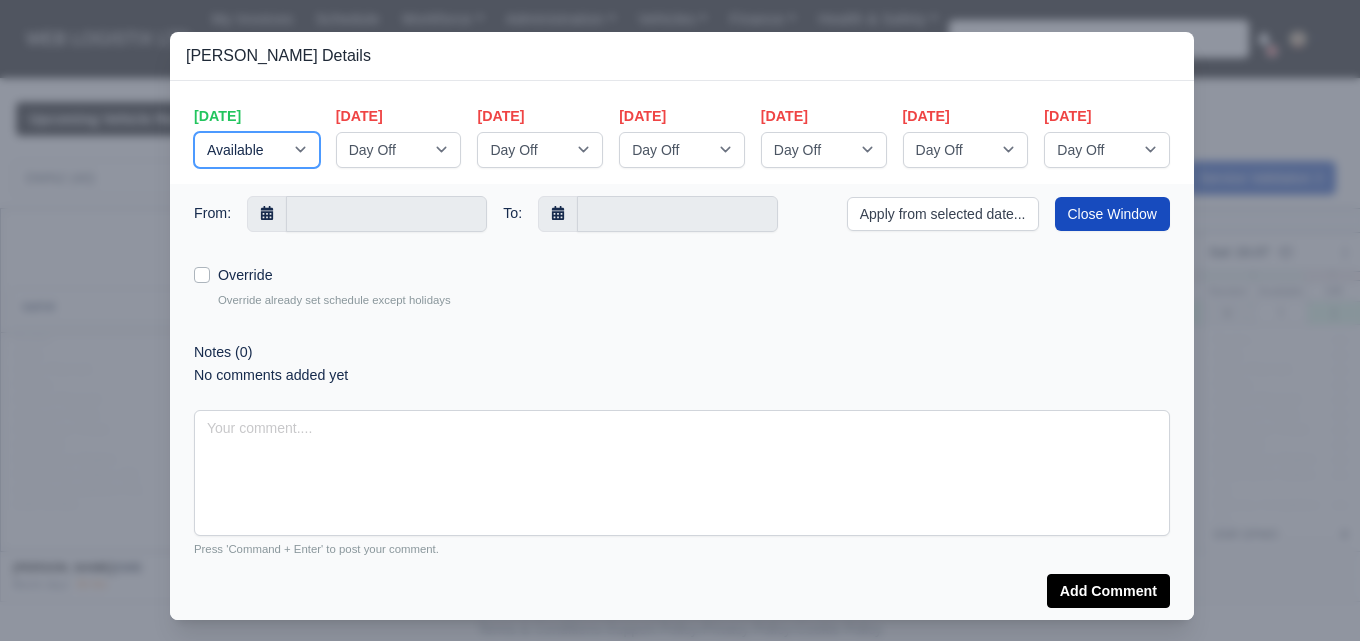 click on "Available
Stand By
Day Off
Same Day Route" at bounding box center [257, 150] 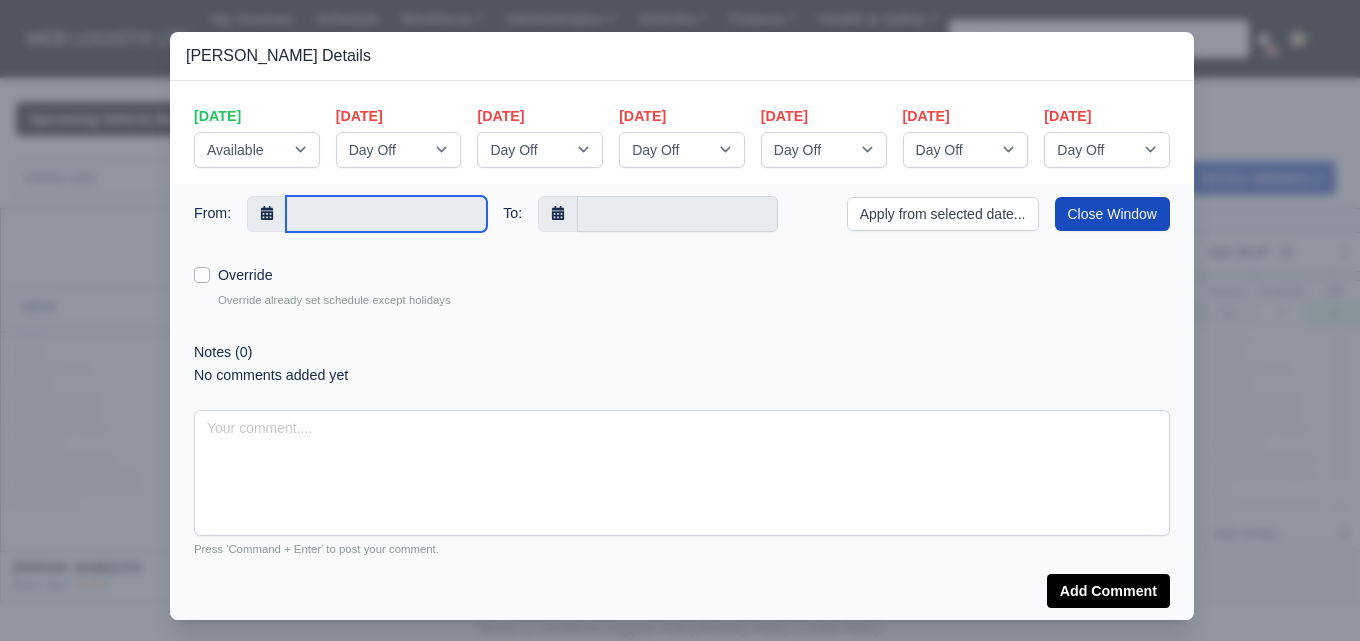click at bounding box center (386, 214) 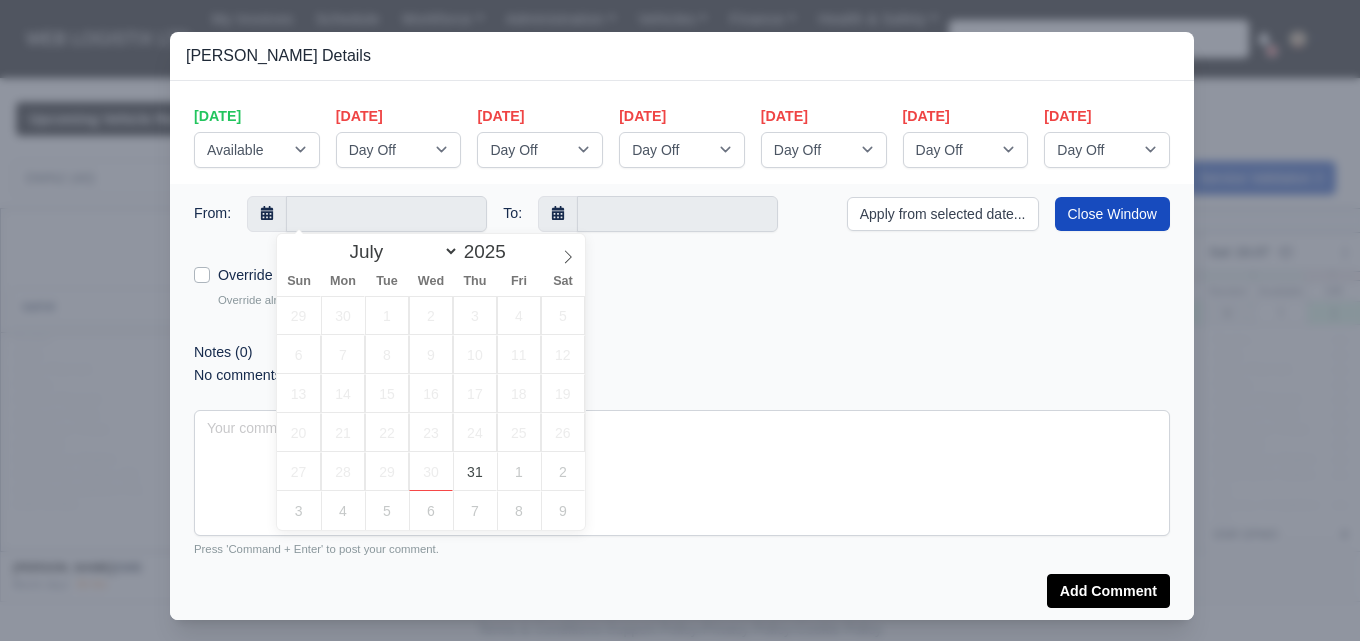 click on "From:
To:
Apply from selected date...
Close Window
Override
Override already set schedule except holidays
Notes (0)
No comments added yet
Press 'Command + Enter' to post your comment." at bounding box center (682, 402) 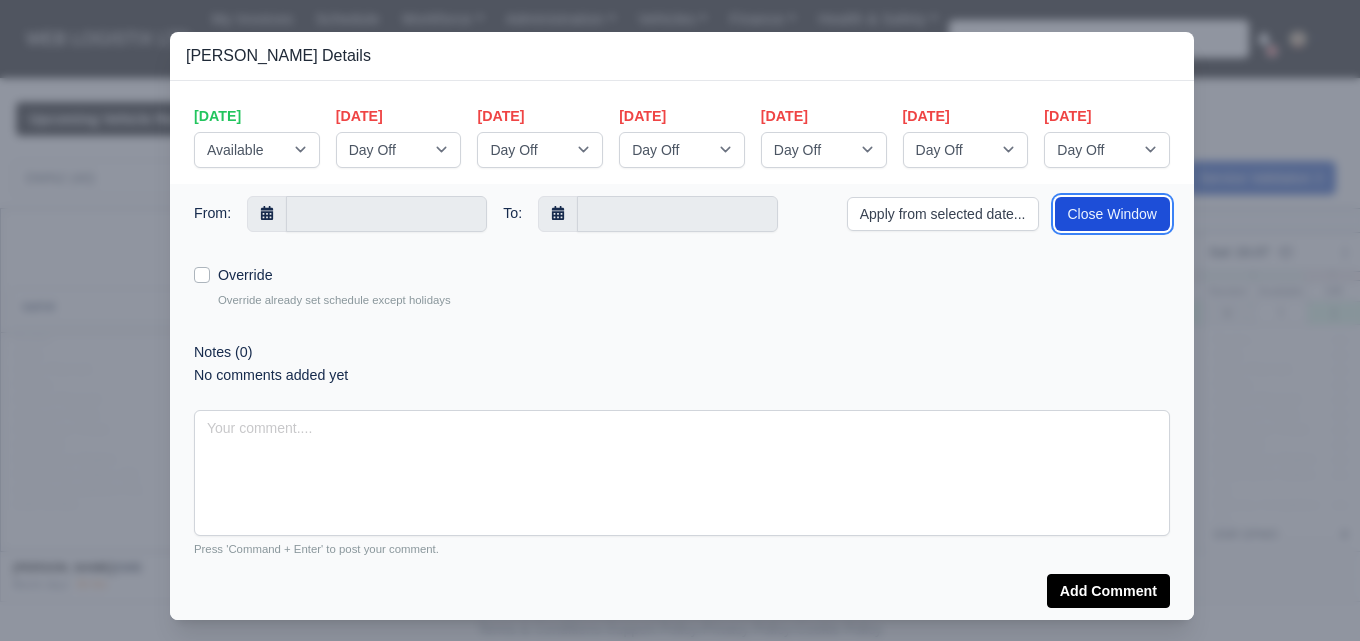 click on "Close Window" at bounding box center [1112, 214] 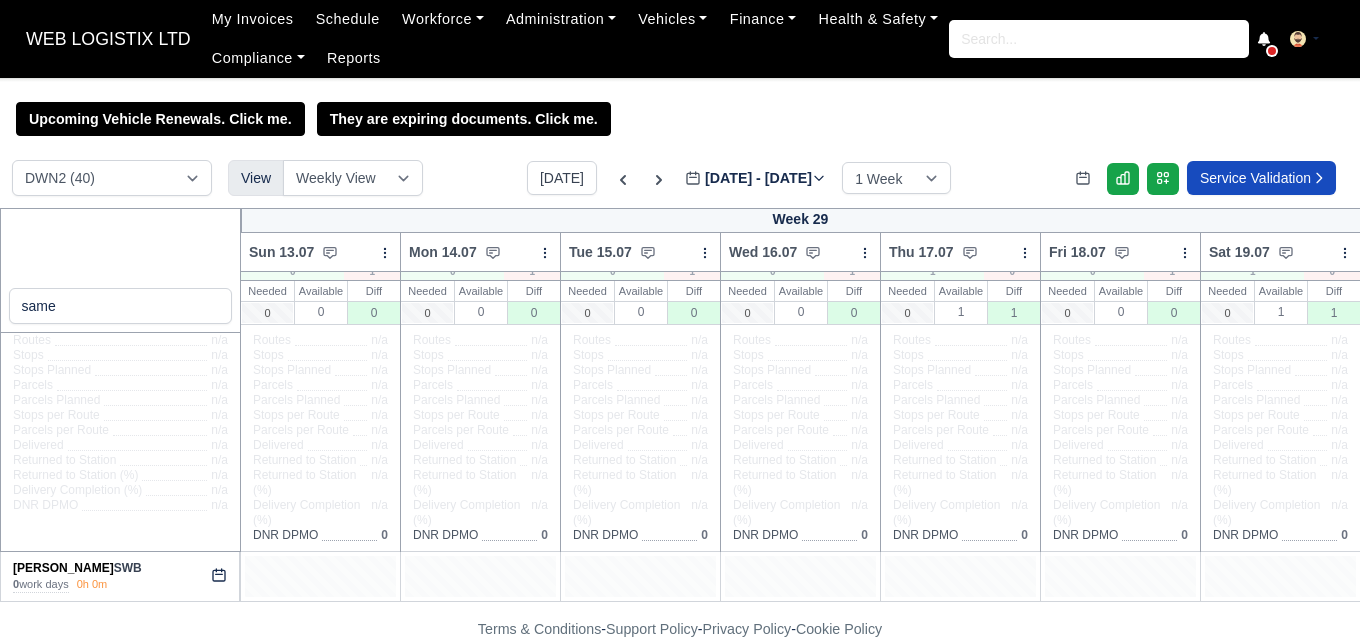 click at bounding box center [320, 576] 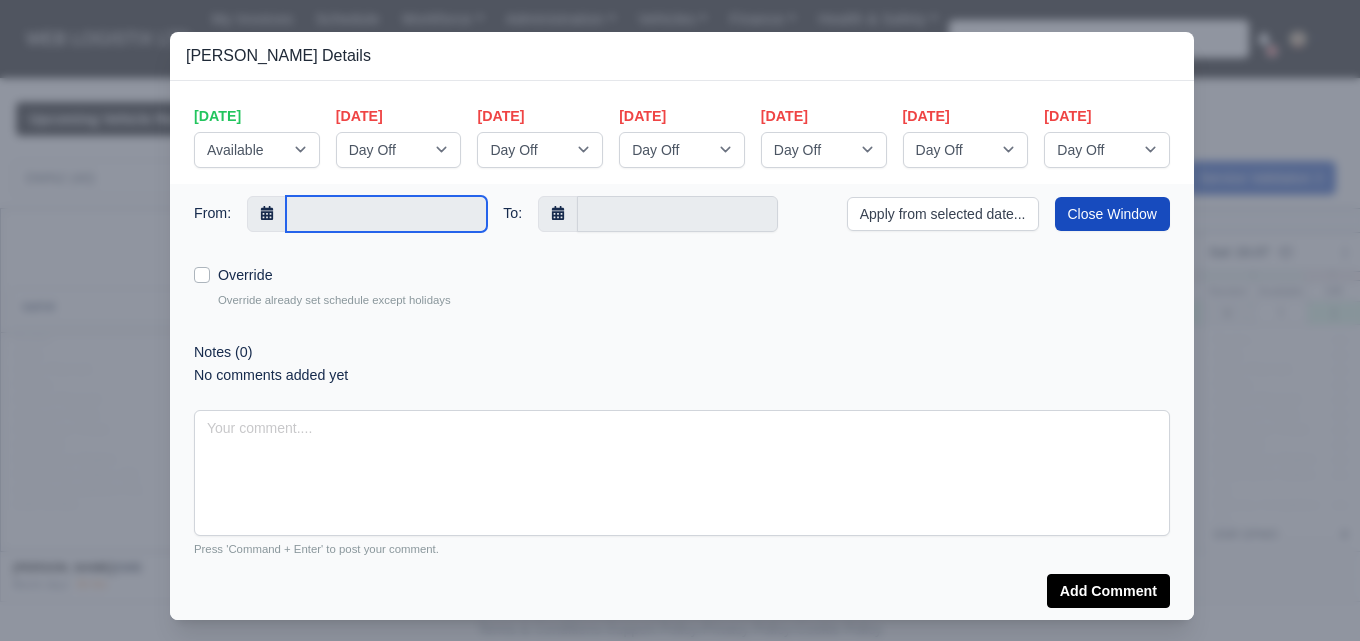 click at bounding box center [386, 214] 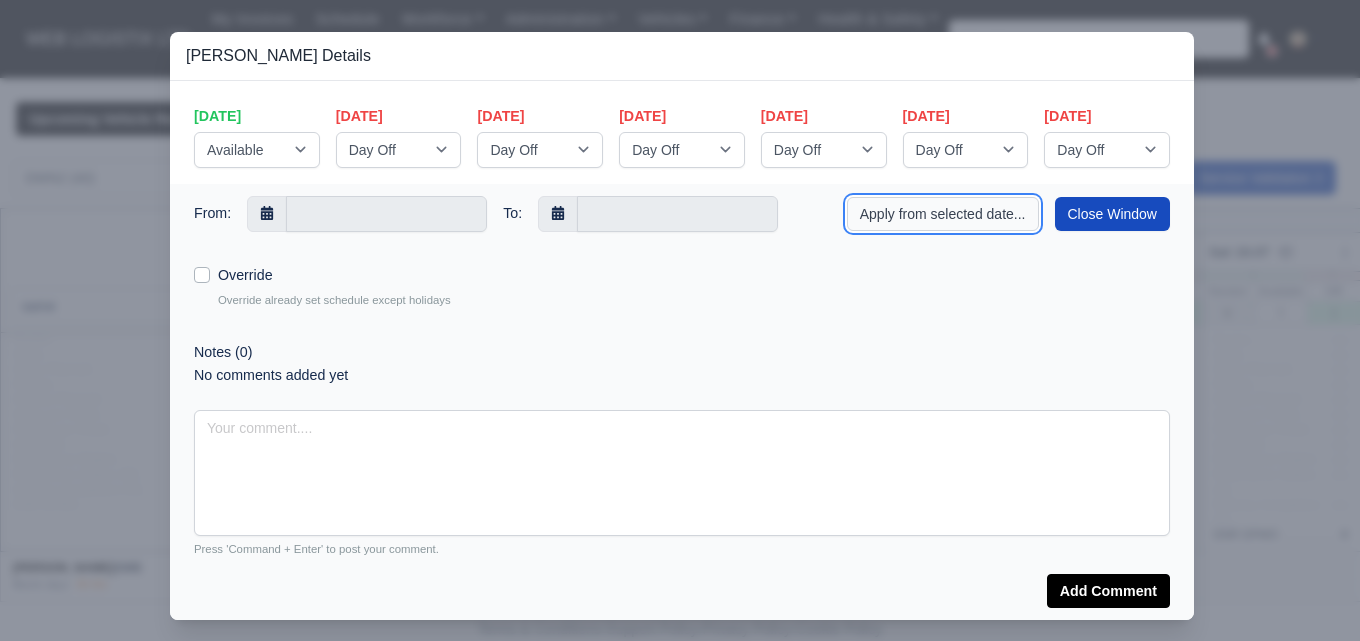 click on "Apply from selected date..." at bounding box center [943, 214] 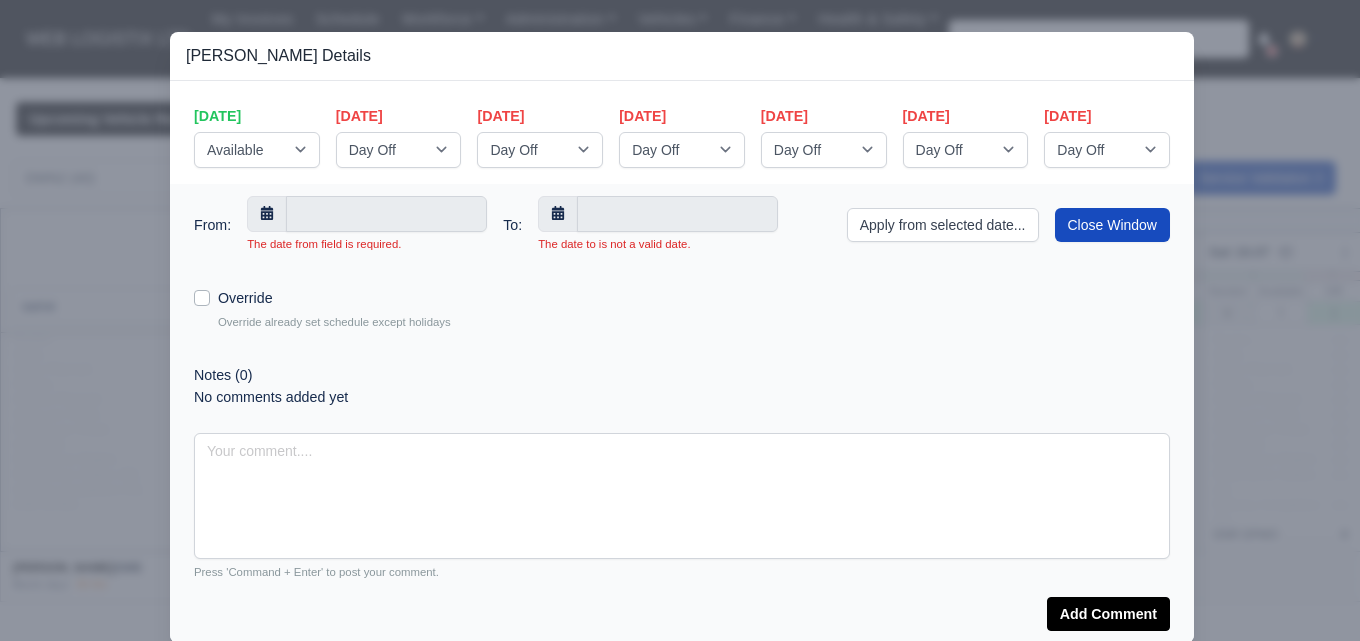 click at bounding box center (680, 320) 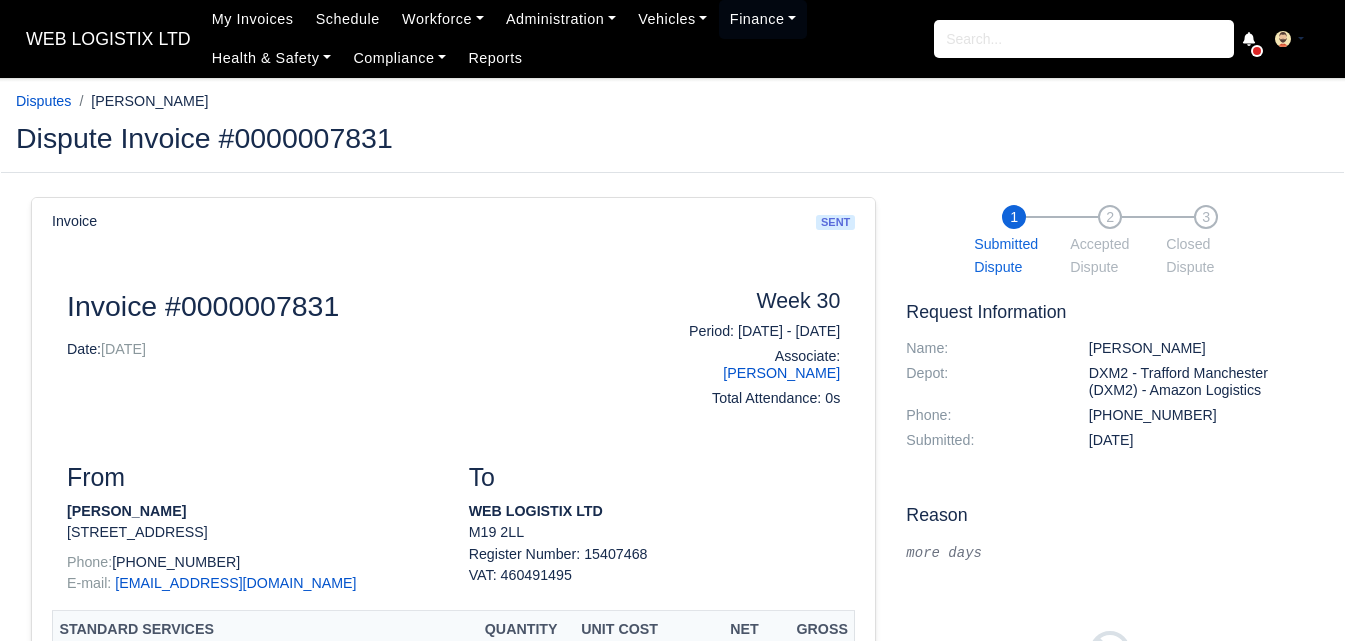 scroll, scrollTop: 0, scrollLeft: 0, axis: both 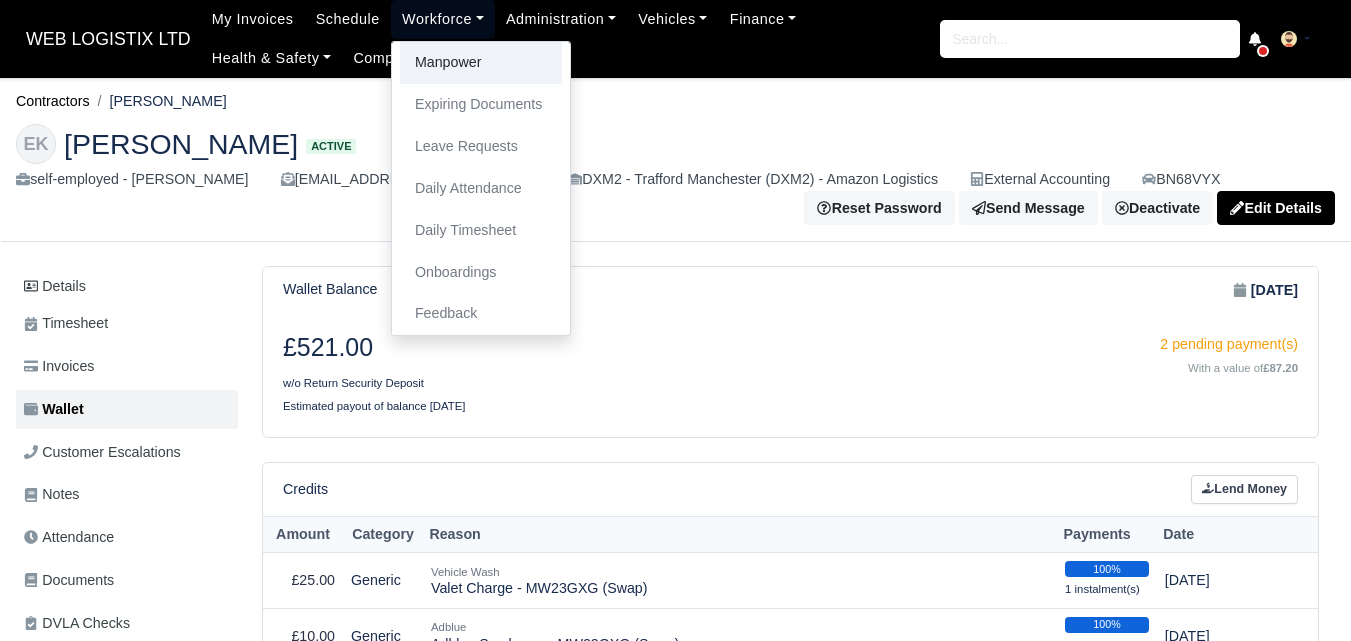 click on "Manpower" at bounding box center (481, 63) 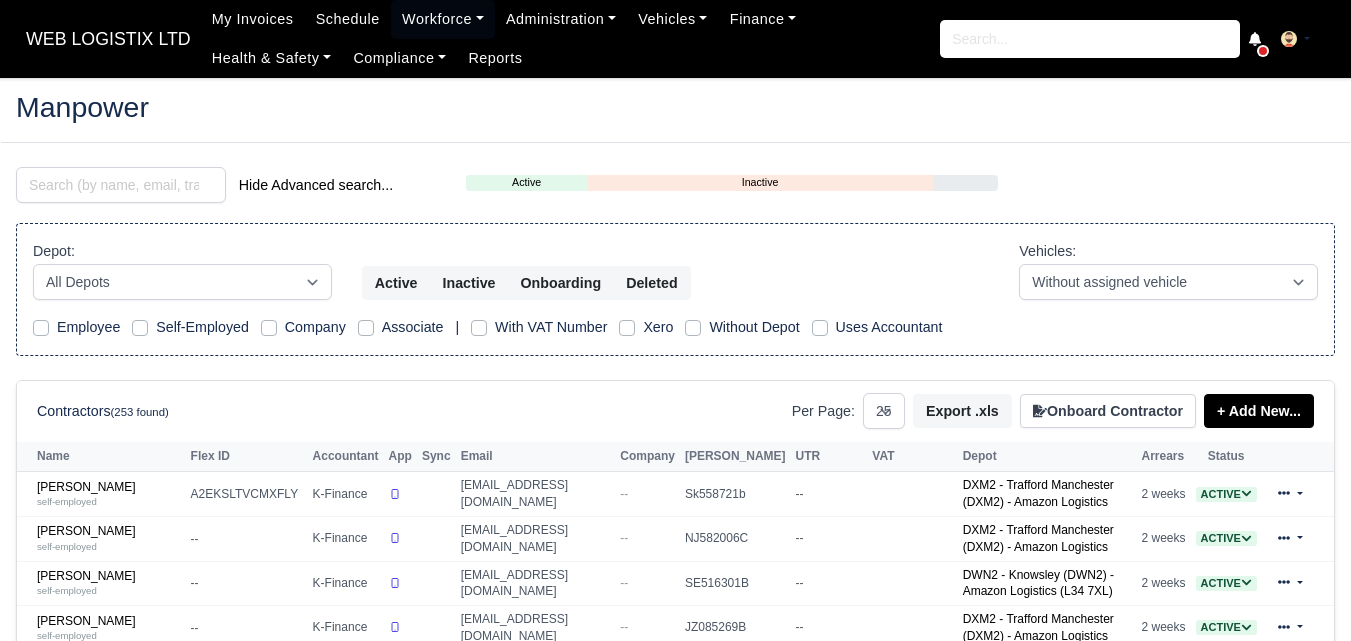 select on "25" 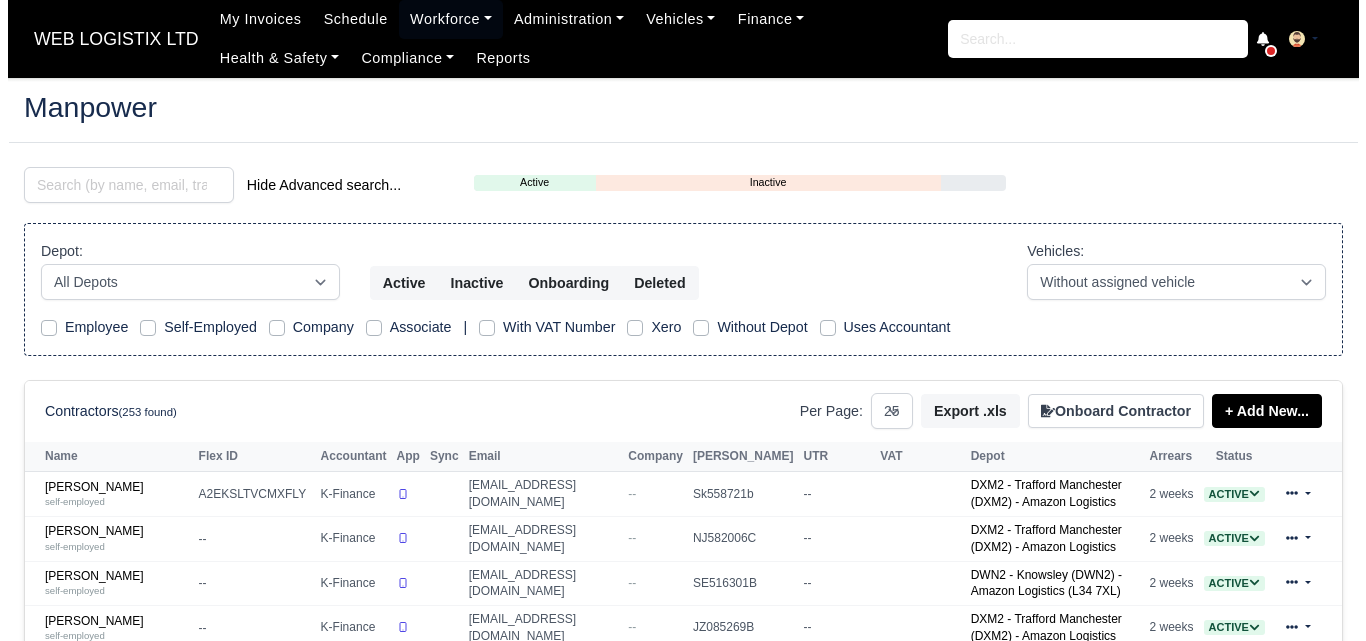 scroll, scrollTop: 0, scrollLeft: 0, axis: both 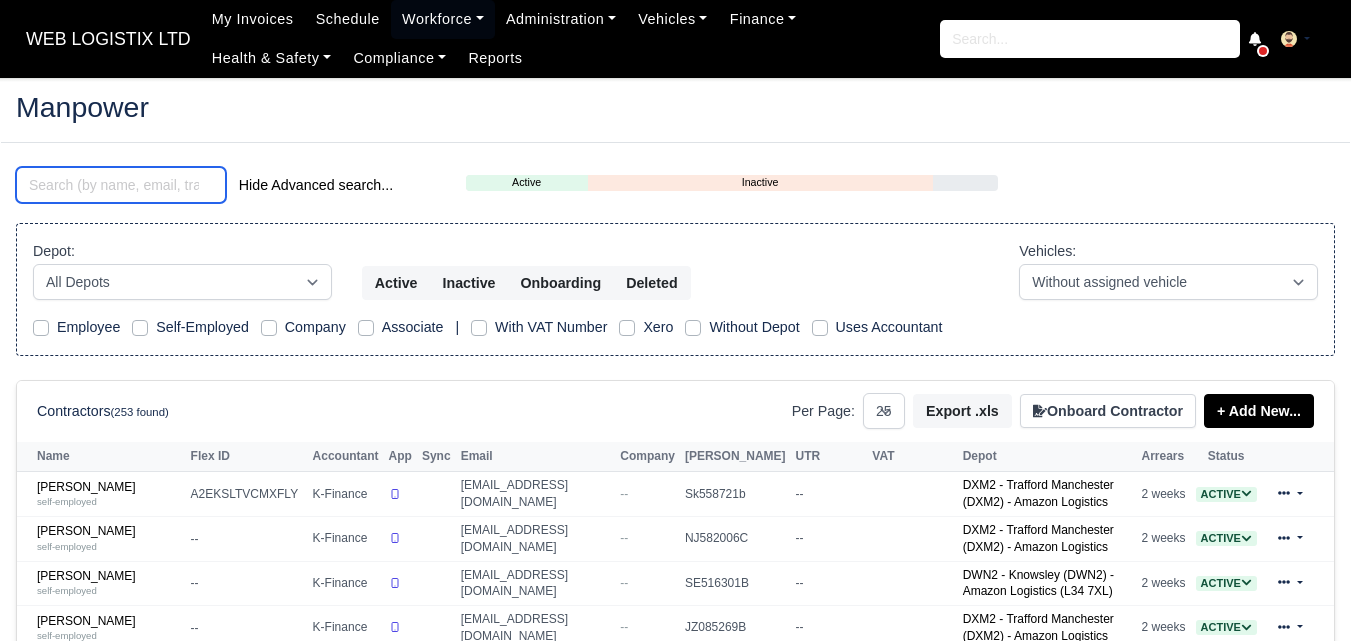 click at bounding box center (121, 185) 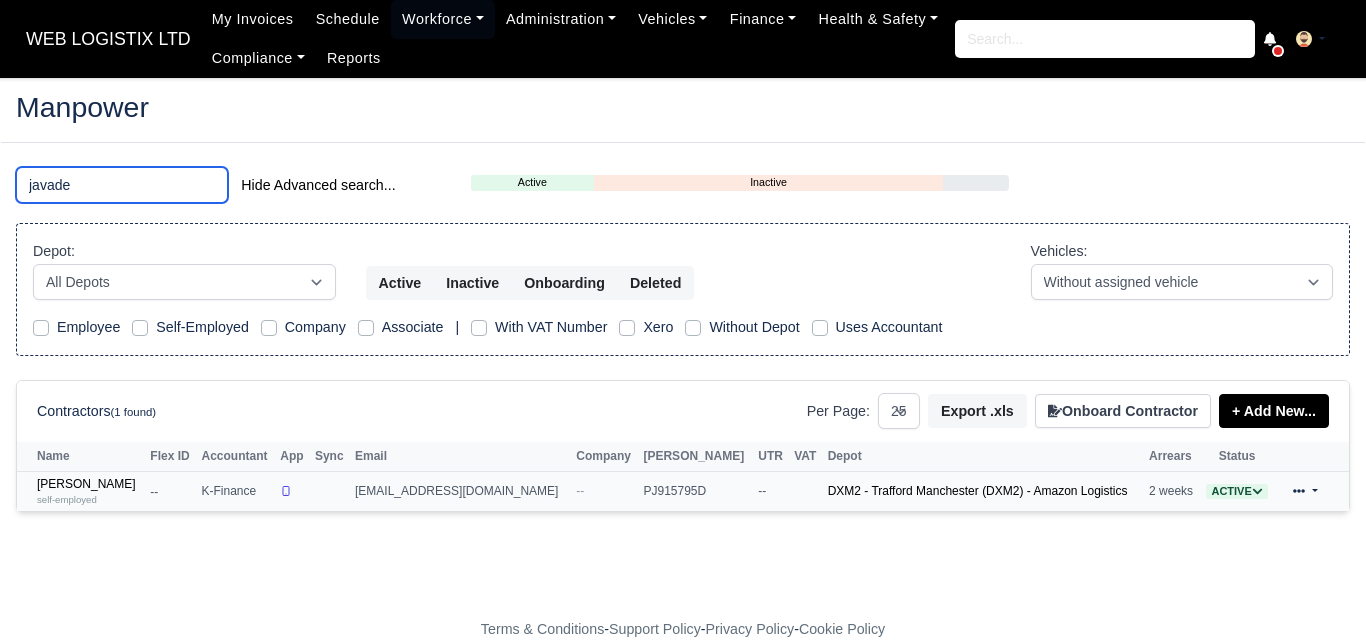 type on "javade" 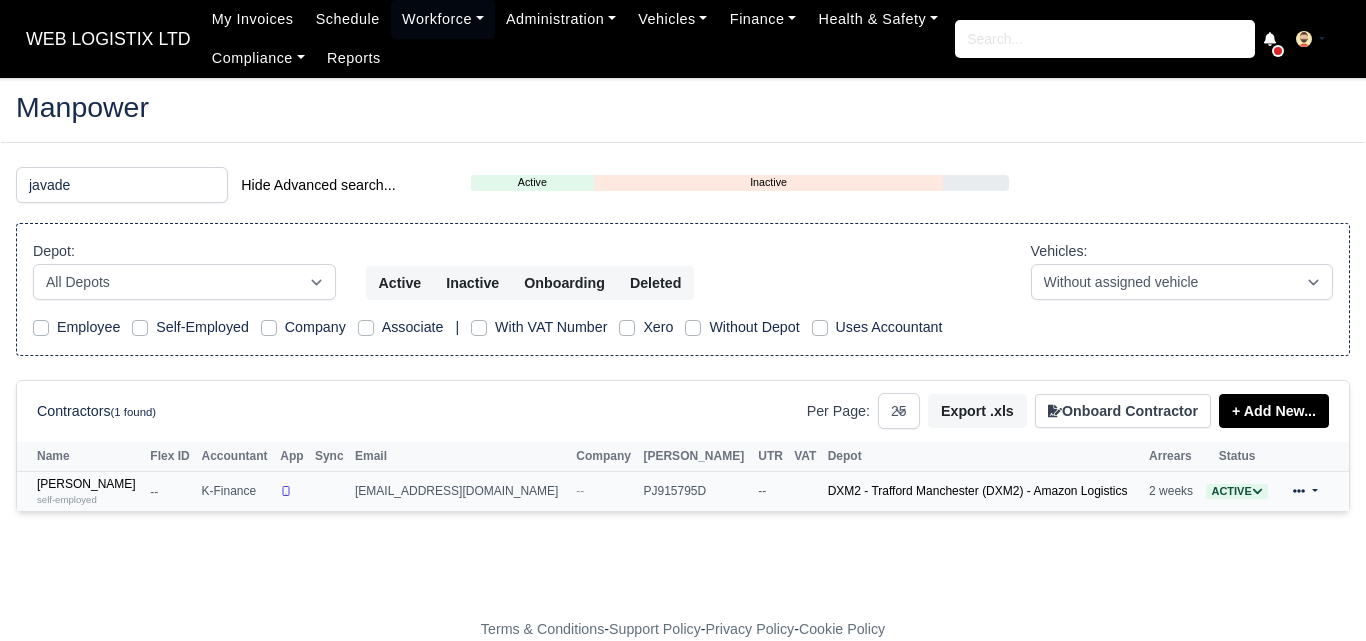 click on "Javade Alam
self-employed" at bounding box center (81, 491) 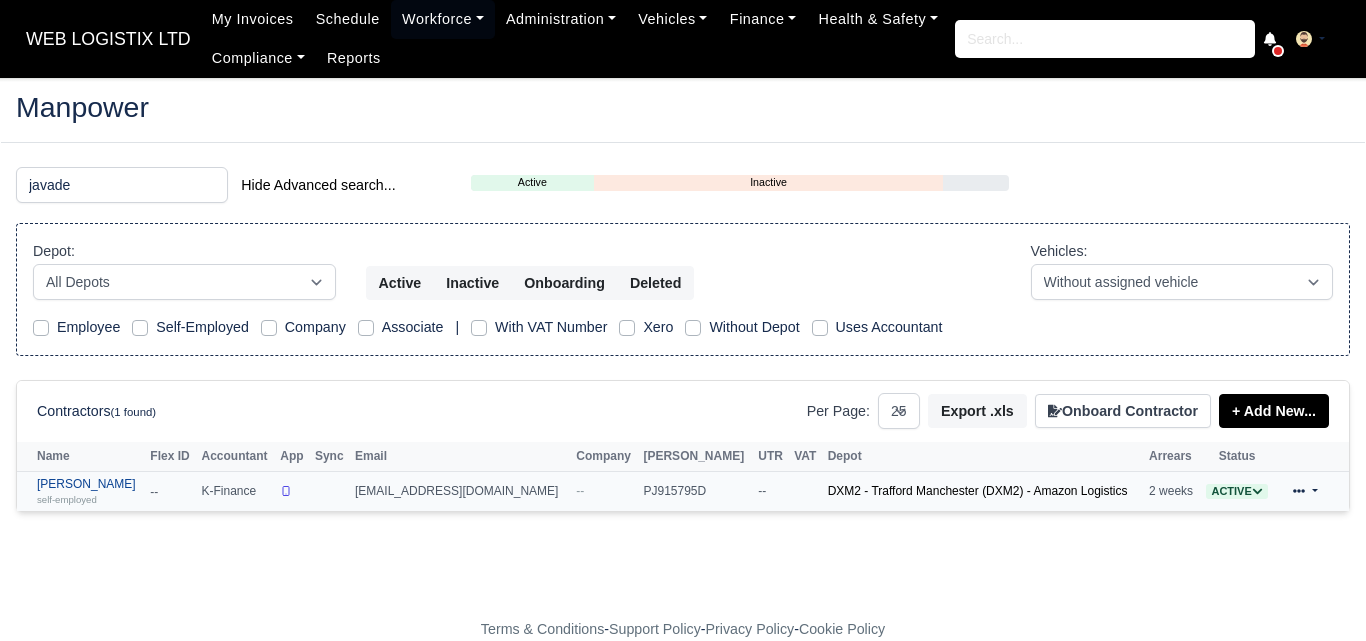 click on "Javade Alam
self-employed" at bounding box center (88, 491) 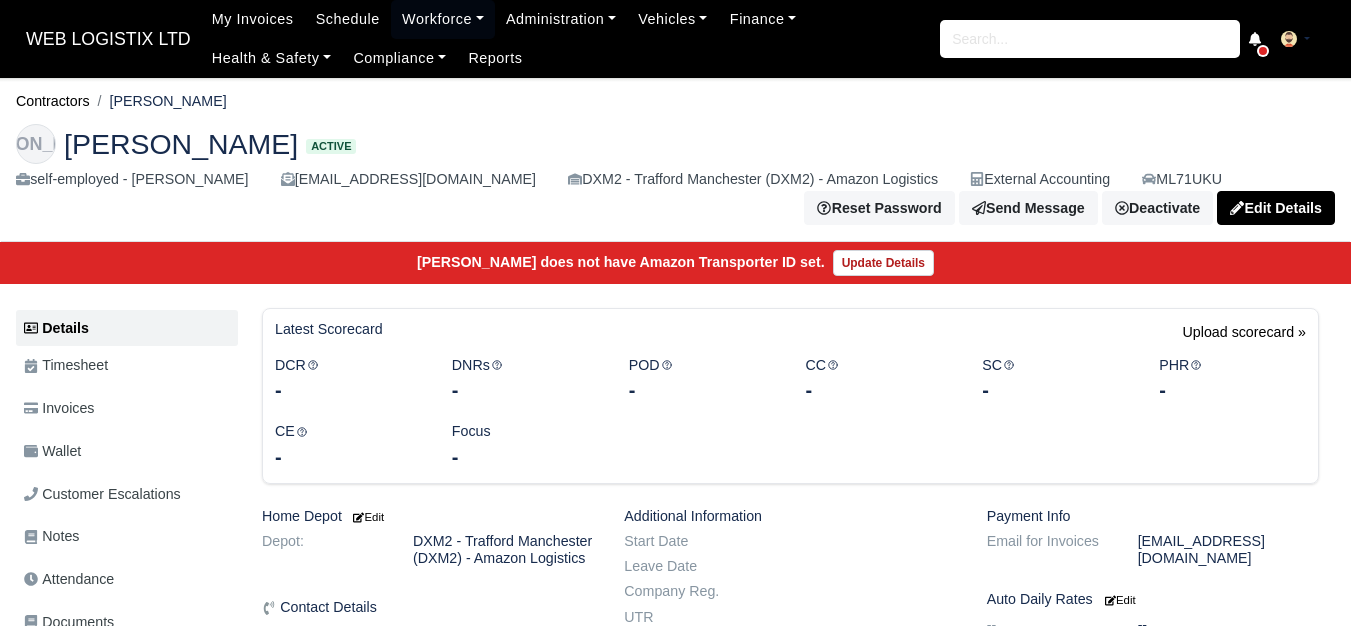 scroll, scrollTop: 0, scrollLeft: 0, axis: both 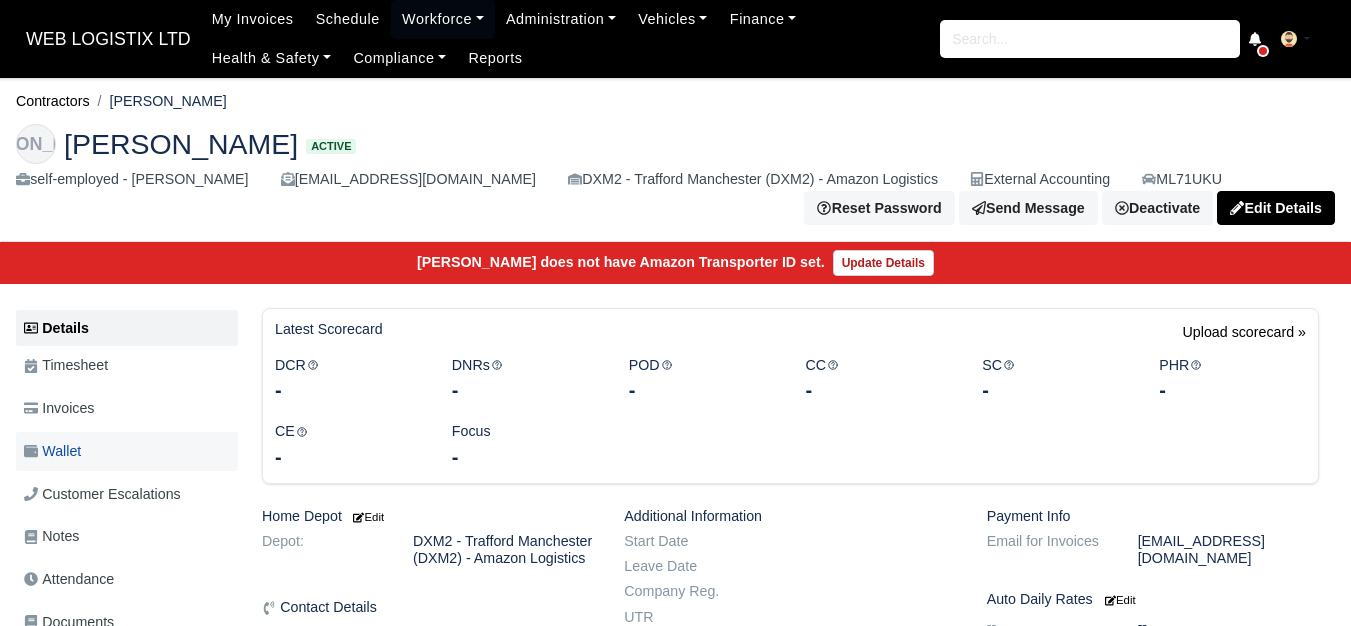 click on "Wallet" at bounding box center [52, 451] 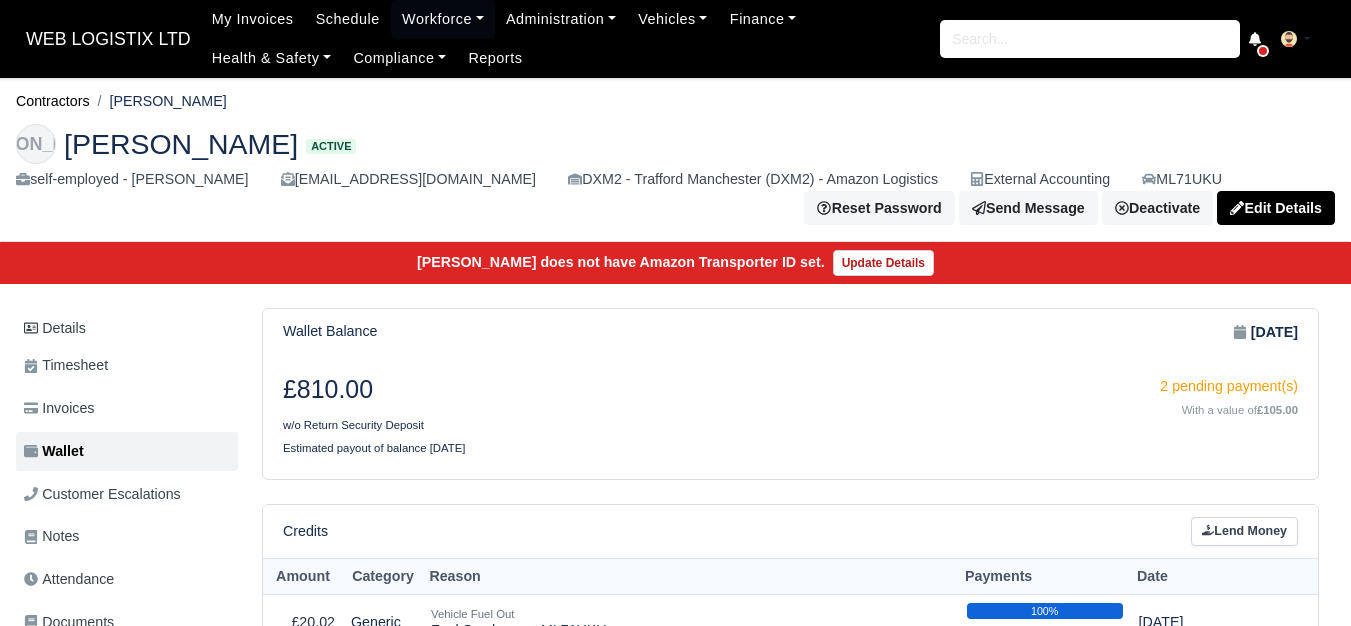 scroll, scrollTop: 0, scrollLeft: 0, axis: both 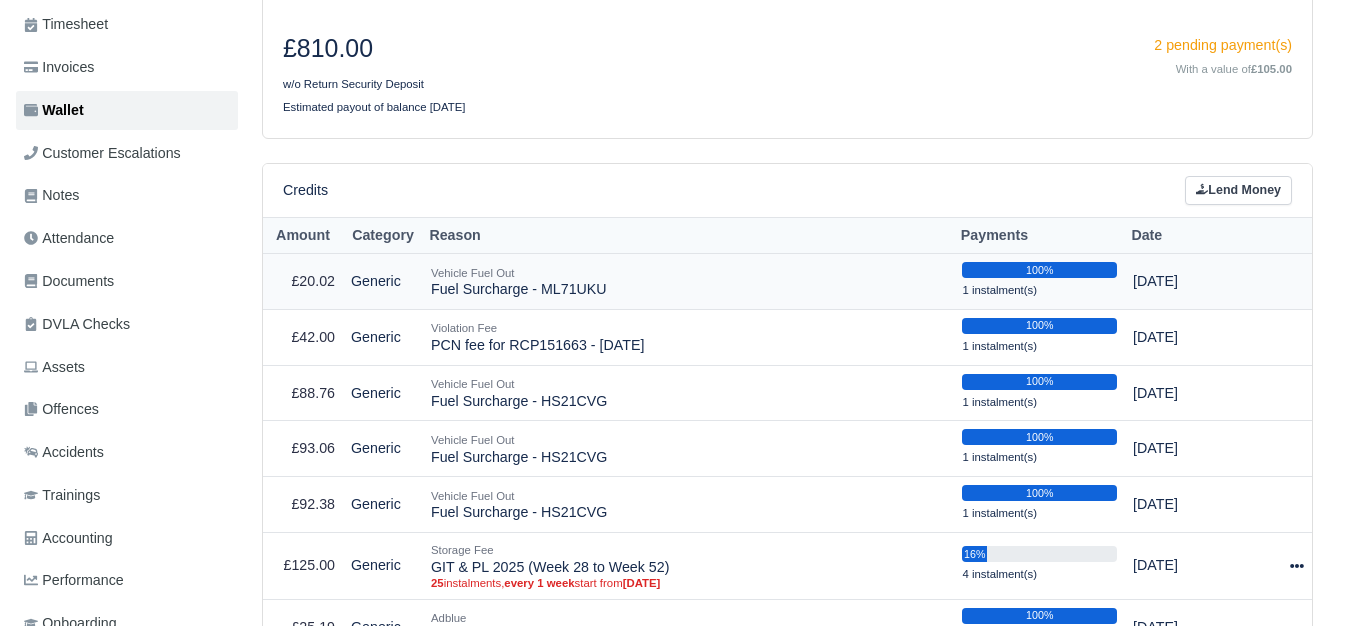 drag, startPoint x: 432, startPoint y: 292, endPoint x: 644, endPoint y: 299, distance: 212.11554 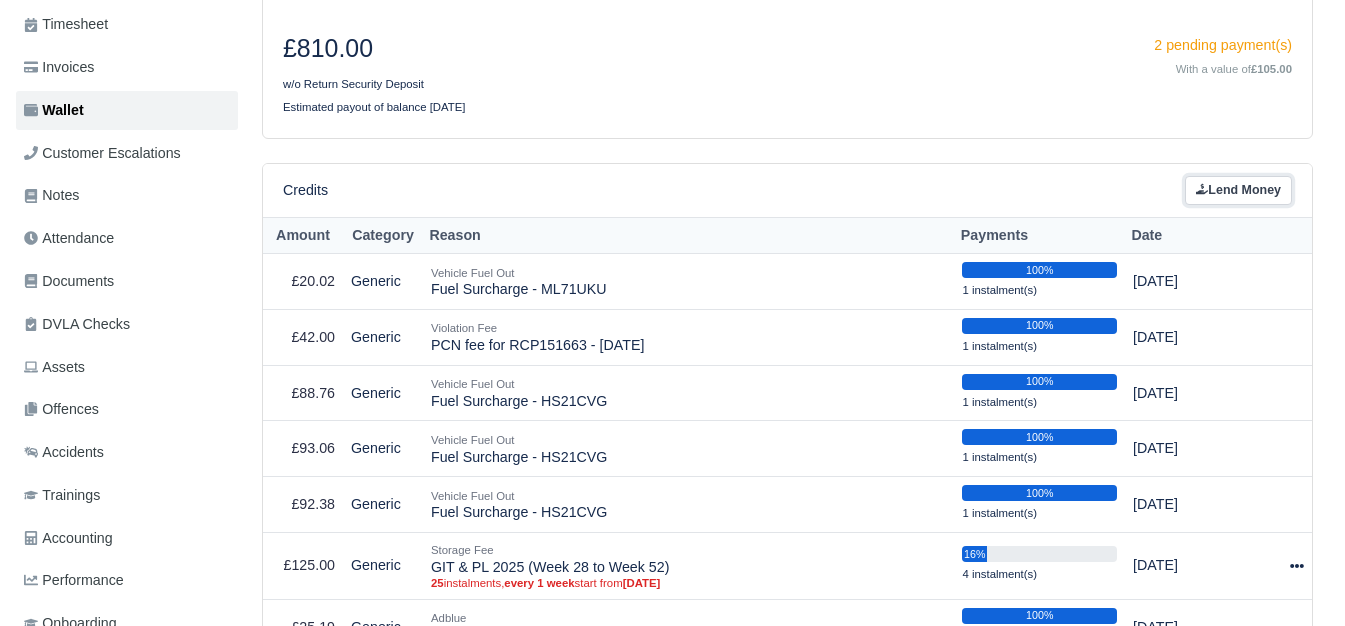 click on "Lend Money" at bounding box center (1238, 190) 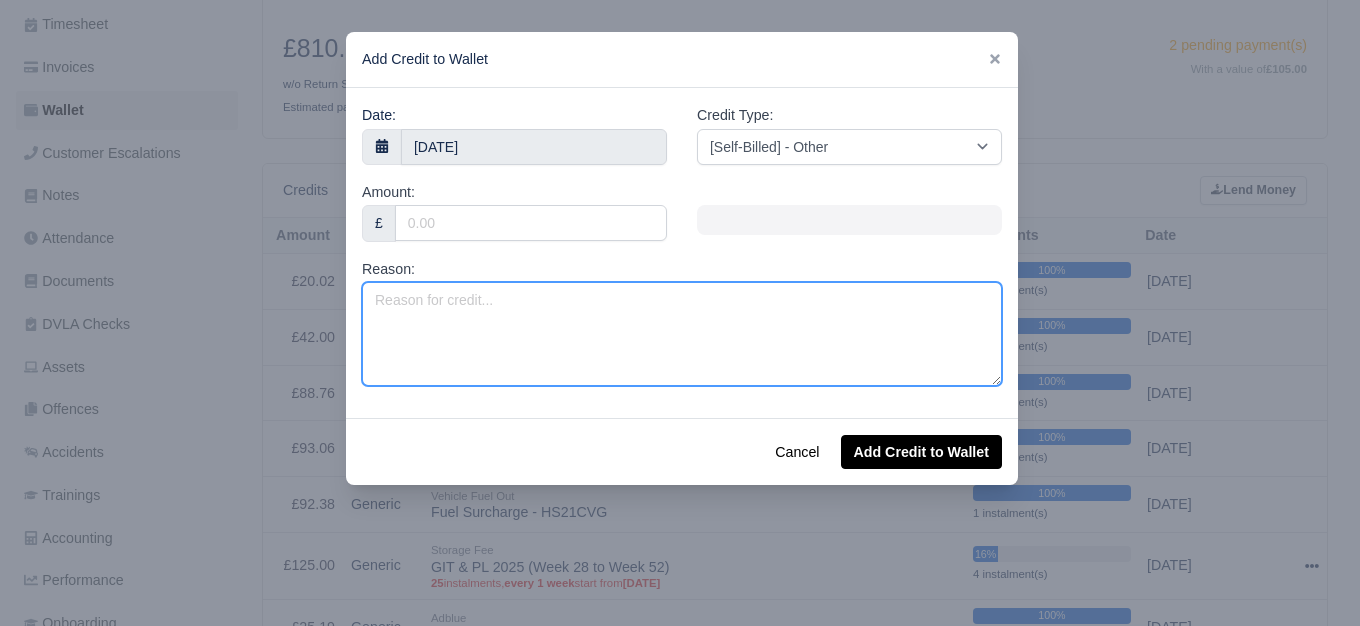 click on "Reason:" at bounding box center [682, 334] 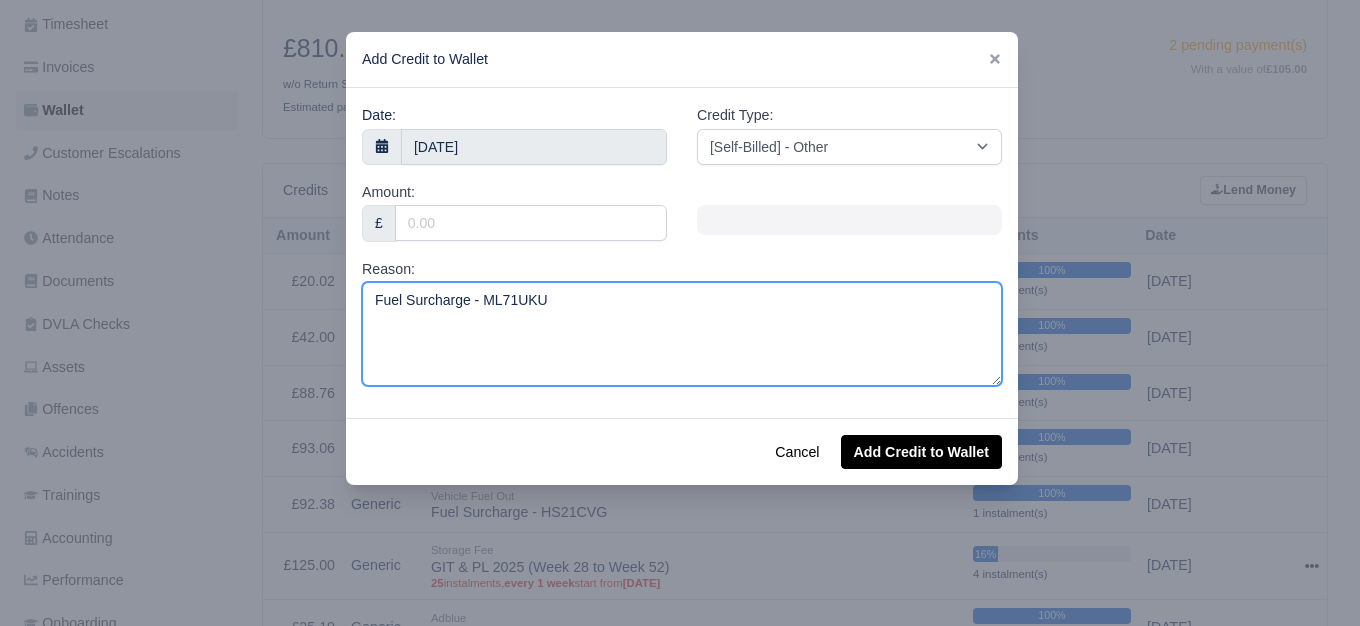 type on "Fuel Surcharge - ML71UKU" 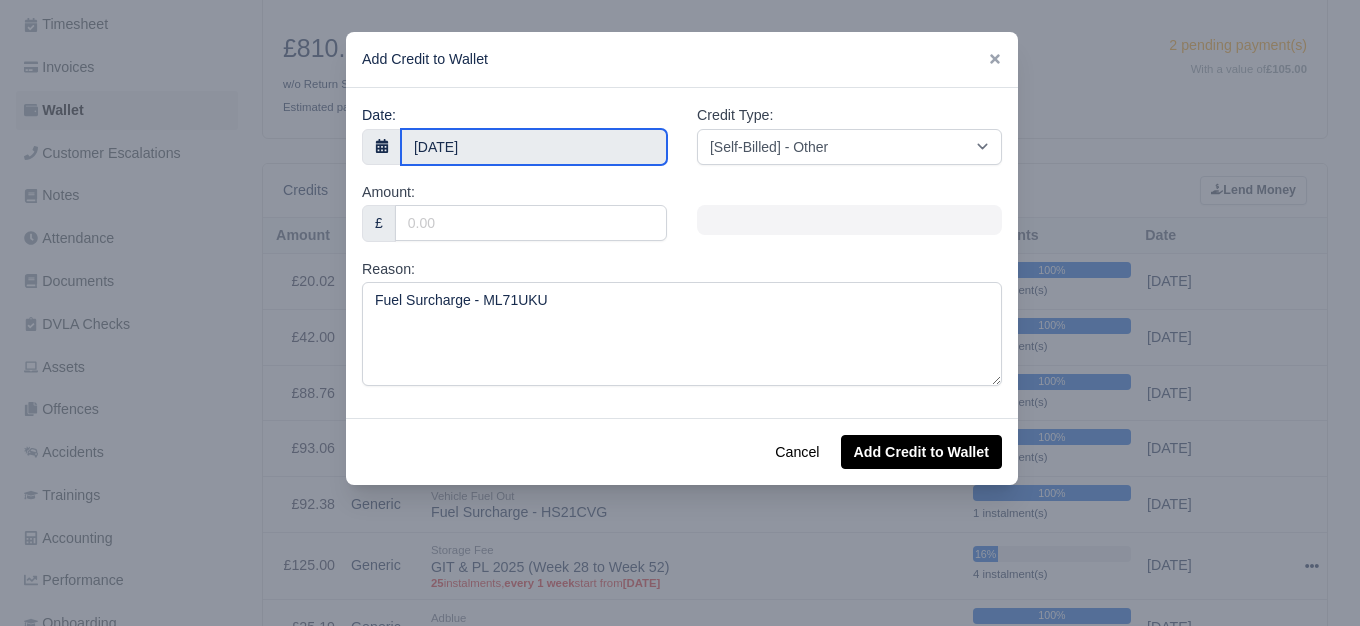 click on "WEB LOGISTIX LTD
My Invoices Schedule Workforce Manpower Expiring Documents Leave Requests Daily Attendance Daily Timesheet Onboardings Feedback Administration Depots Operating Centres Management Schedule Tasks Tasks Metrics Vehicles Fleet Schedule Rental Agreements Today's Inspections Forms Customers Offences Incidents Service Entries Renewal Dates Vehicle Groups Fleet Insurance B2B Contractors Finance Invoices Disputes Payment Types Service Types Assets Credit Instalments Bulk Payment Custom Invoices Health & Safety Vehicle Inspections Support Portal Incidents Compliance Compliance Dashboard E-Sign Documents Communication Center Trainings Reports
×" at bounding box center (680, -28) 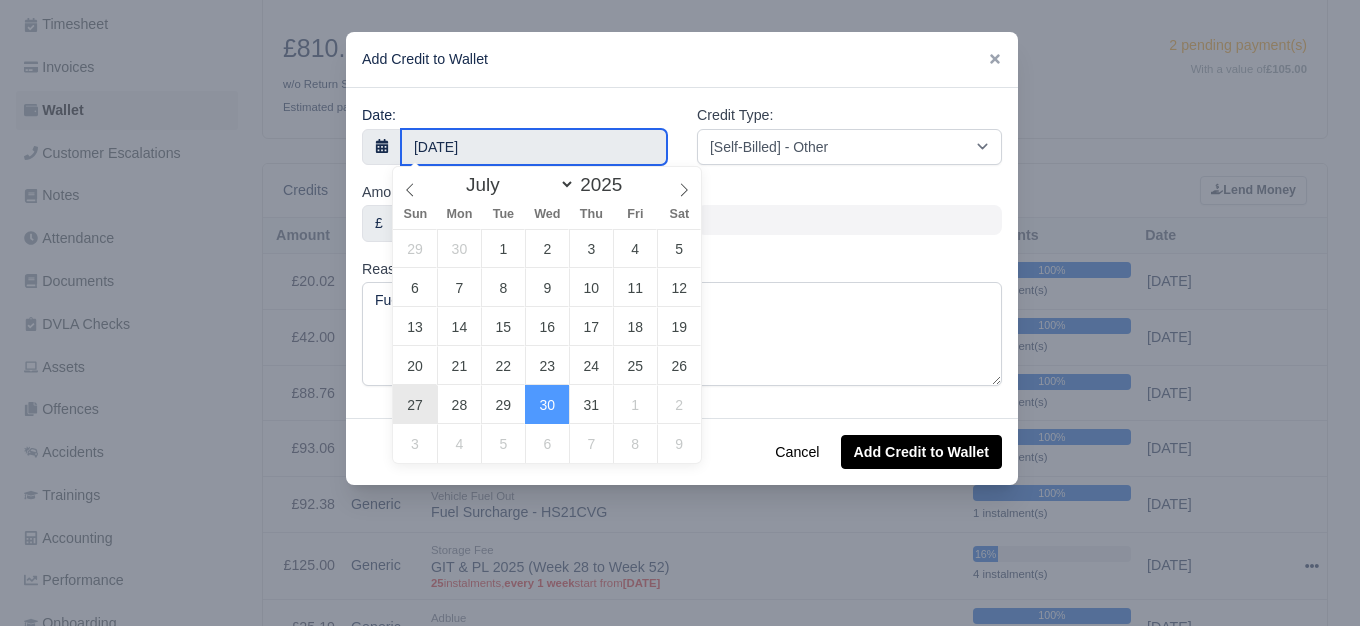 type on "27 July 2025" 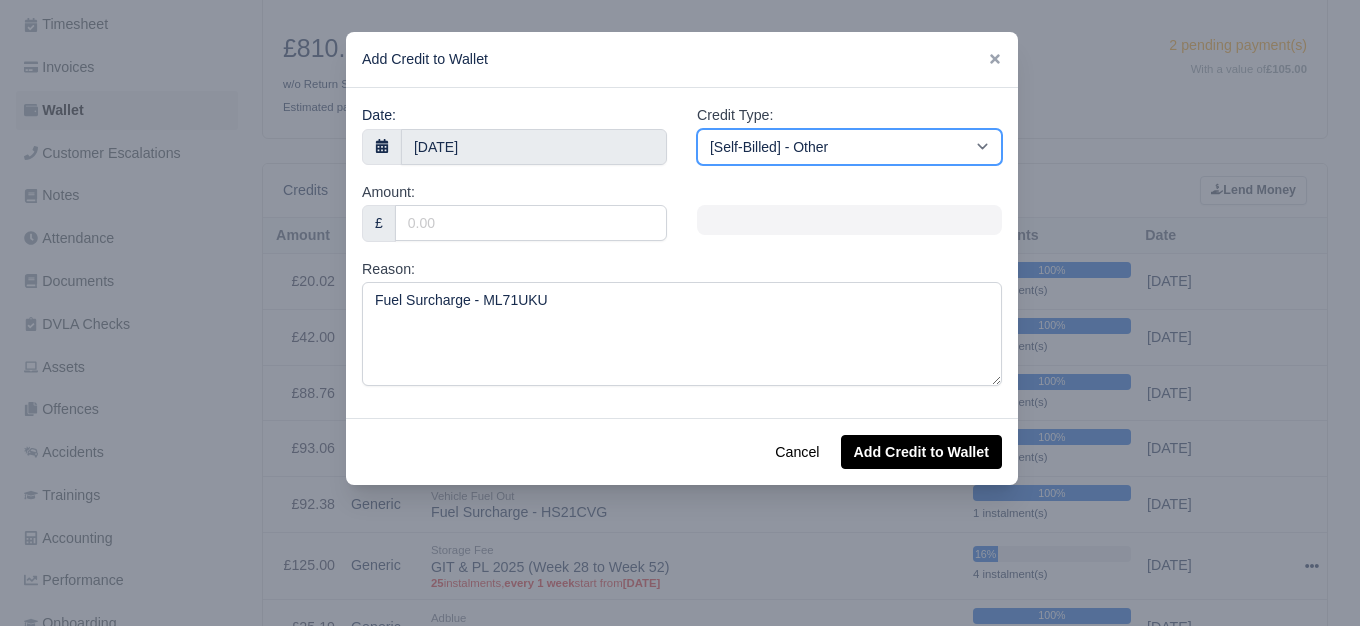click on "[Self-Billed] - Other
[Self-Billed] - Negative Invoice
[Self-Billed] - Keychain
[Self-Billed] - Background Check
[Self-Billed] - Fuel Advance Payment
[Self-Billed] - Prepayment for Upcoming Work
[Rental] - Other
[Rental] - Vehicle Wash
[Rental] - Repayment in respect of vehicle damage
[Rental] - Vehicle Recovery Charge
[Rental] - Vehicle Pound Recovery
[Rental] - Vehicle Key Replacement
[Rental] - Vehicle Fuel Out
[Rental] - Van Fuel out/Adblue/Keychain/Van Wash/Sticker
[Rental] - Security Deposit to a maximum of £500
[Rental] - Advance payment in respect of rental vehicle deposit
[Rental] - Vehicle Violation
[Rental] - Violation Fee" at bounding box center [849, 147] 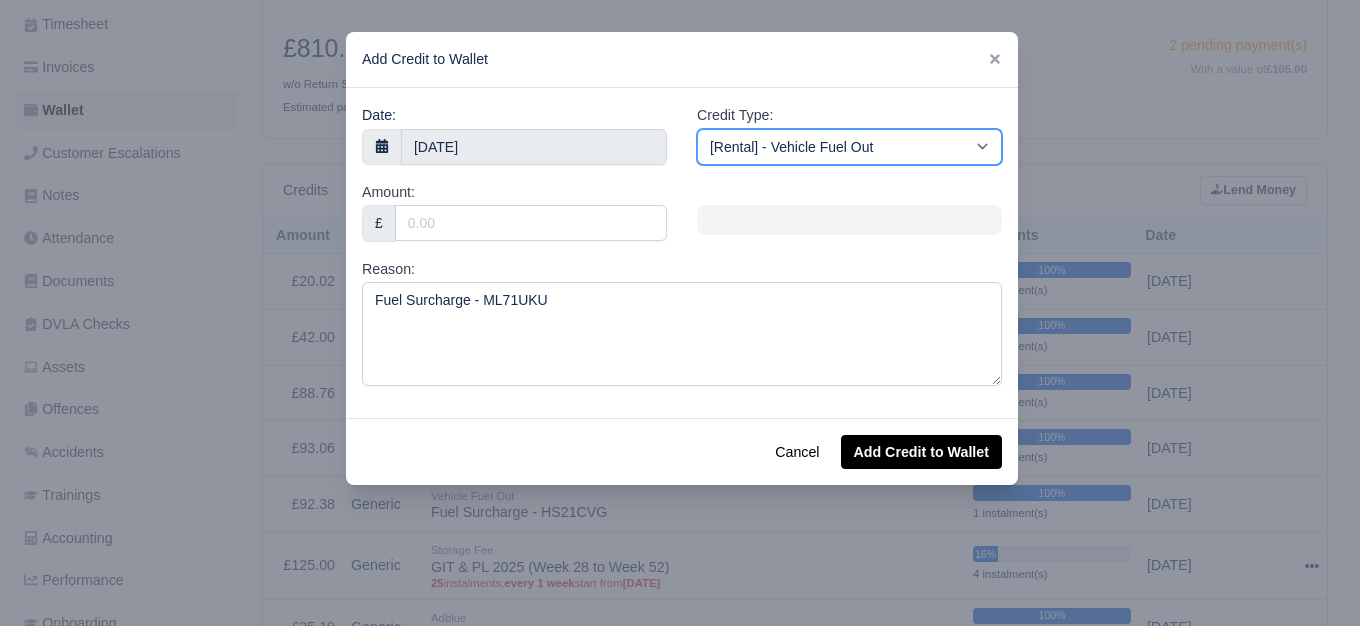 click on "[Self-Billed] - Other
[Self-Billed] - Negative Invoice
[Self-Billed] - Keychain
[Self-Billed] - Background Check
[Self-Billed] - Fuel Advance Payment
[Self-Billed] - Prepayment for Upcoming Work
[Rental] - Other
[Rental] - Vehicle Wash
[Rental] - Repayment in respect of vehicle damage
[Rental] - Vehicle Recovery Charge
[Rental] - Vehicle Pound Recovery
[Rental] - Vehicle Key Replacement
[Rental] - Vehicle Fuel Out
[Rental] - Van Fuel out/Adblue/Keychain/Van Wash/Sticker
[Rental] - Security Deposit to a maximum of £500
[Rental] - Advance payment in respect of rental vehicle deposit
[Rental] - Vehicle Violation
[Rental] - Violation Fee" at bounding box center (849, 147) 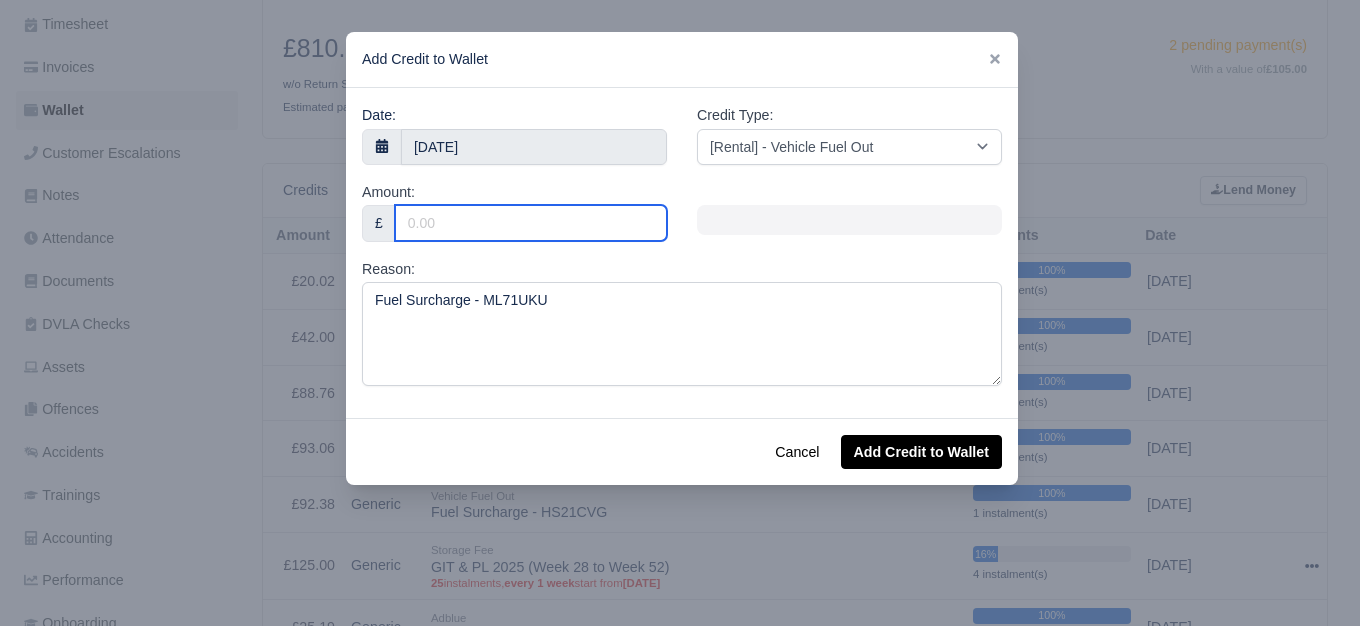 click on "Amount:" at bounding box center (531, 223) 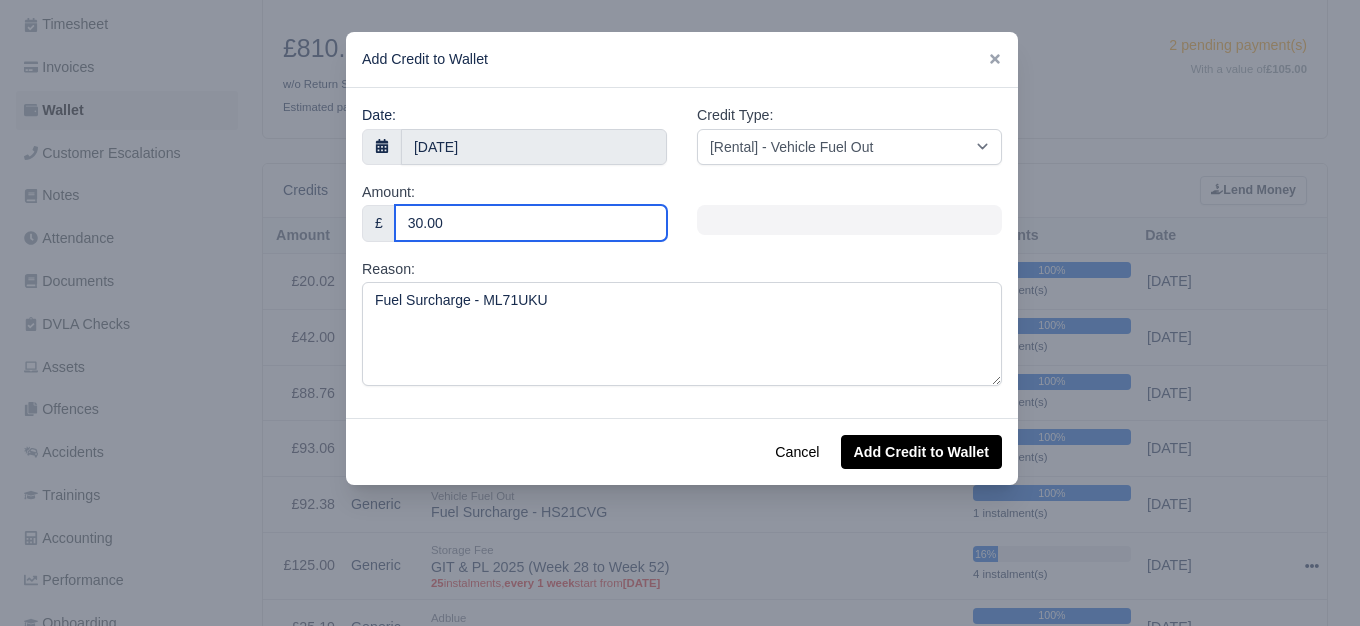 type on "30.00" 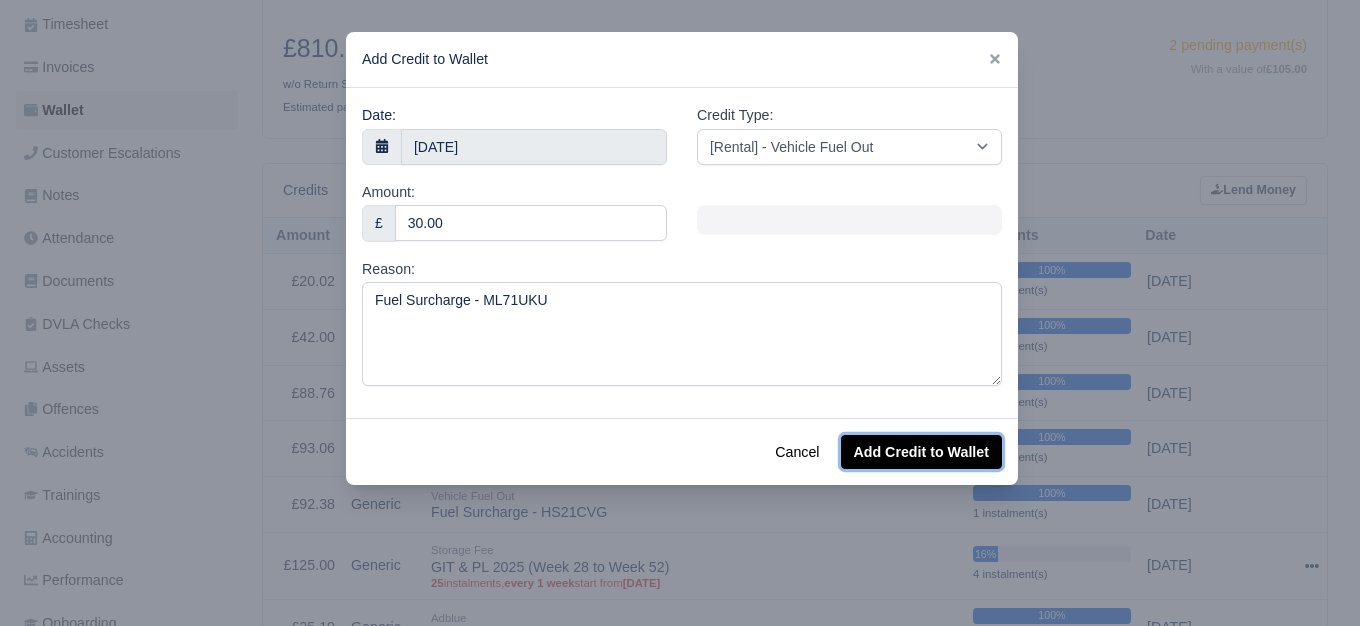 click on "Add Credit to Wallet" at bounding box center [921, 452] 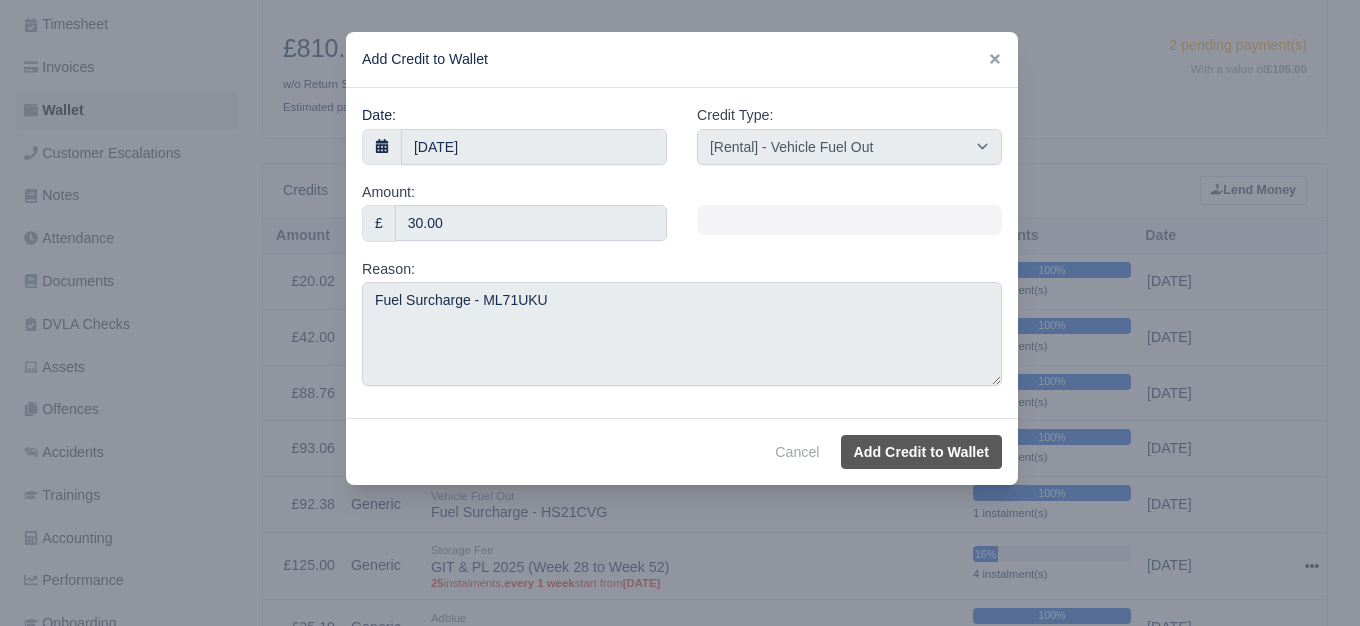 select on "other" 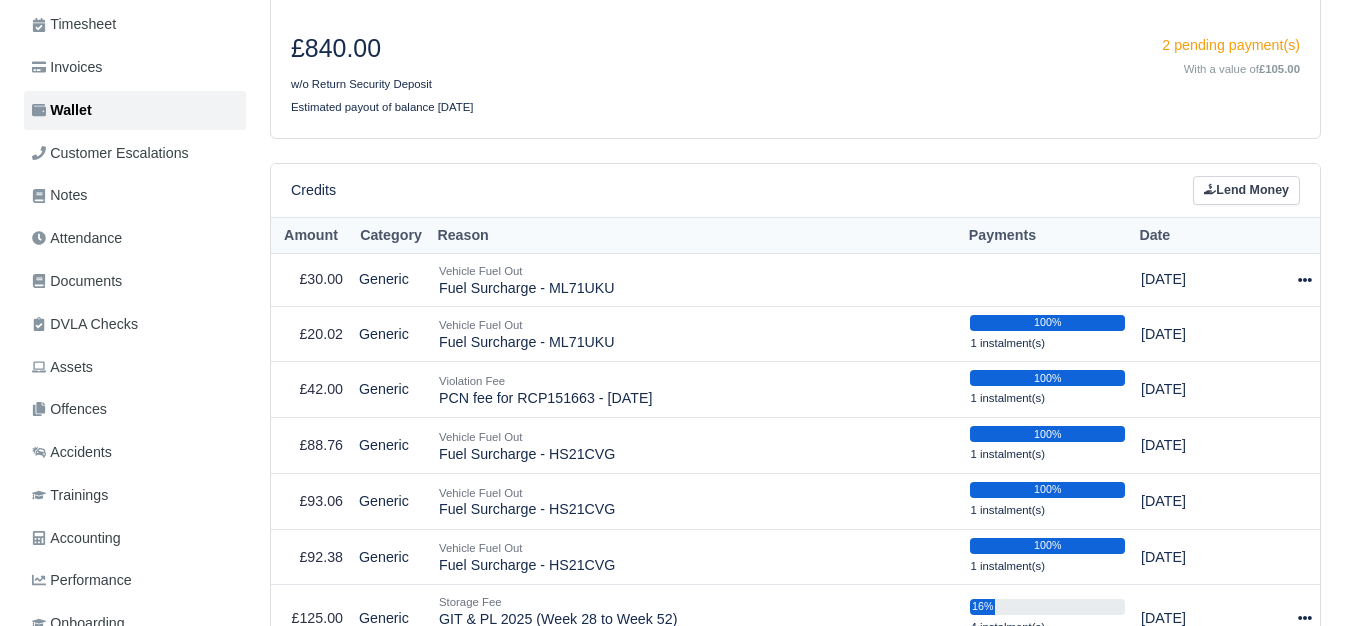 scroll, scrollTop: 341, scrollLeft: 0, axis: vertical 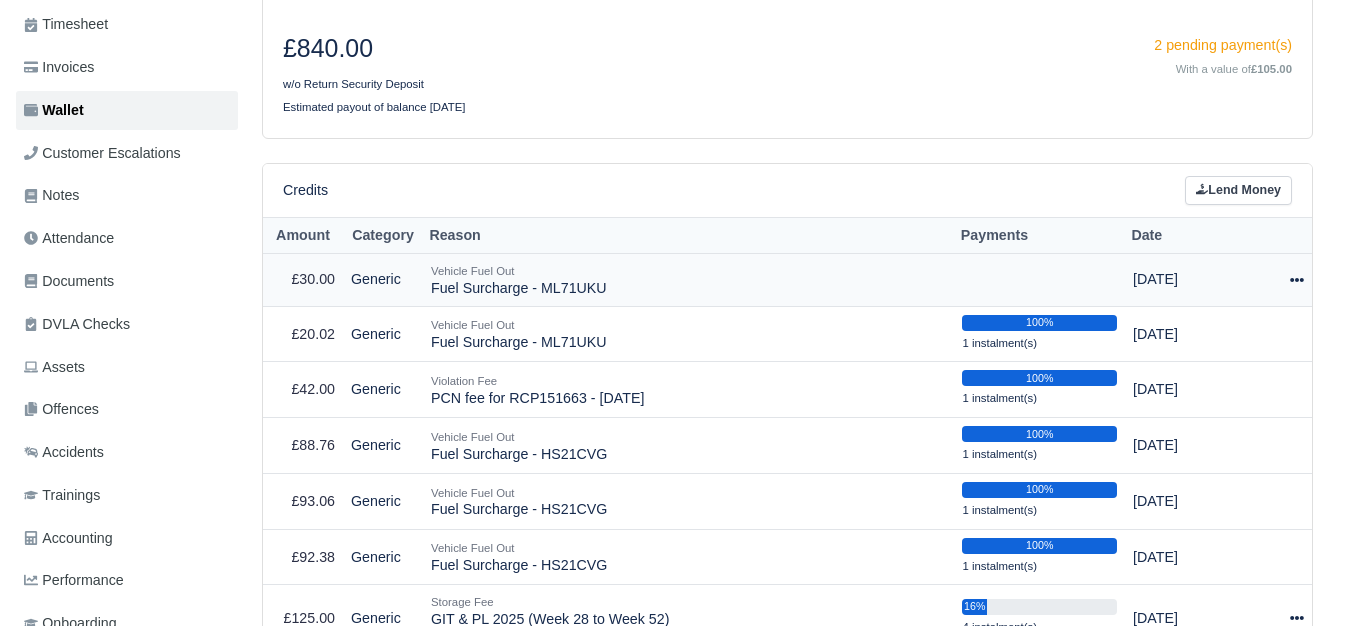 click 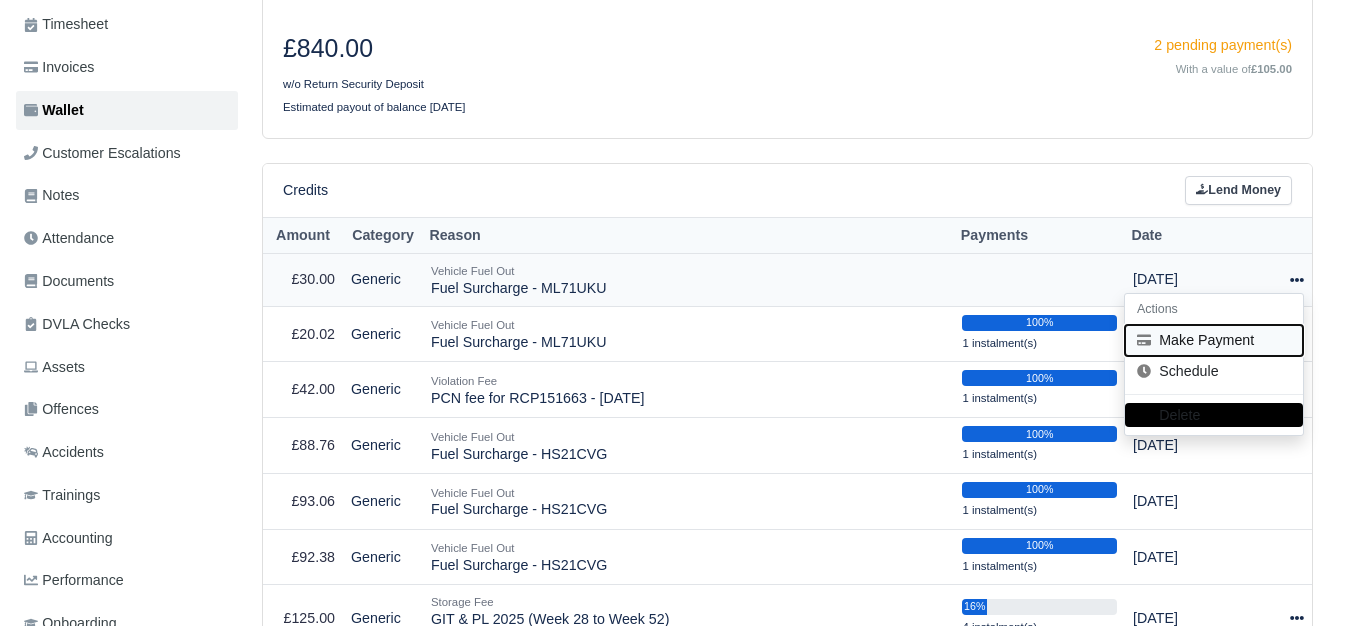 click on "Make Payment" at bounding box center (1214, 340) 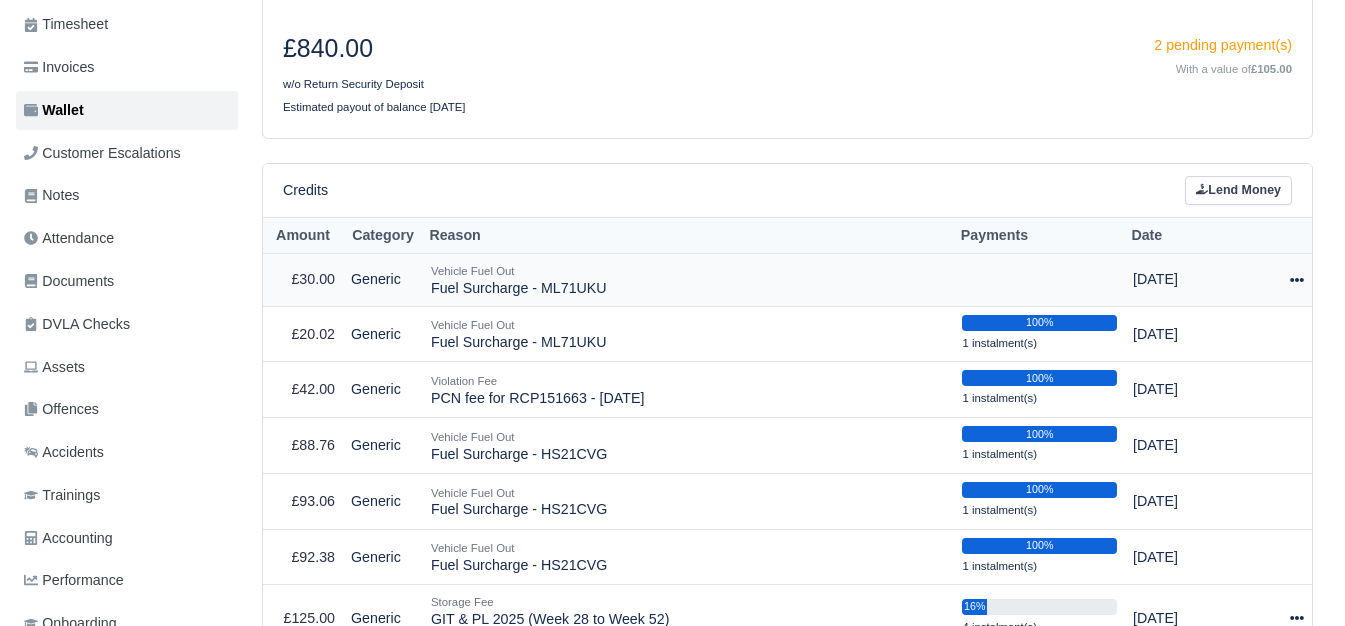 select on "5943" 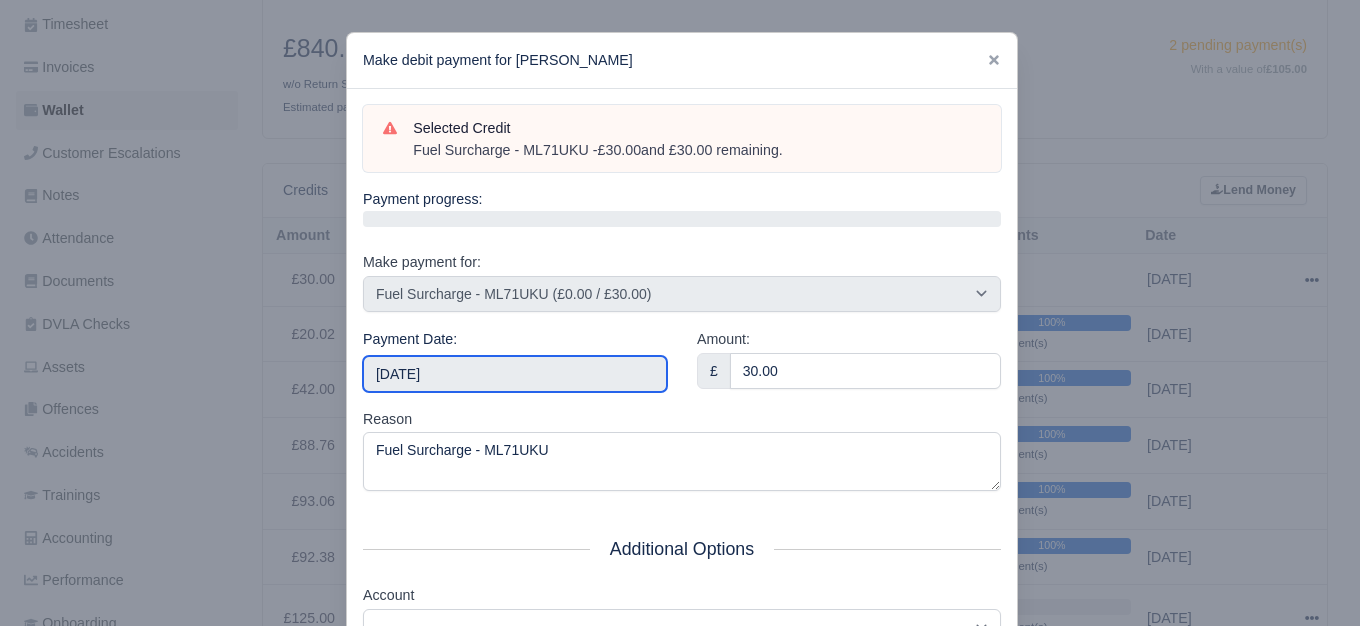 click on "2025-08-02" at bounding box center [515, 374] 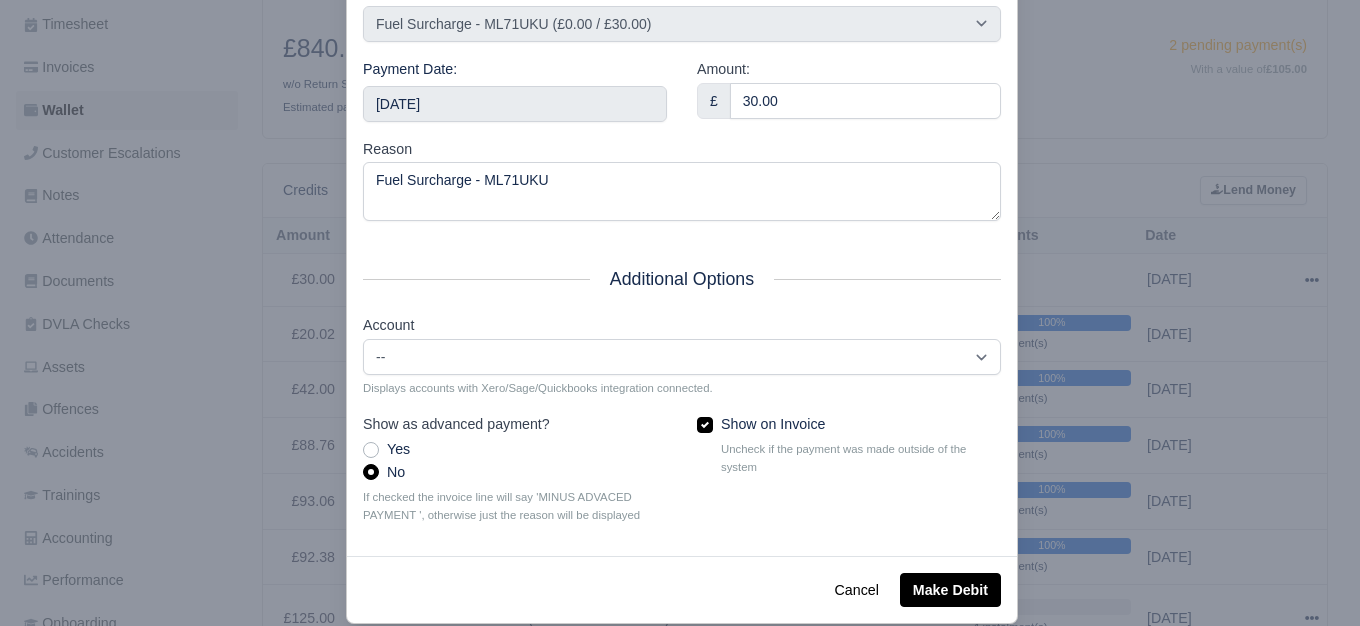 scroll, scrollTop: 302, scrollLeft: 0, axis: vertical 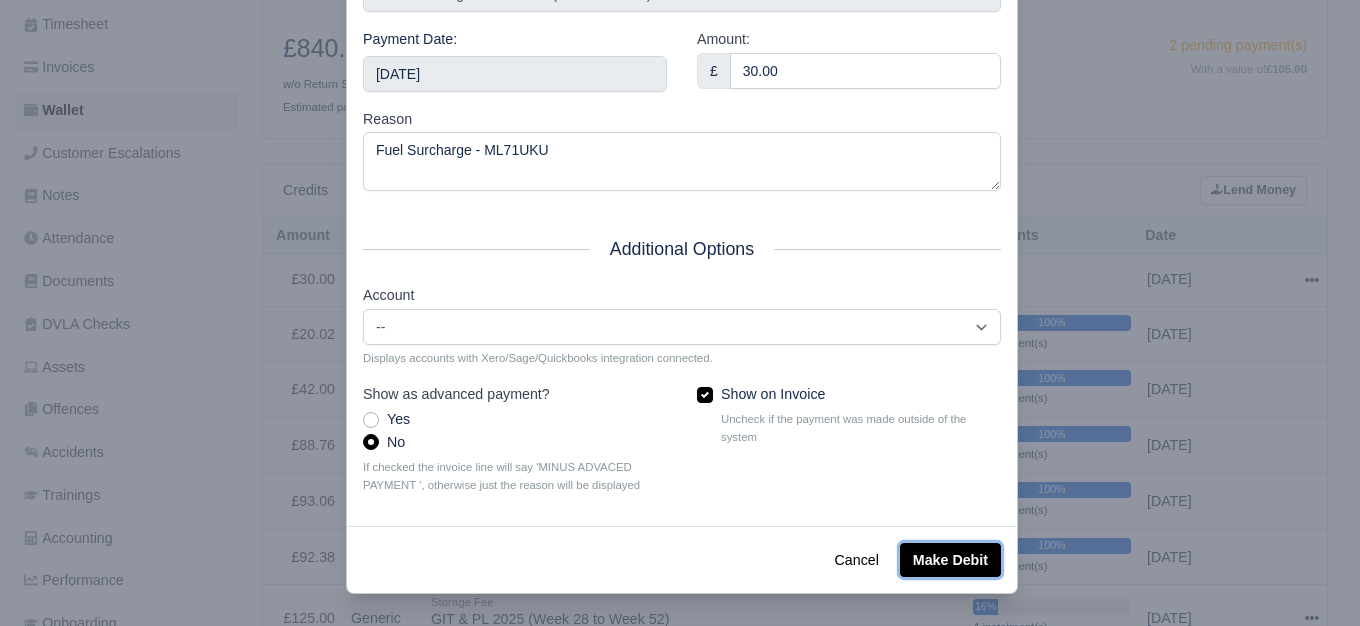 click on "Make Debit" at bounding box center (950, 560) 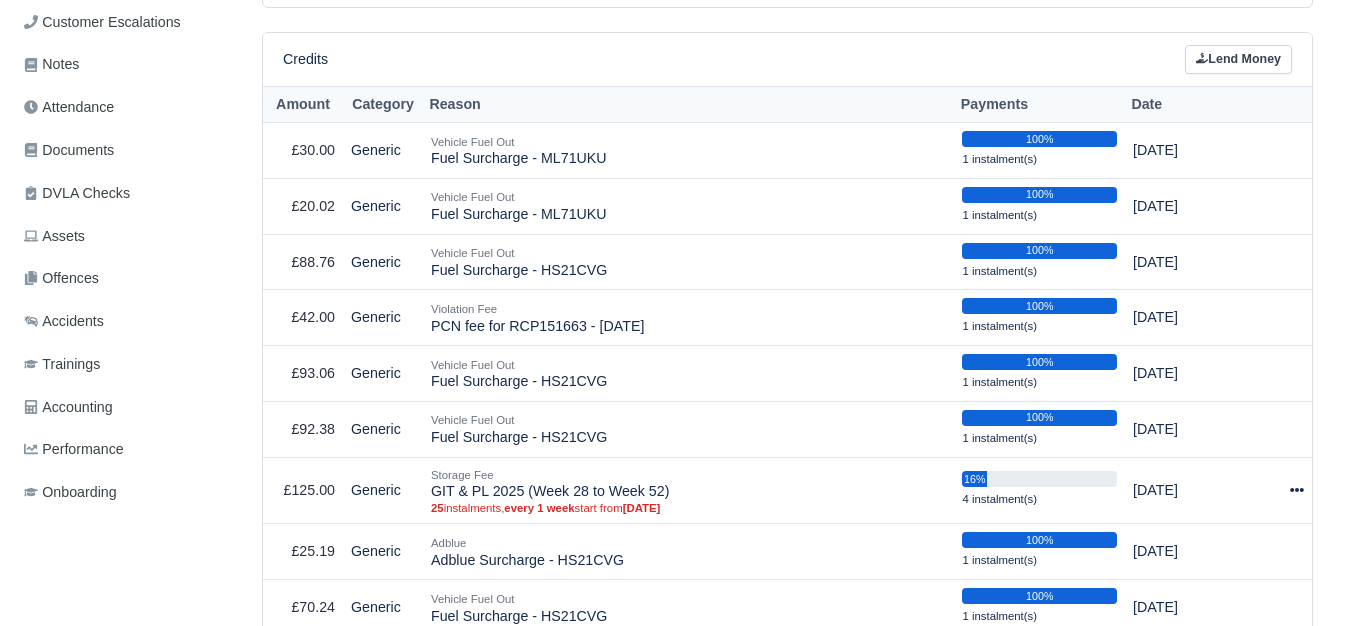 scroll, scrollTop: 500, scrollLeft: 0, axis: vertical 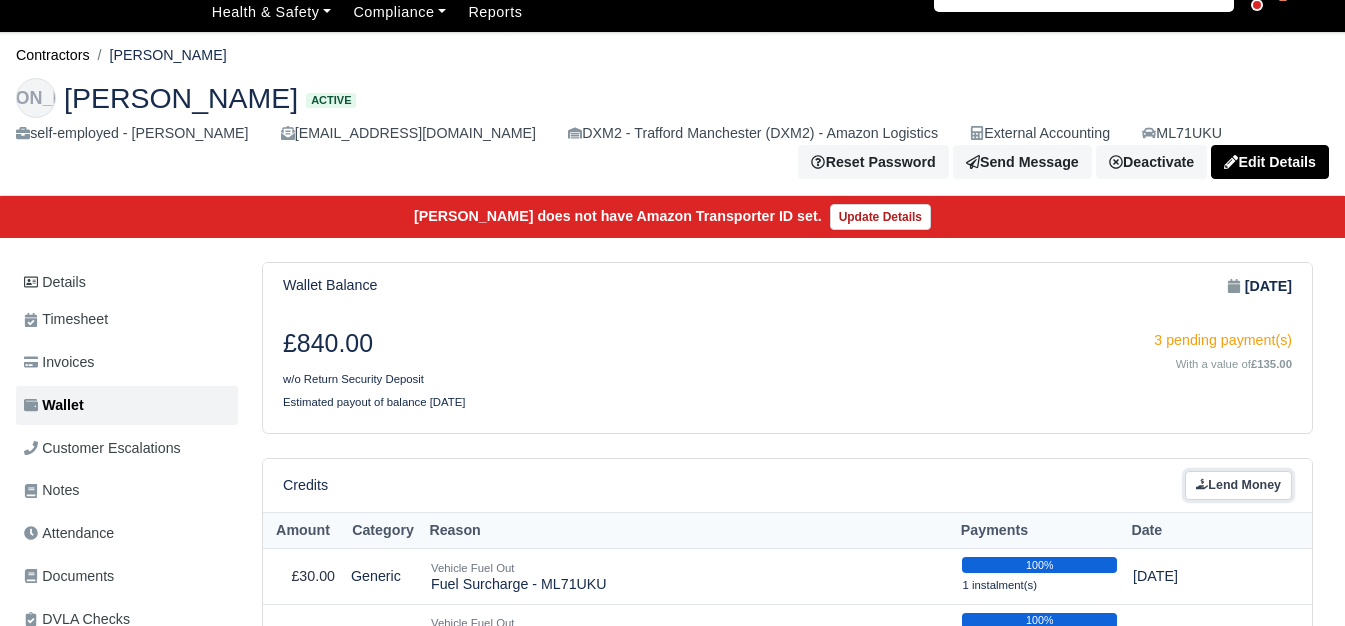 click on "Lend Money" at bounding box center [1238, 485] 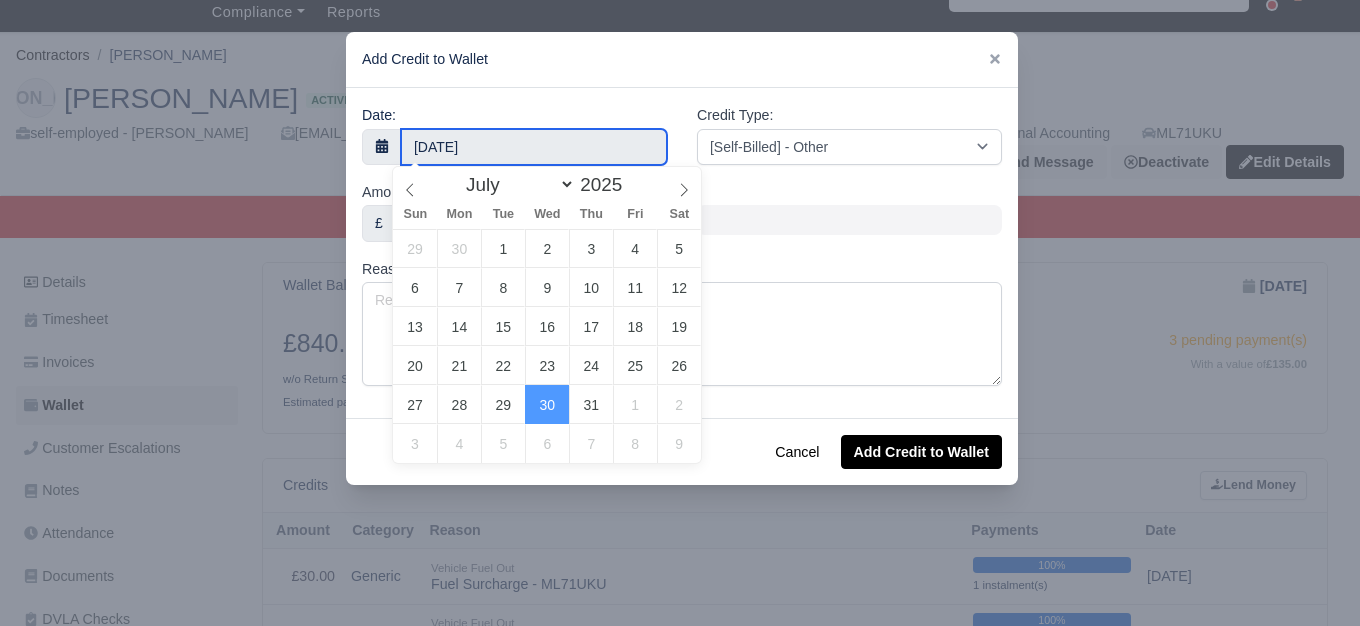 click on "[DATE]" at bounding box center [534, 147] 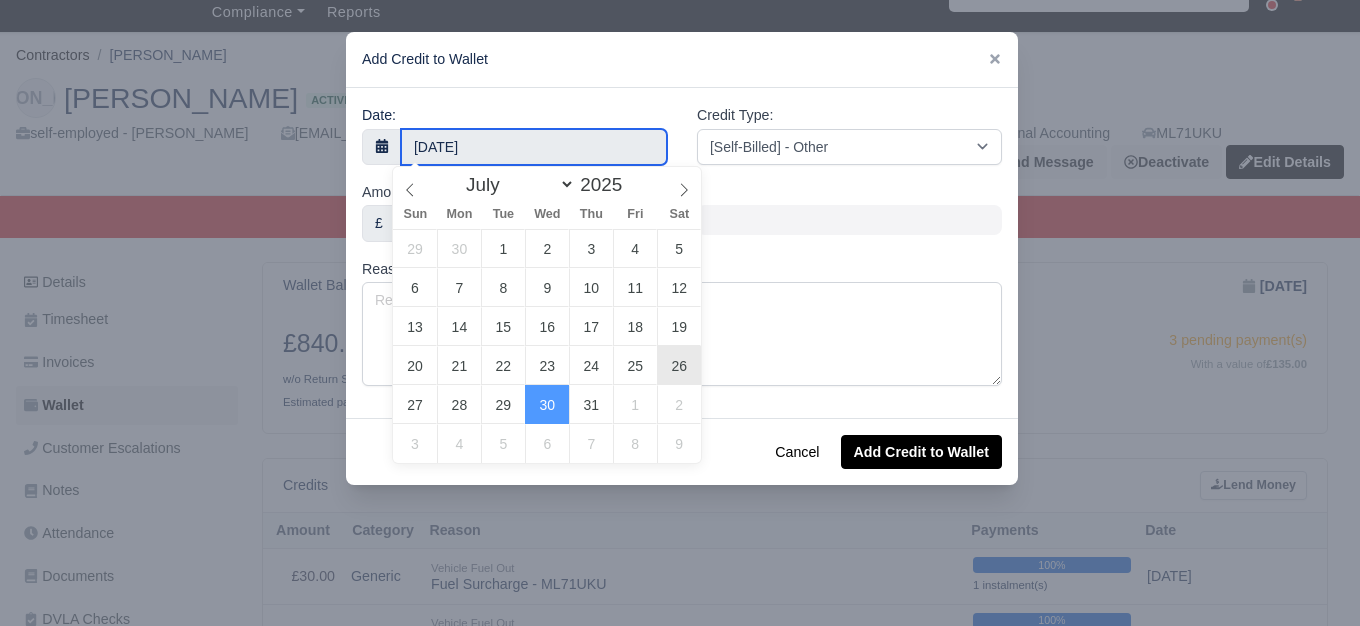type on "[DATE]" 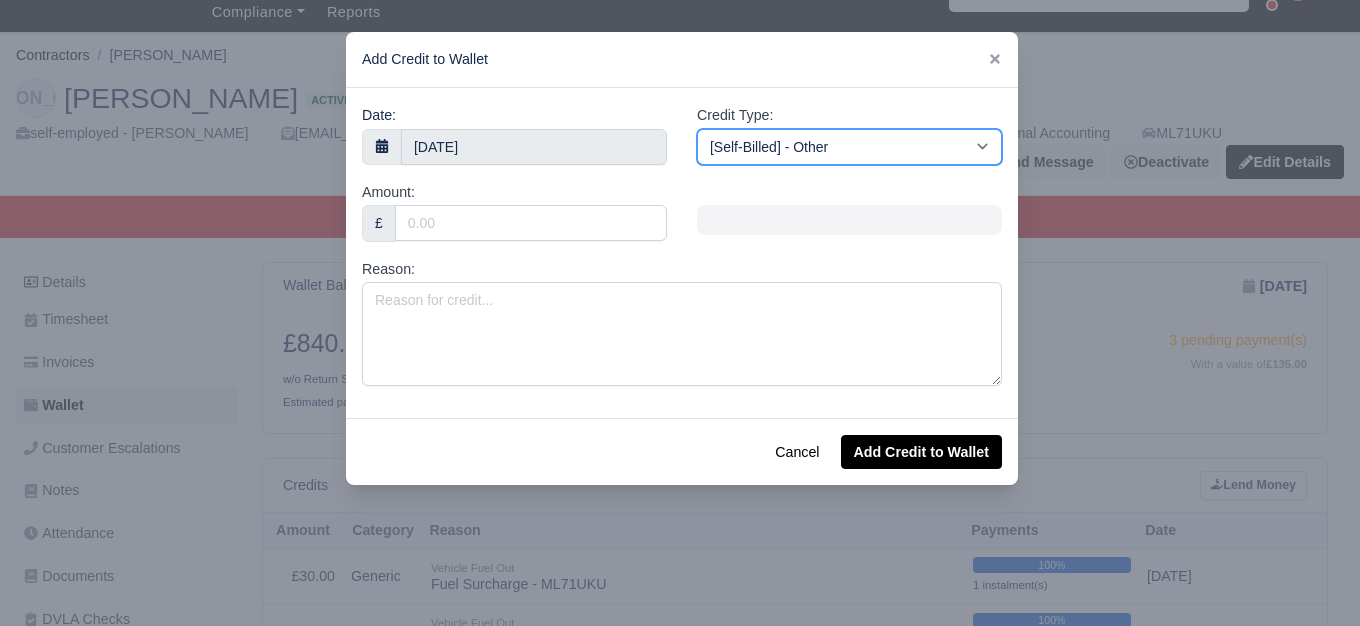 click on "[Self-Billed] - Other
[Self-Billed] - Negative Invoice
[Self-Billed] - Keychain
[Self-Billed] - Background Check
[Self-Billed] - Fuel Advance Payment
[Self-Billed] - Prepayment for Upcoming Work
[Rental] - Other
[Rental] - Vehicle Wash
[Rental] - Repayment in respect of vehicle damage
[Rental] - Vehicle Recovery Charge
[Rental] - Vehicle Pound Recovery
[Rental] - Vehicle Key Replacement
[Rental] - Vehicle Fuel Out
[Rental] - Van Fuel out/Adblue/Keychain/Van Wash/Sticker
[Rental] - Security Deposit to a maximum of £500
[Rental] - Advance payment in respect of rental vehicle deposit
[Rental] - Vehicle Violation
[Rental] - Violation Fee" at bounding box center [849, 147] 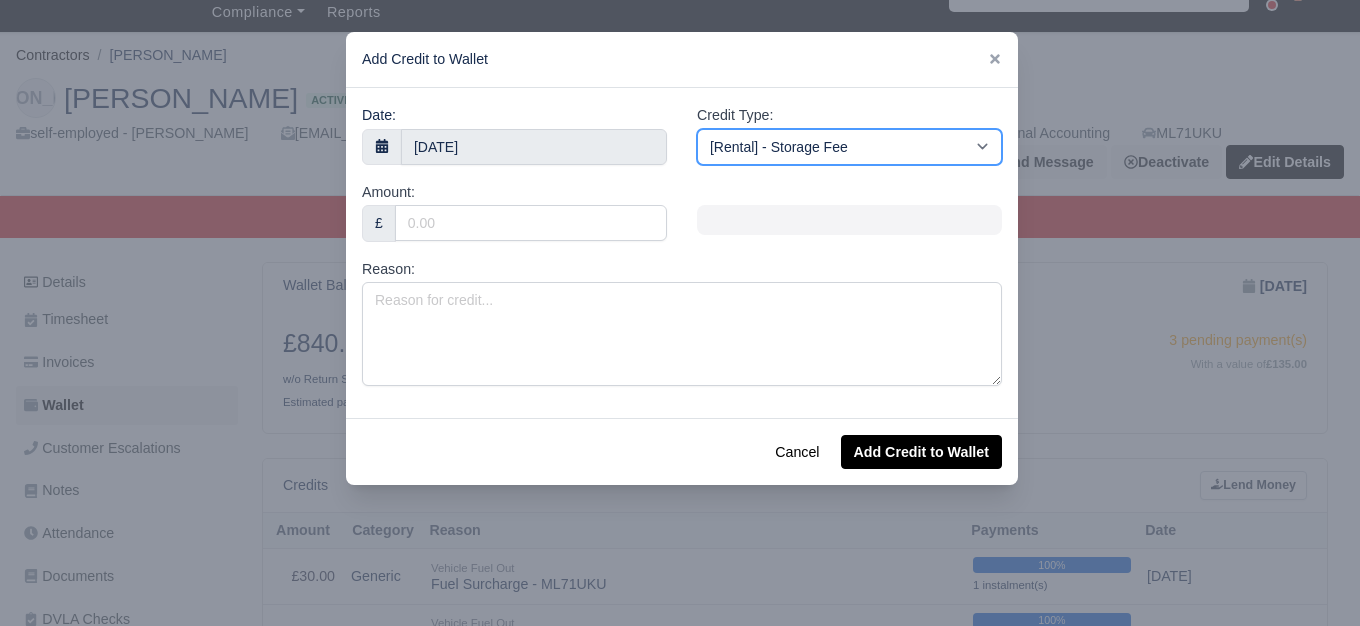 click on "[Self-Billed] - Other
[Self-Billed] - Negative Invoice
[Self-Billed] - Keychain
[Self-Billed] - Background Check
[Self-Billed] - Fuel Advance Payment
[Self-Billed] - Prepayment for Upcoming Work
[Rental] - Other
[Rental] - Vehicle Wash
[Rental] - Repayment in respect of vehicle damage
[Rental] - Vehicle Recovery Charge
[Rental] - Vehicle Pound Recovery
[Rental] - Vehicle Key Replacement
[Rental] - Vehicle Fuel Out
[Rental] - Van Fuel out/Adblue/Keychain/Van Wash/Sticker
[Rental] - Security Deposit to a maximum of £500
[Rental] - Advance payment in respect of rental vehicle deposit
[Rental] - Vehicle Violation
[Rental] - Violation Fee" at bounding box center (849, 147) 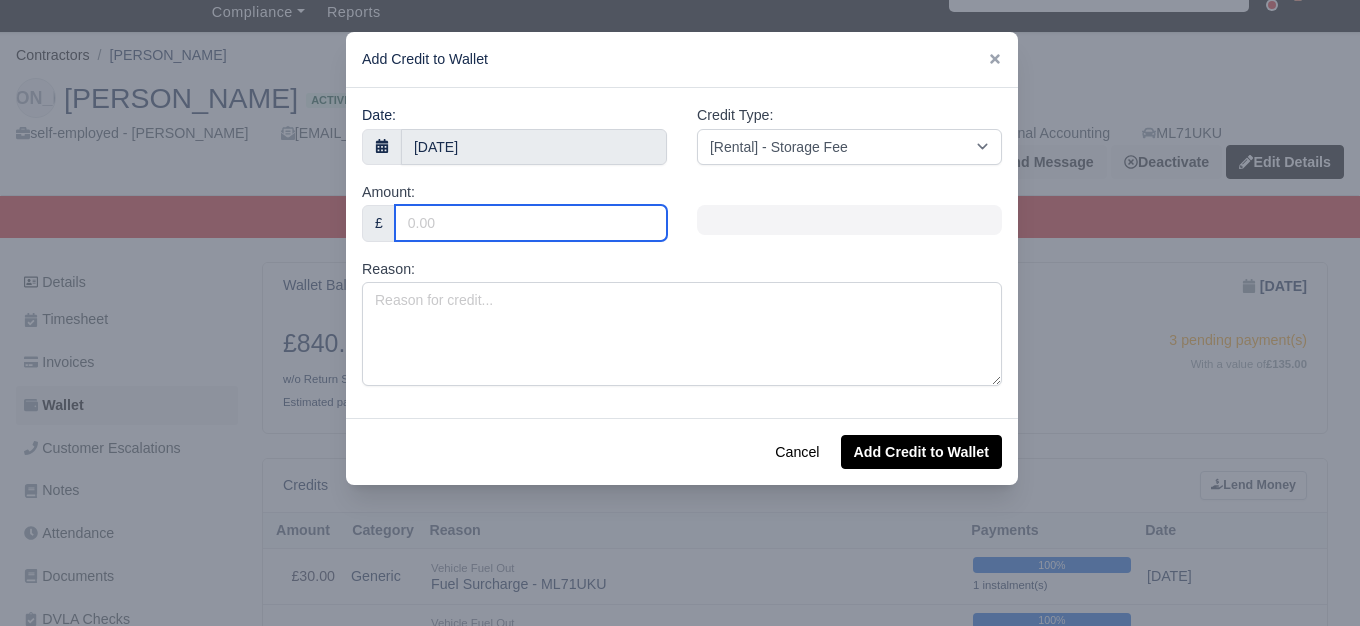 click on "Amount:" at bounding box center (531, 223) 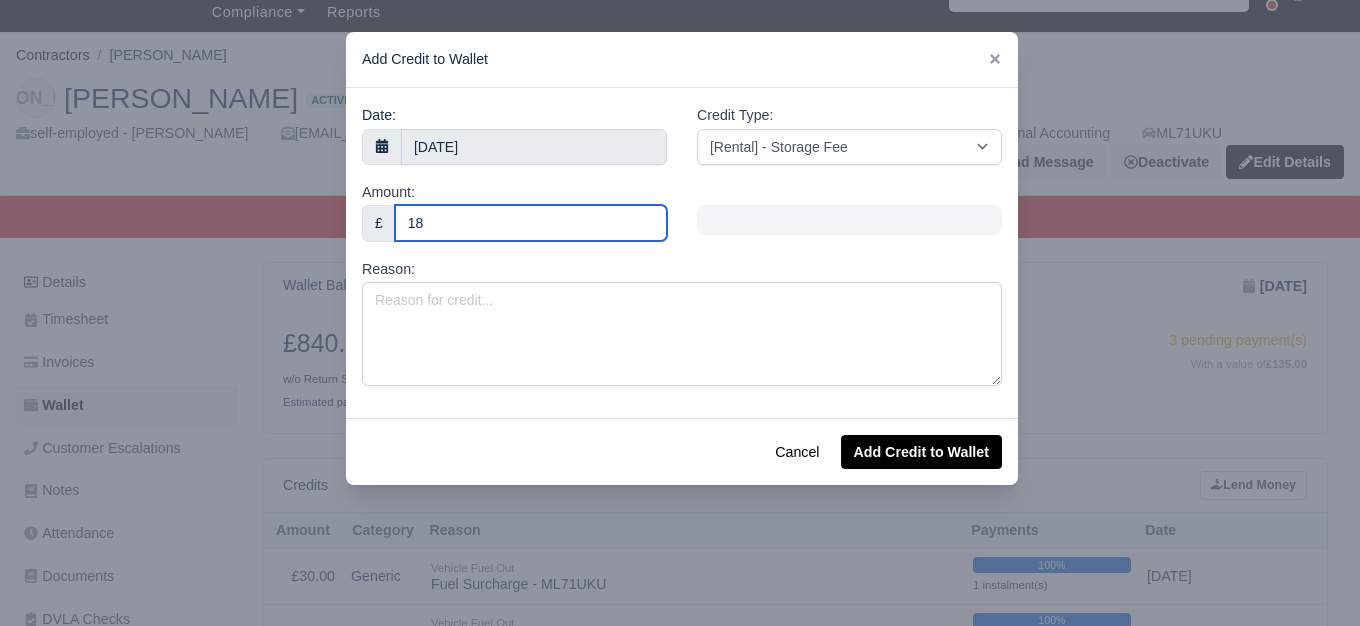 type on "183" 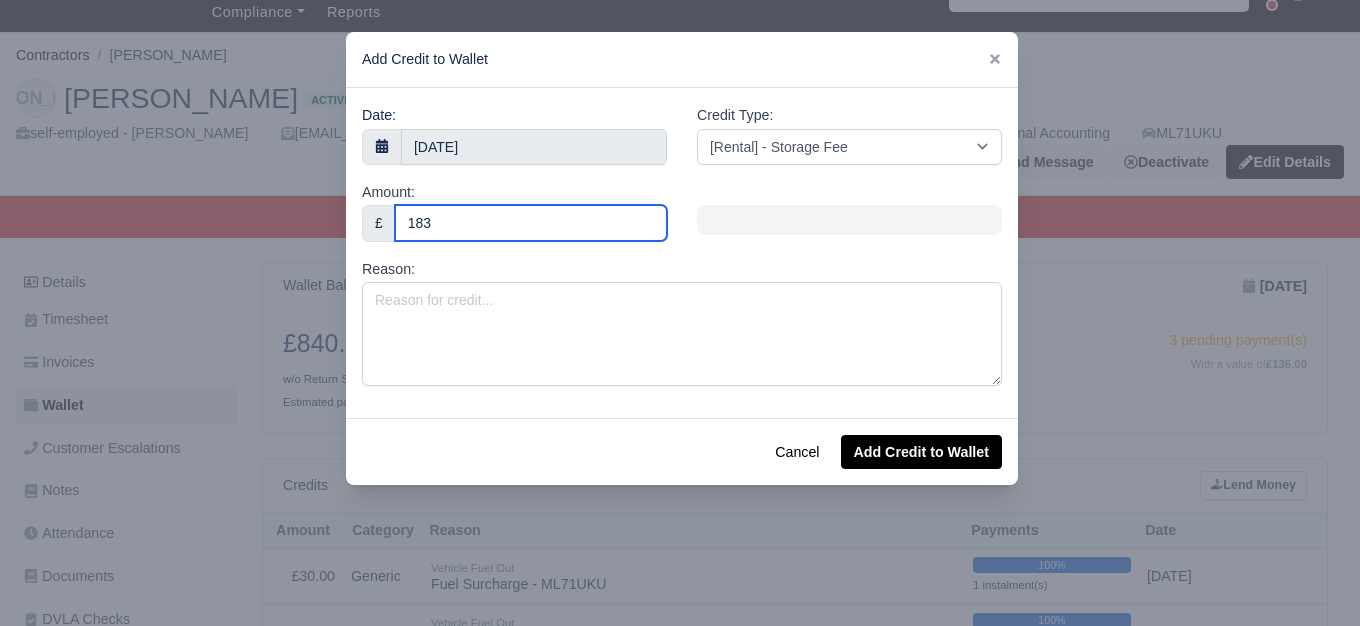 type 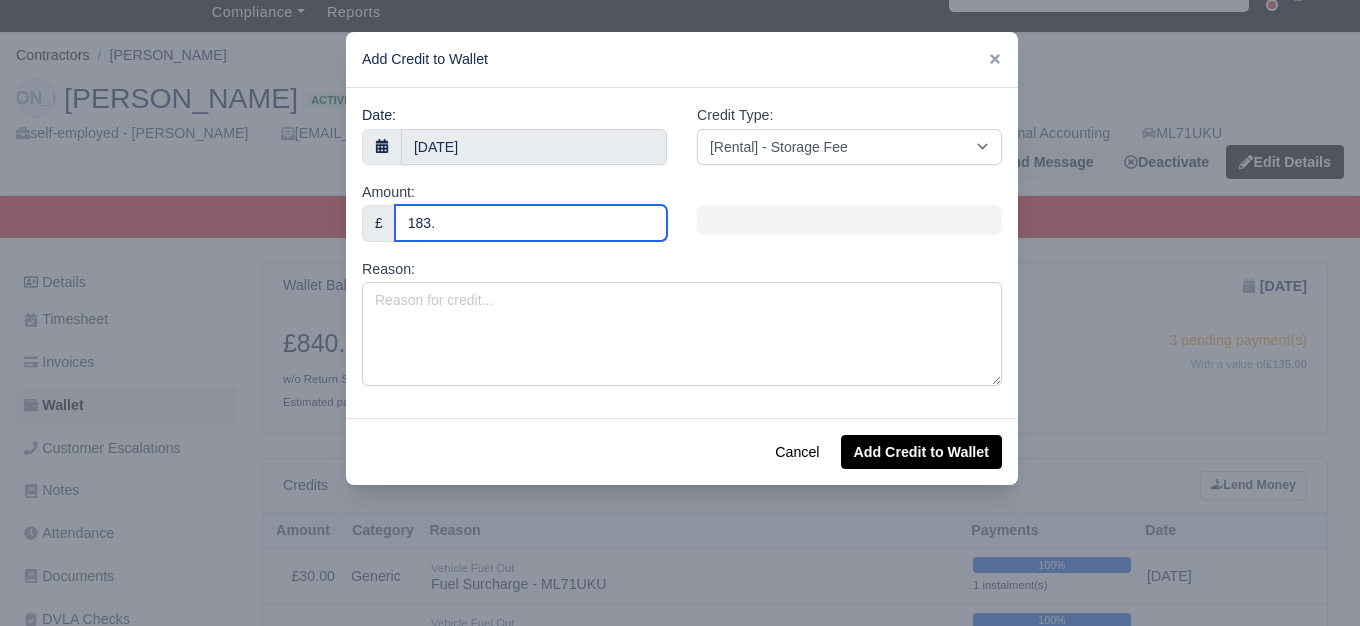 type 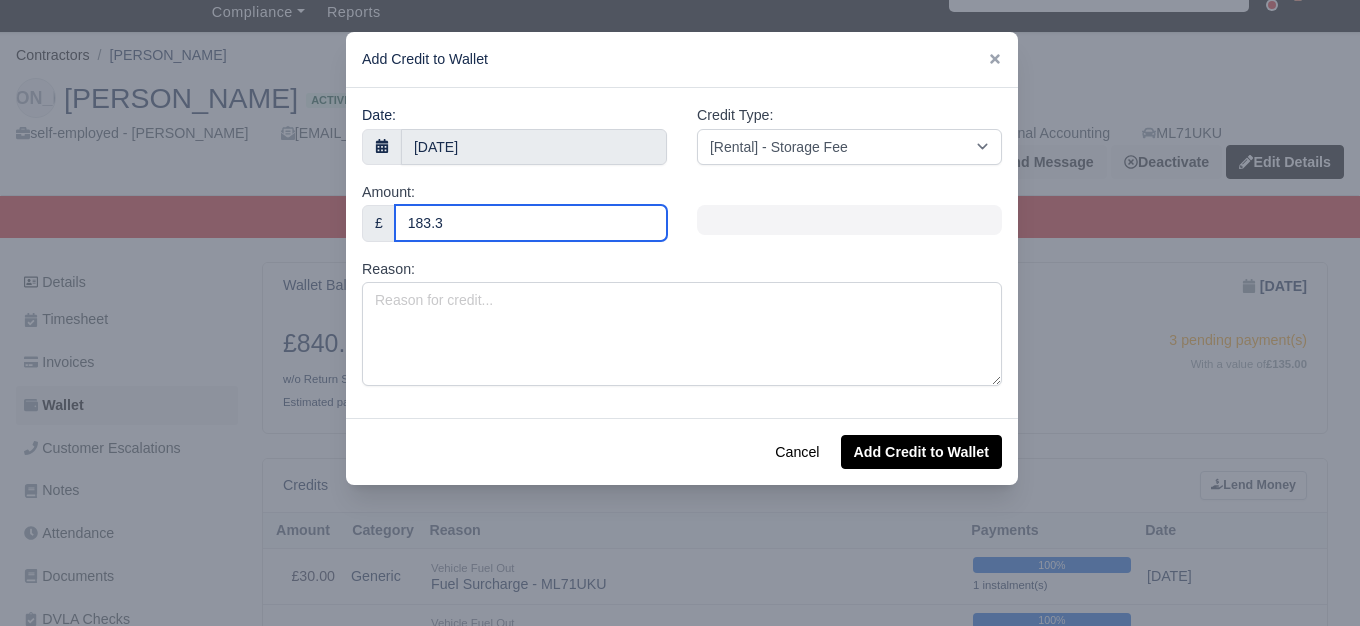 type on "183.38" 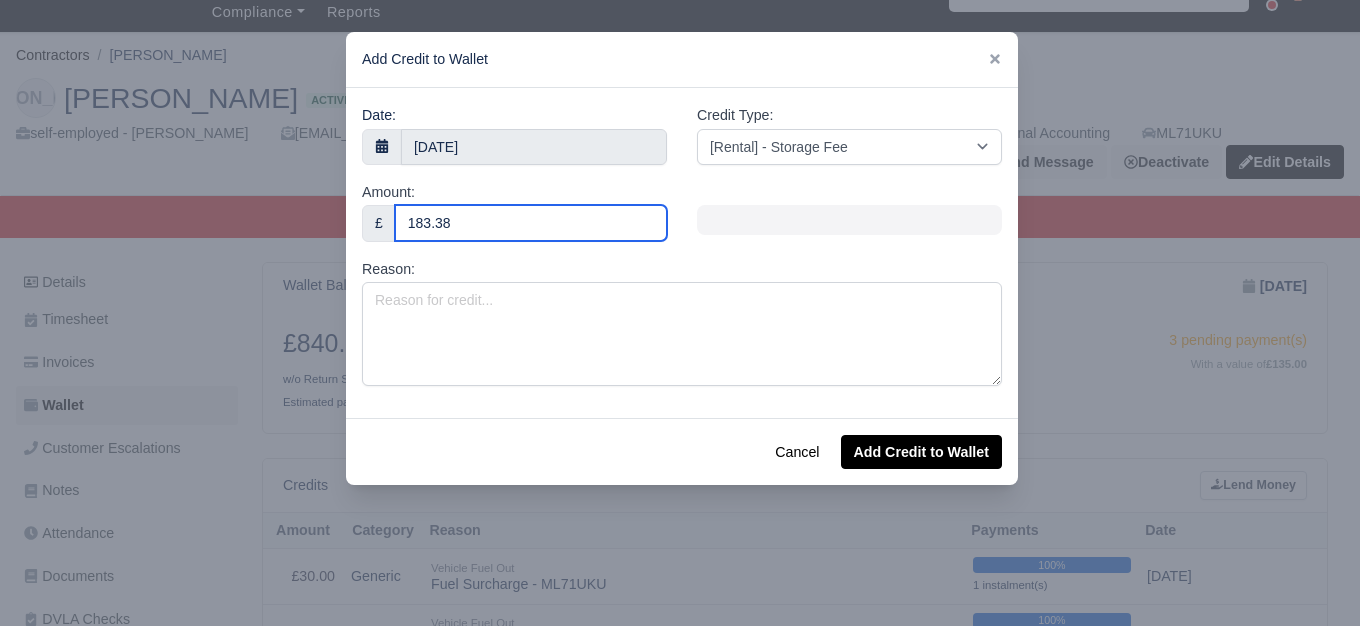 type 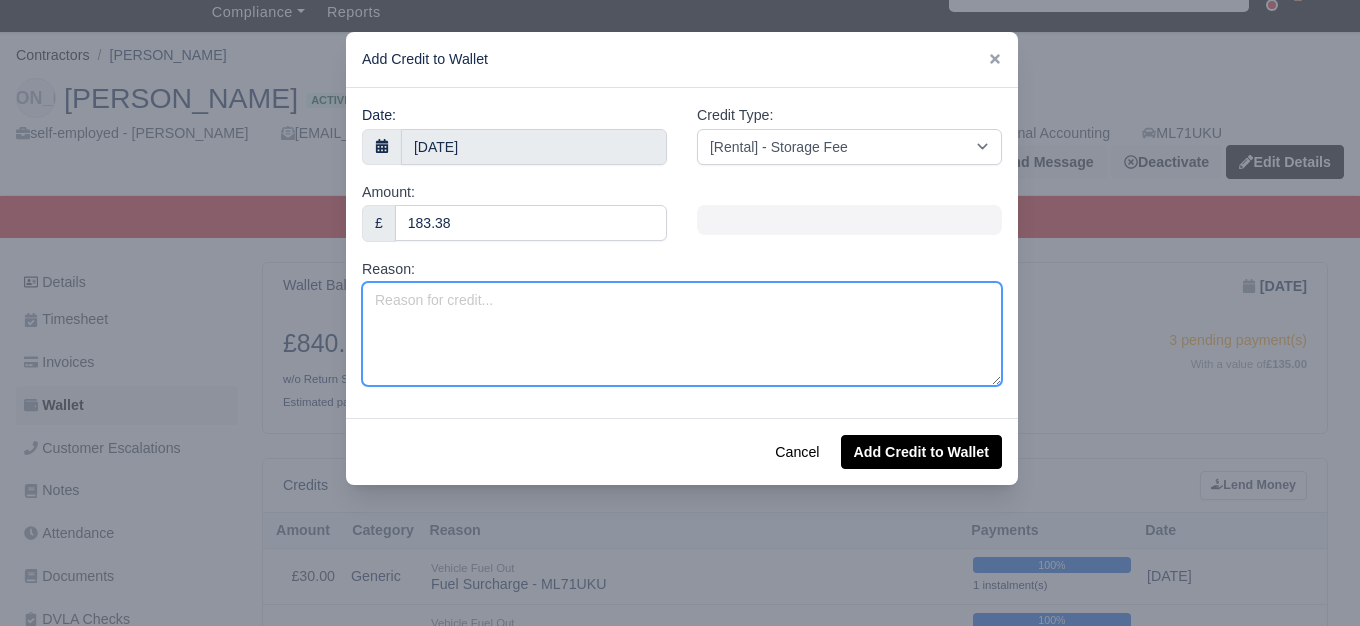 click on "Reason:" at bounding box center [682, 334] 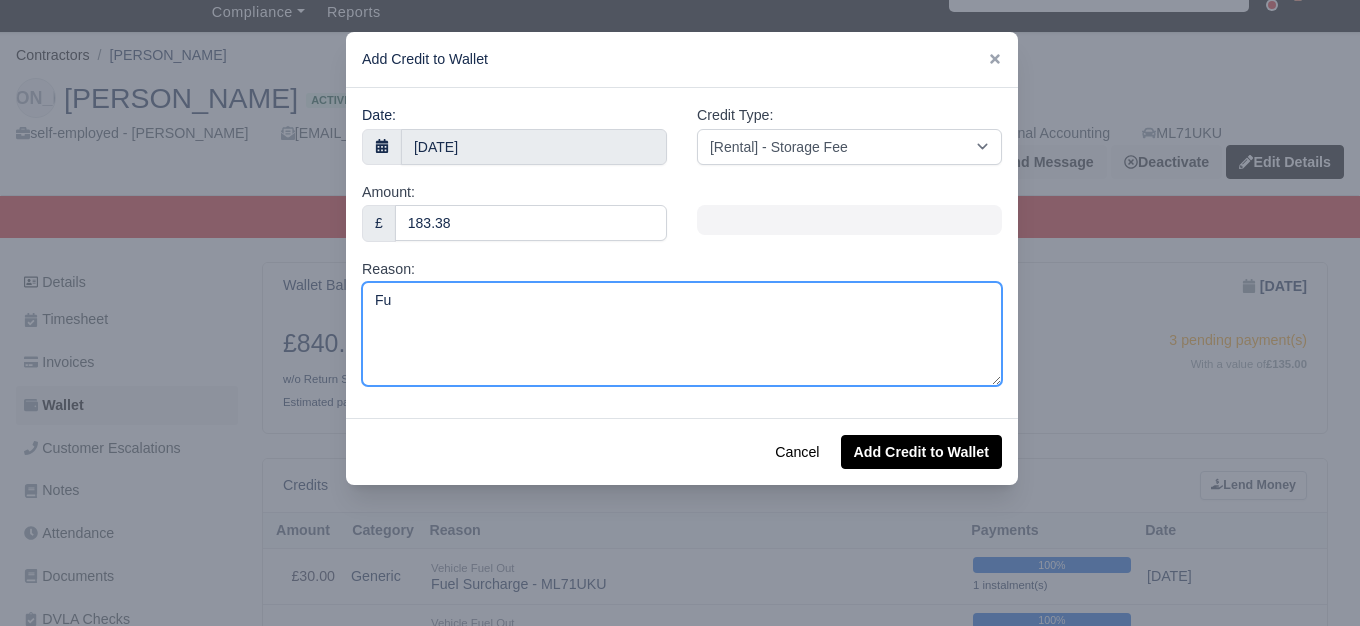 type on "F" 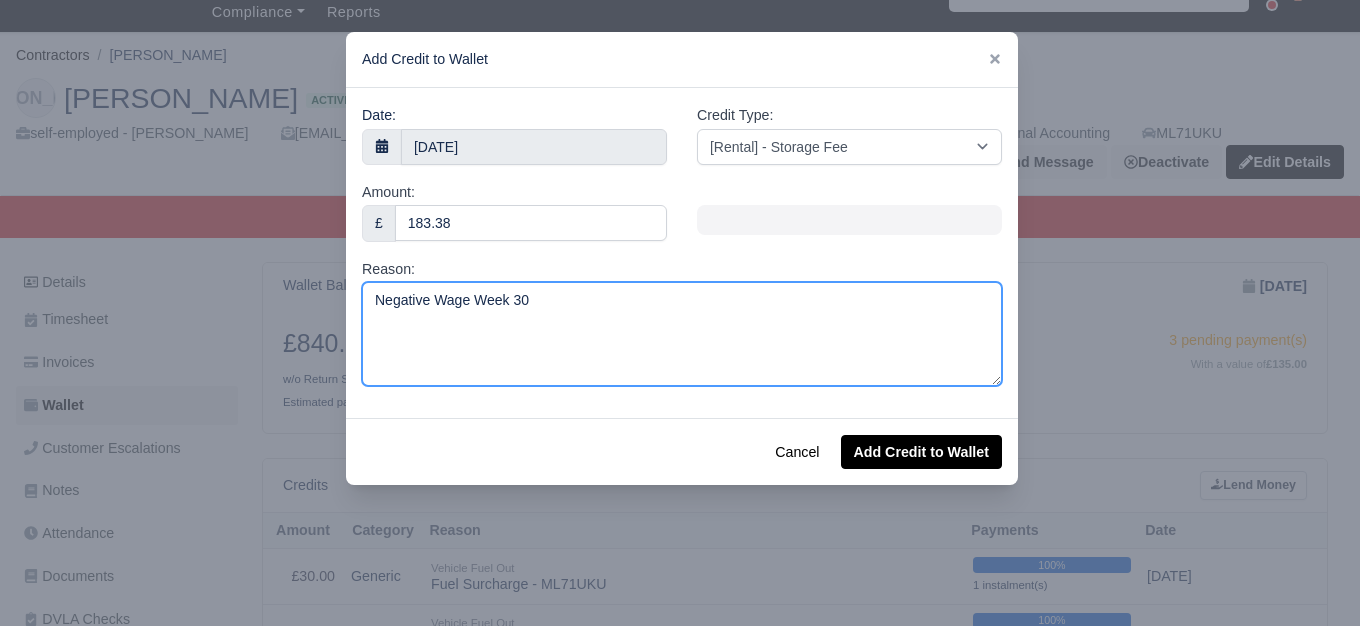 type on "Negative Wage Week 30" 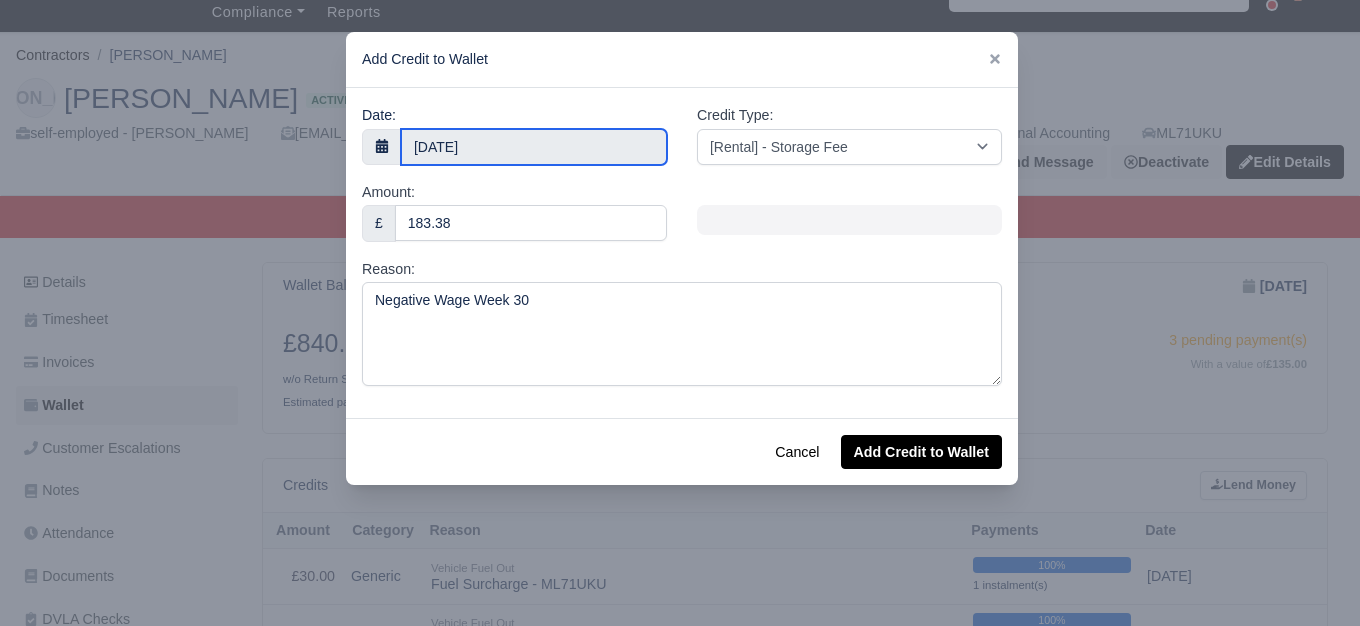 click on "[DATE]" at bounding box center [534, 147] 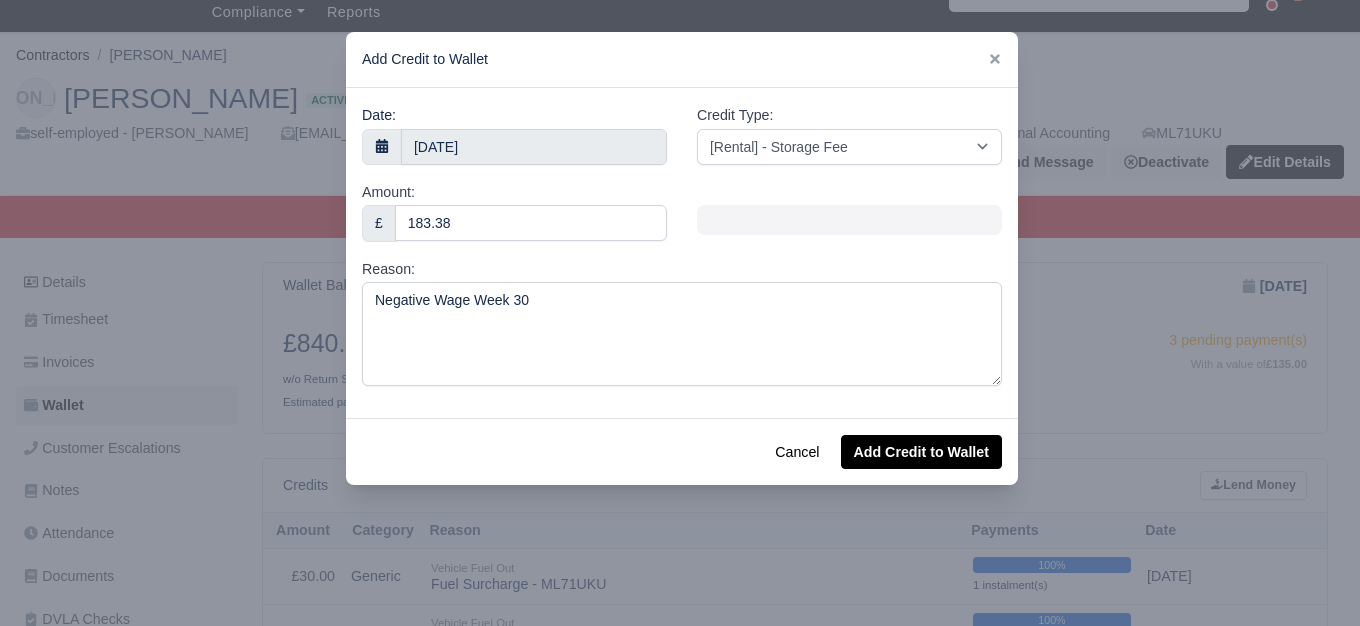click at bounding box center (849, 219) 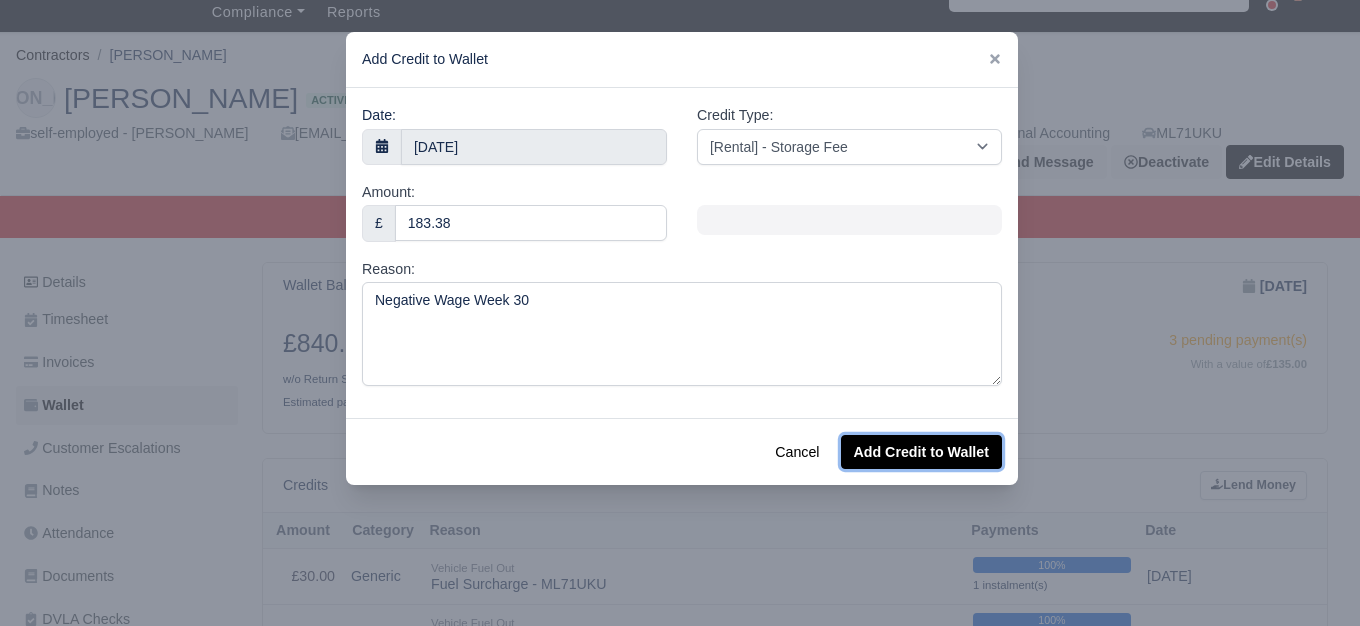 click on "Add Credit to Wallet" at bounding box center [921, 452] 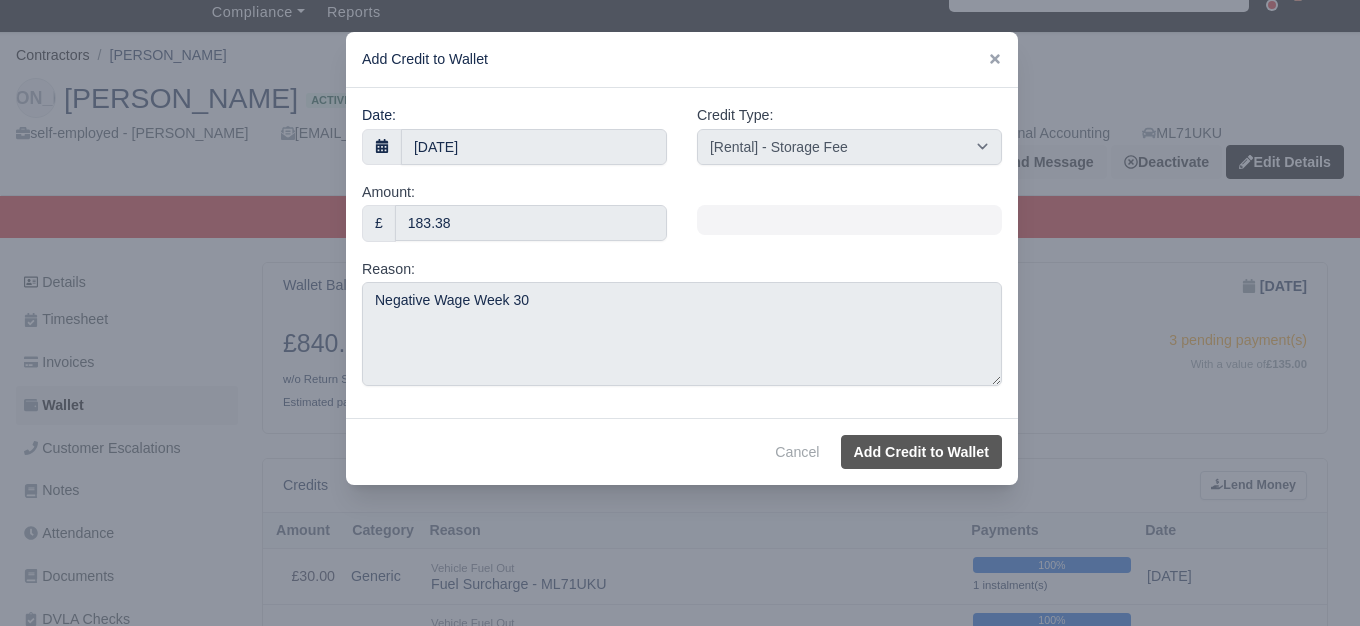 select on "other" 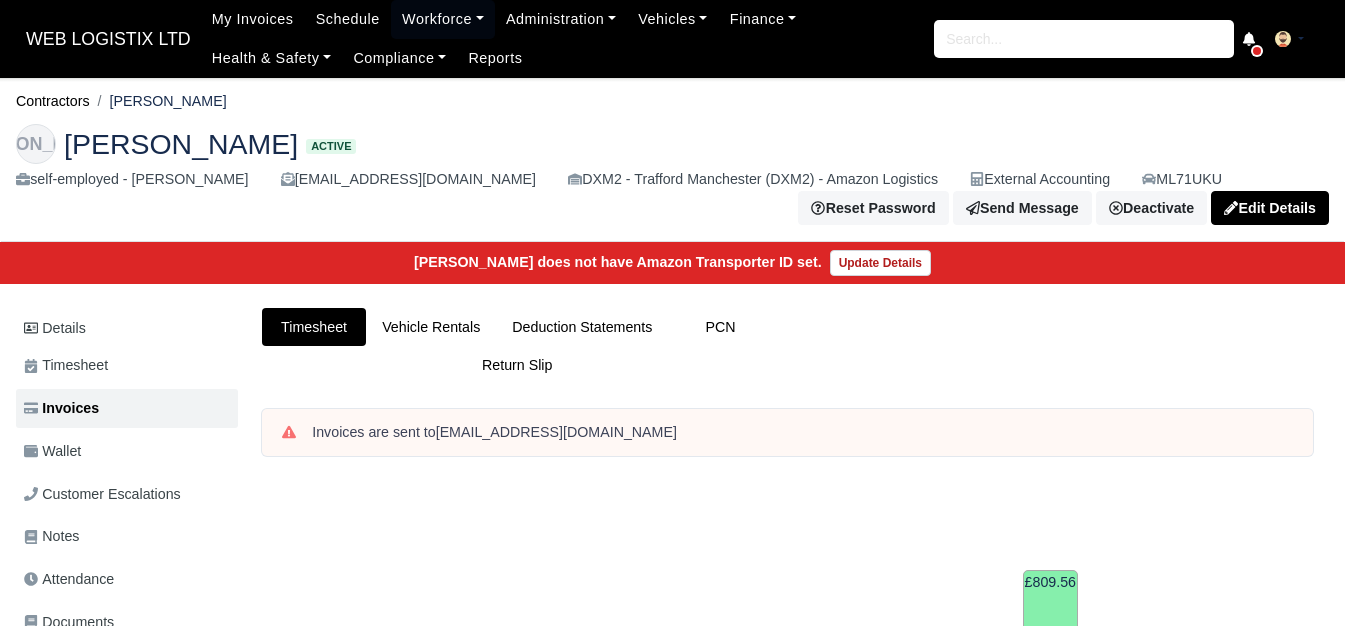 scroll, scrollTop: 0, scrollLeft: 0, axis: both 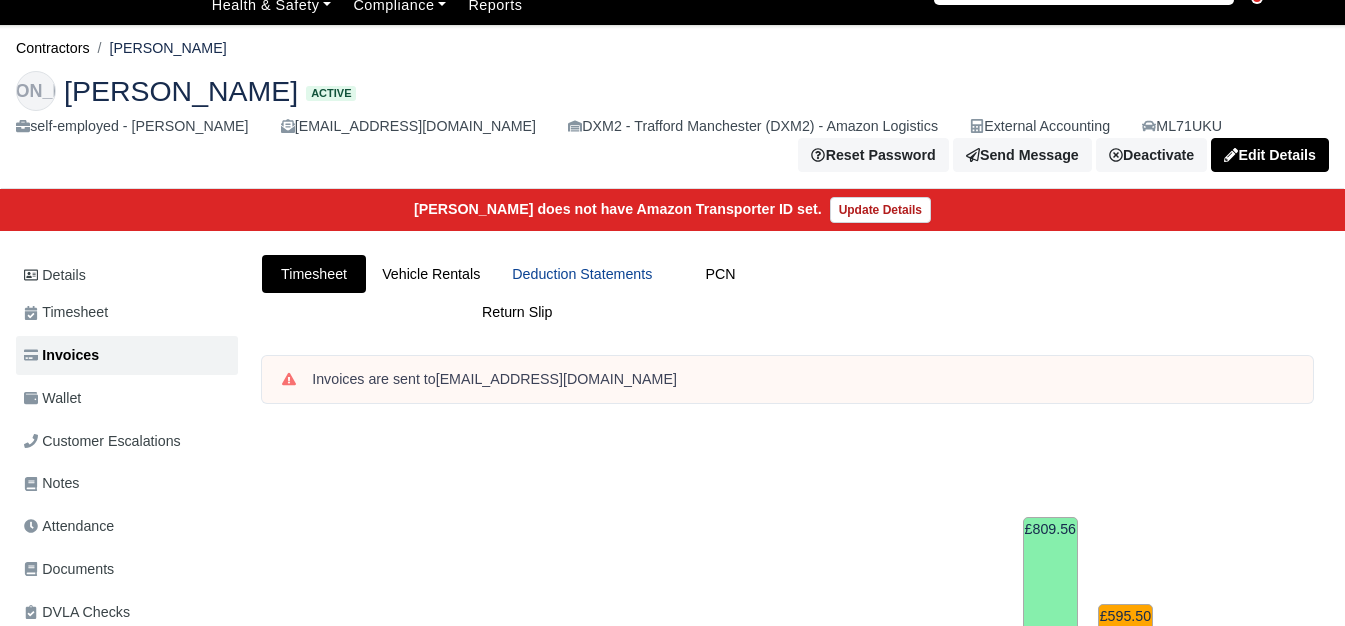click on "Deduction
Statements" at bounding box center (582, 274) 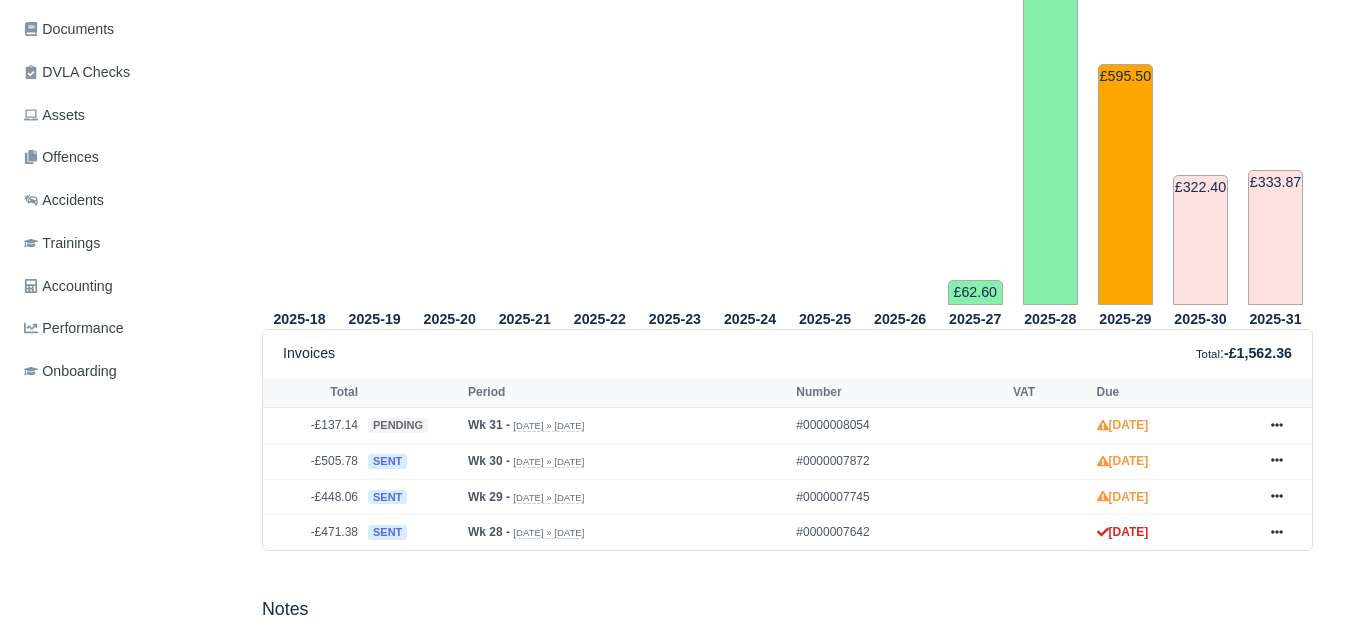 scroll, scrollTop: 570, scrollLeft: 0, axis: vertical 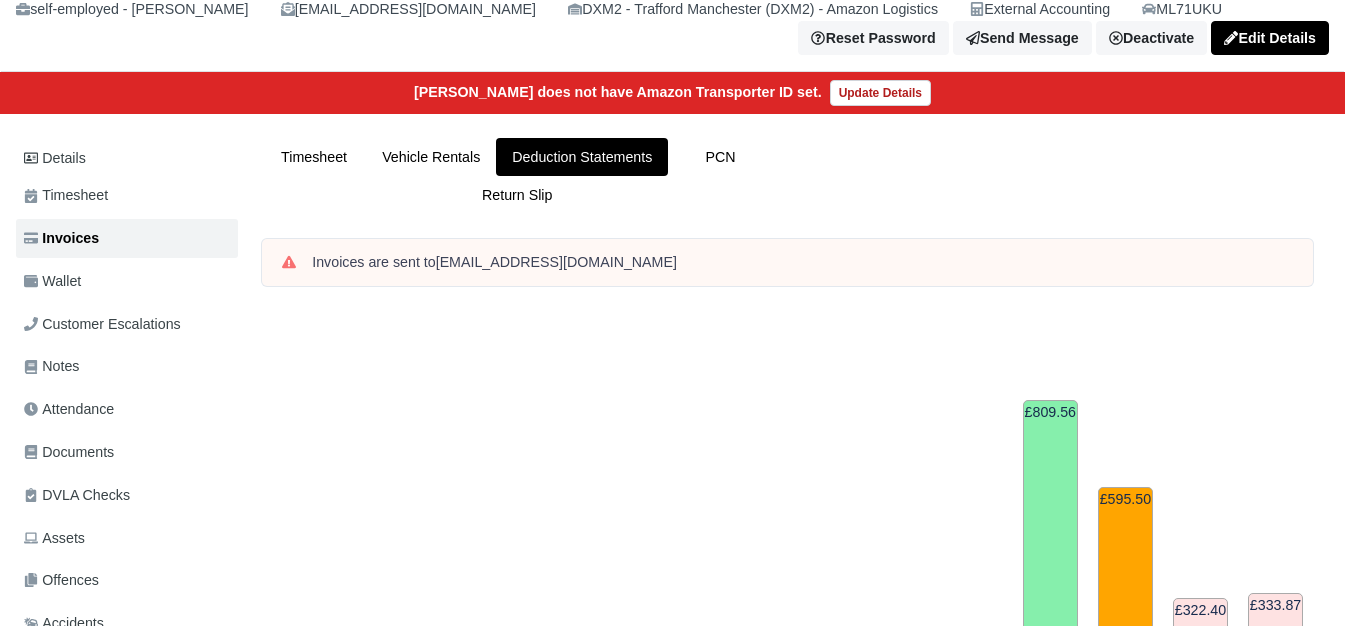 click on "WEB LOGISTIX LTD
My Invoices Schedule Workforce Manpower Expiring Documents Leave Requests Daily Attendance Daily Timesheet Onboardings Feedback Administration Depots Operating Centres Management Schedule Tasks Tasks Metrics Vehicles Fleet Schedule Rental Agreements [DATE] Inspections Forms Customers Offences Incidents Service Entries Renewal Dates Vehicle Groups Fleet Insurance B2B Contractors Finance Invoices Disputes Payment Types Service Types Assets Credit Instalments Bulk Payment Custom Invoices Health & Safety Vehicle Inspections Support Portal Incidents Compliance Compliance Dashboard E-Sign Documents Communication Center Trainings Reports
×" at bounding box center [672, 143] 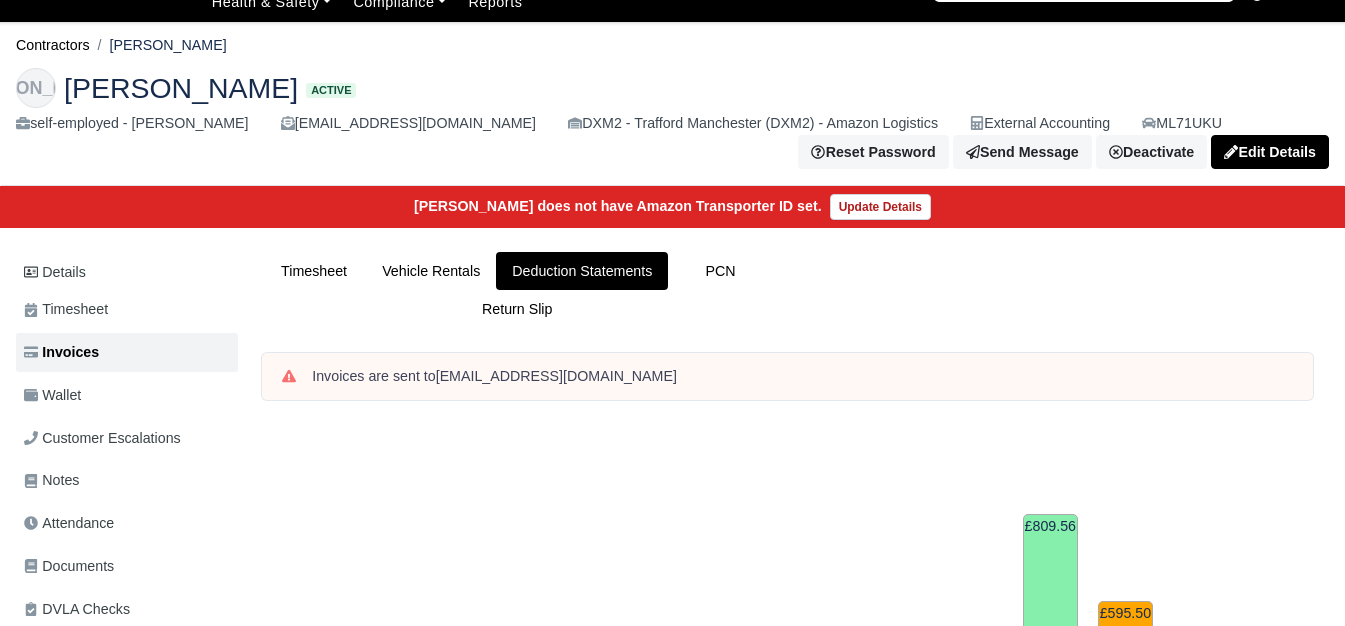 drag, startPoint x: 112, startPoint y: 44, endPoint x: 193, endPoint y: 49, distance: 81.154175 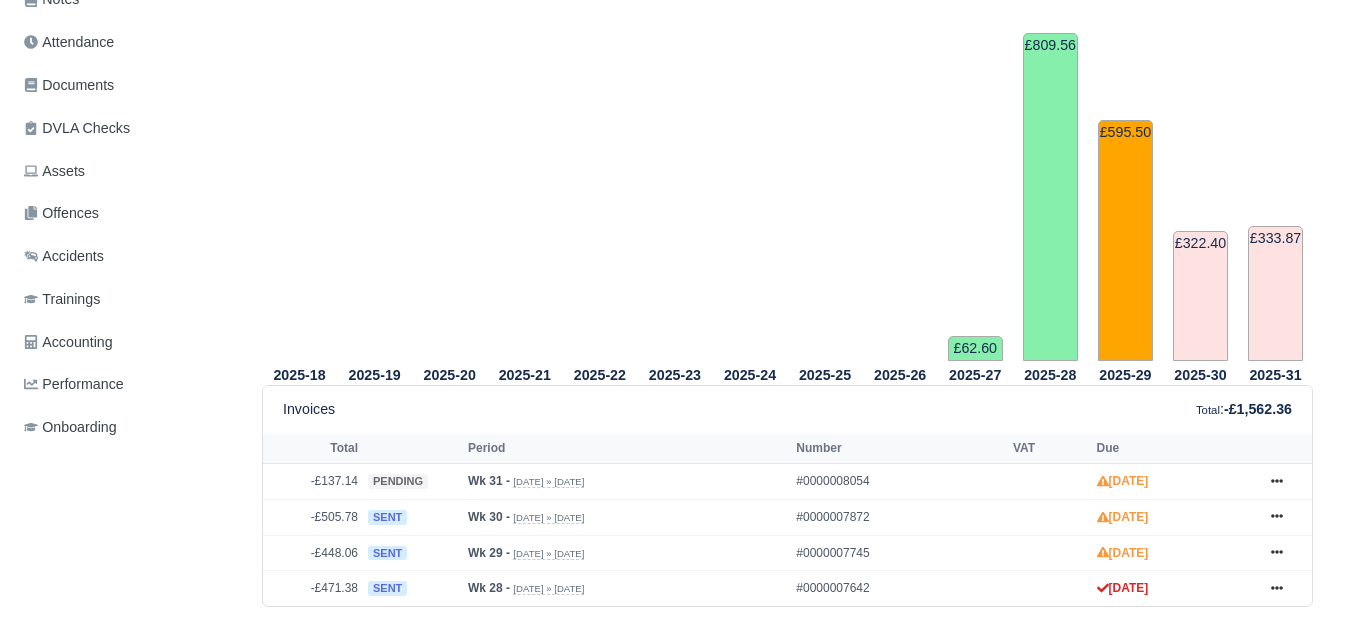 scroll, scrollTop: 550, scrollLeft: 0, axis: vertical 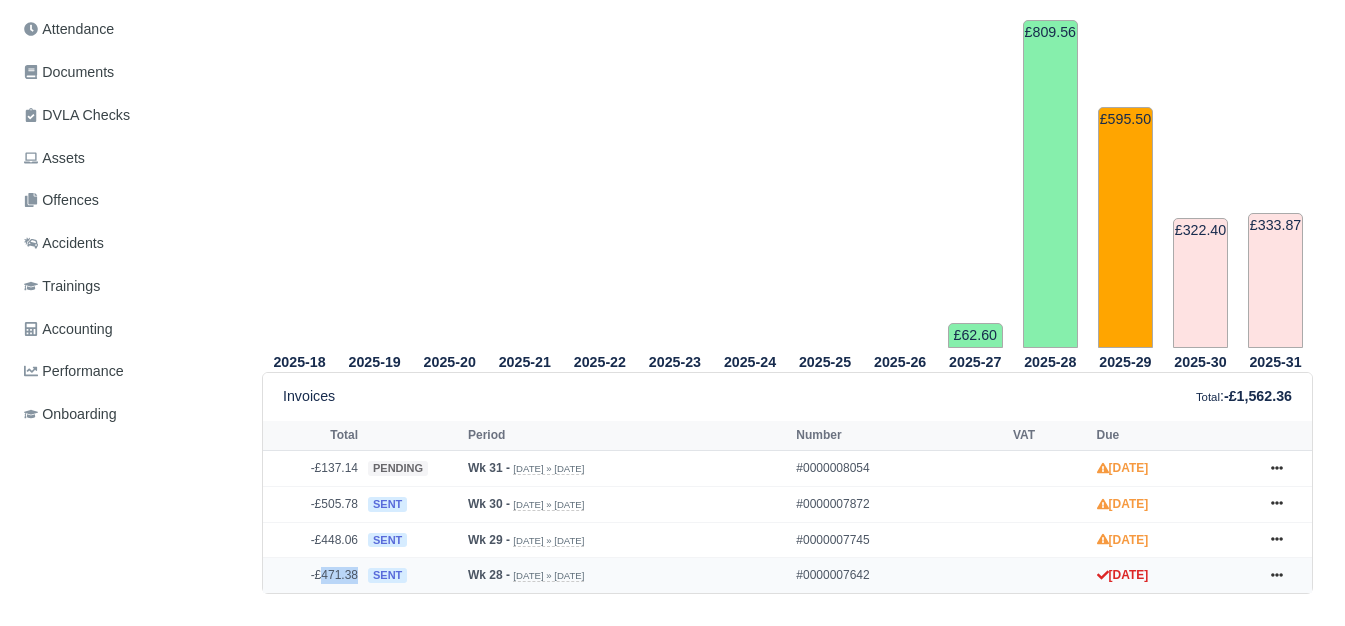 drag, startPoint x: 322, startPoint y: 579, endPoint x: 357, endPoint y: 579, distance: 35 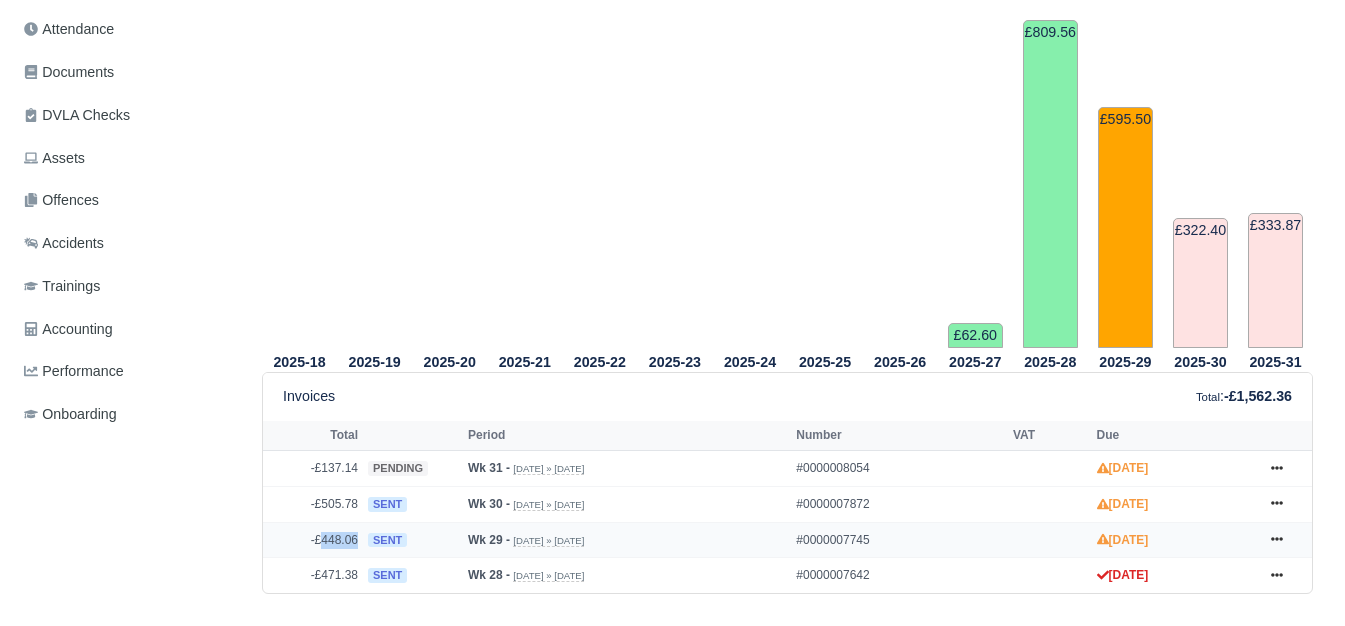 drag, startPoint x: 320, startPoint y: 545, endPoint x: 355, endPoint y: 552, distance: 35.69314 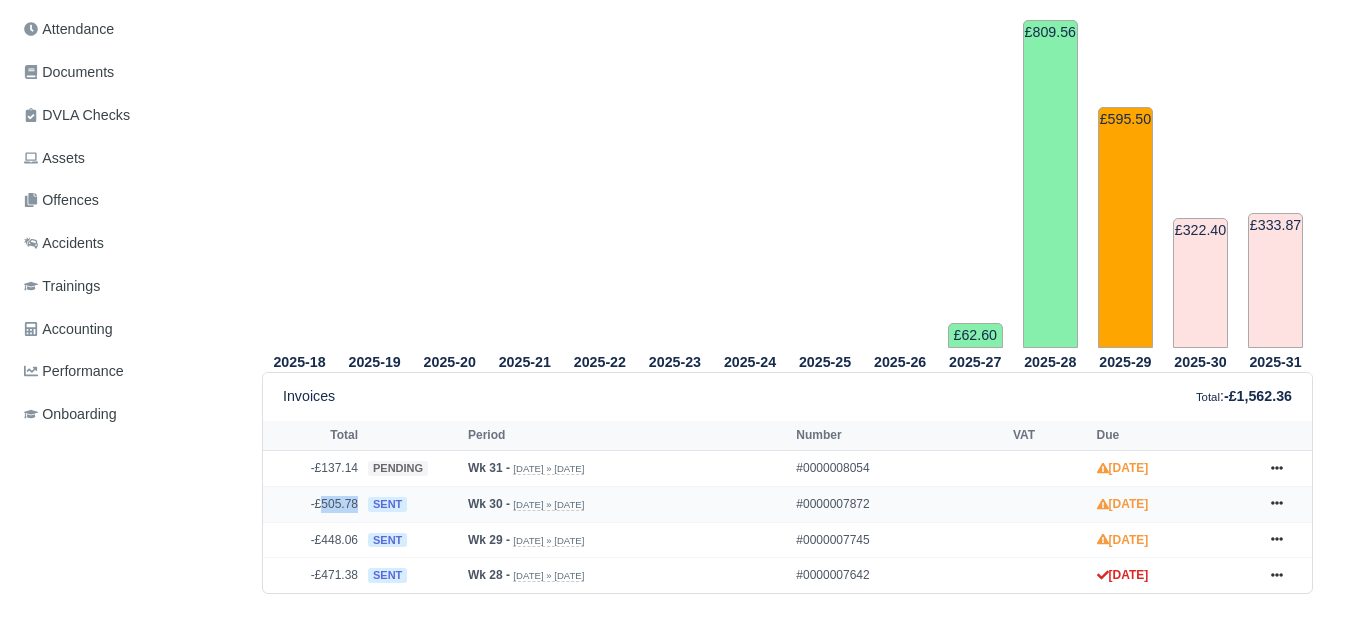 drag, startPoint x: 322, startPoint y: 507, endPoint x: 359, endPoint y: 513, distance: 37.48333 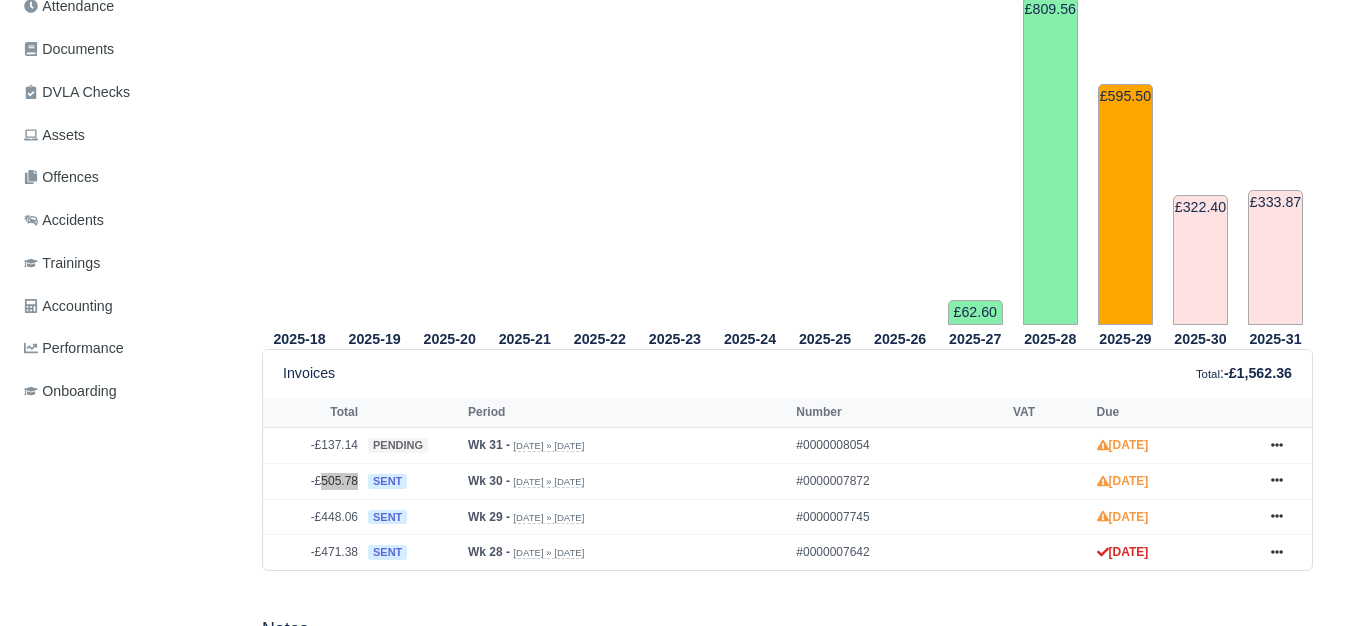 scroll, scrollTop: 0, scrollLeft: 0, axis: both 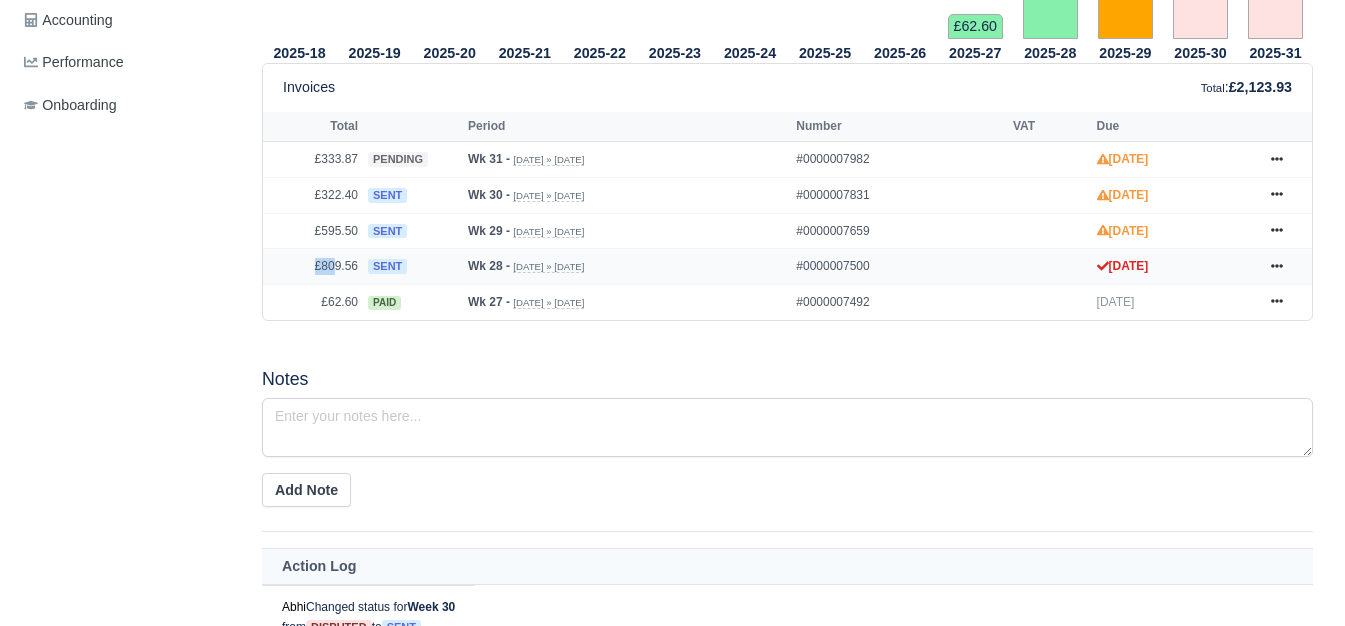 drag, startPoint x: 318, startPoint y: 271, endPoint x: 332, endPoint y: 271, distance: 14 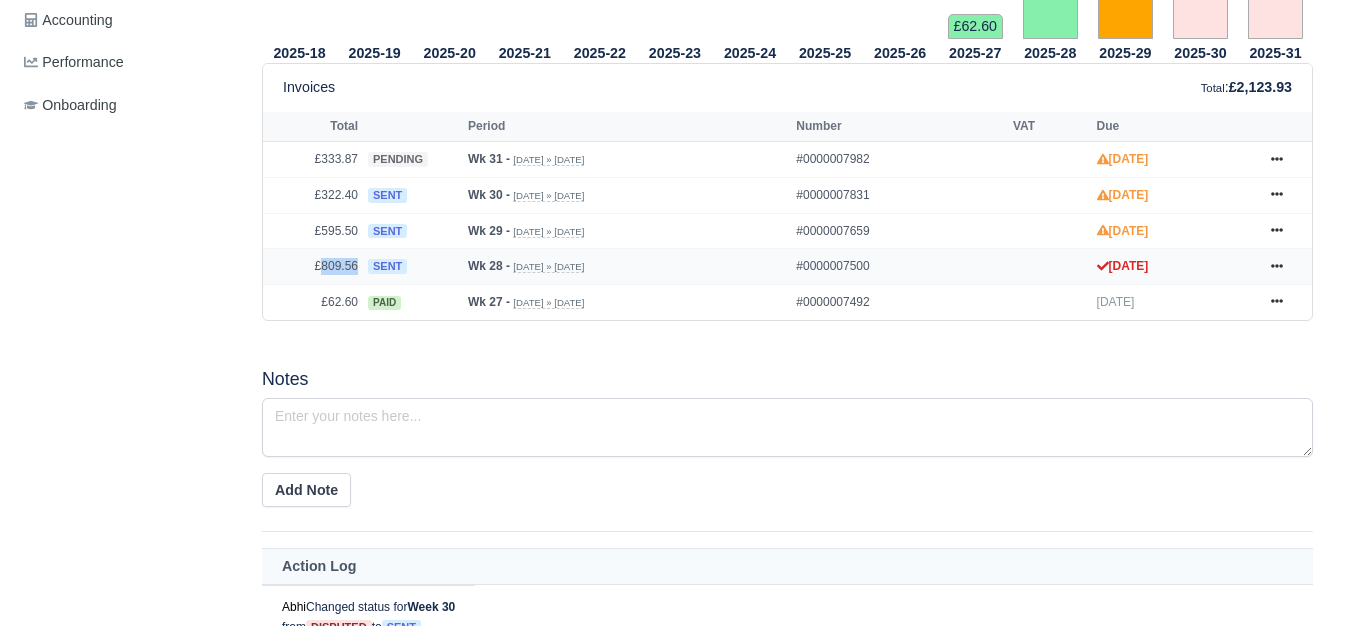 drag, startPoint x: 319, startPoint y: 271, endPoint x: 359, endPoint y: 273, distance: 40.04997 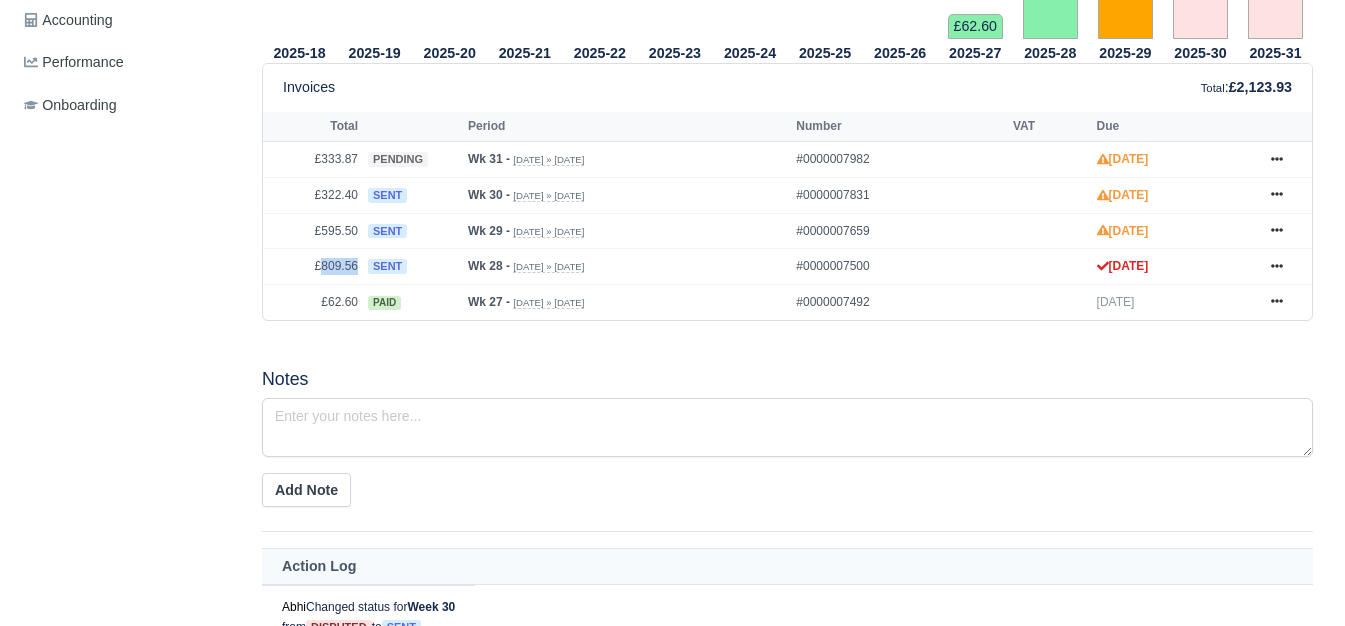 copy on "809.56" 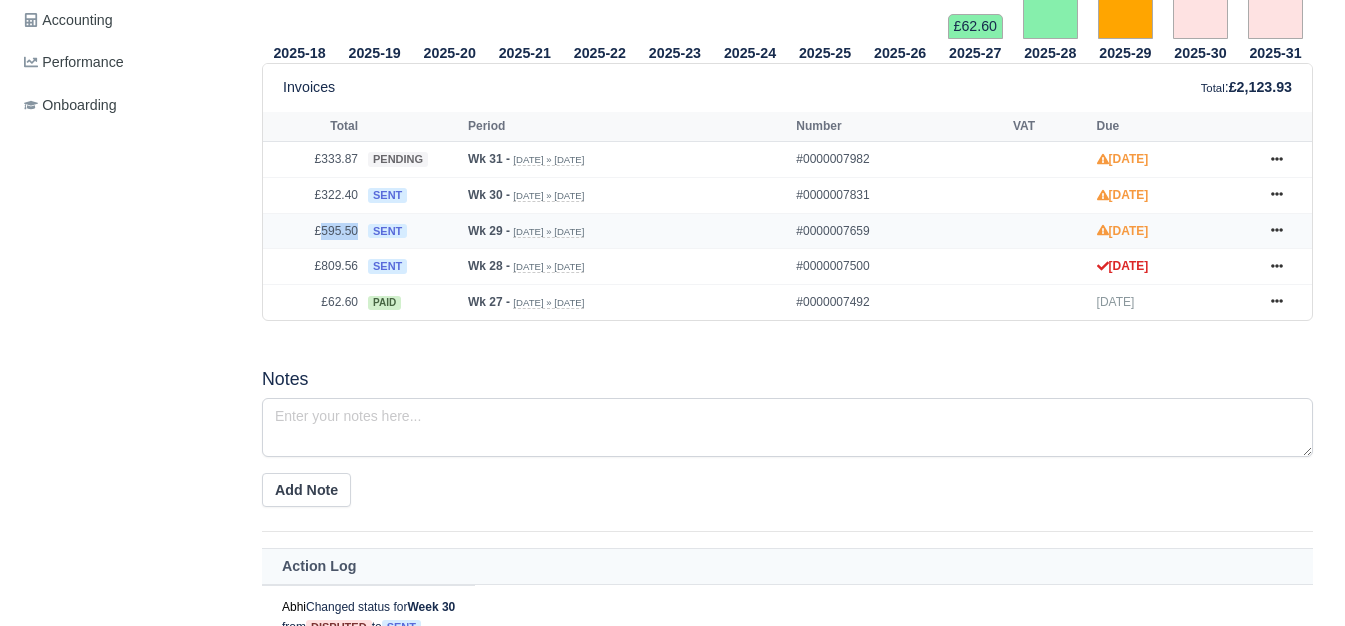 drag, startPoint x: 322, startPoint y: 232, endPoint x: 360, endPoint y: 235, distance: 38.118237 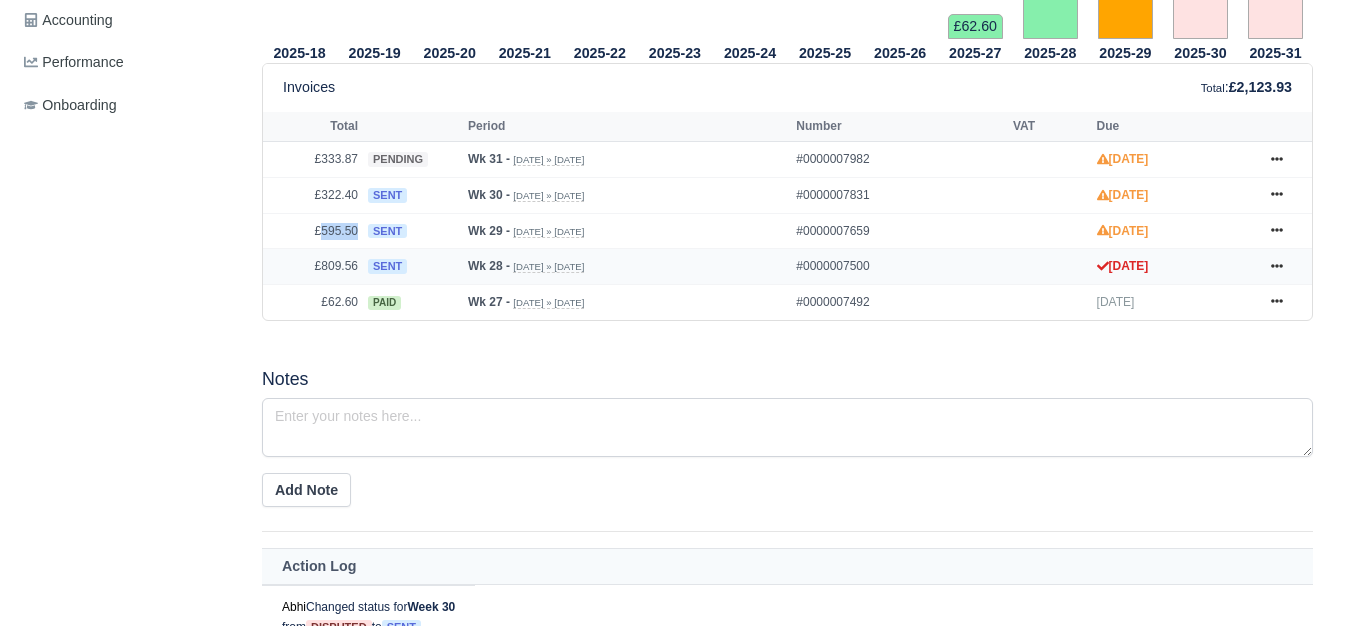 copy on "595.50" 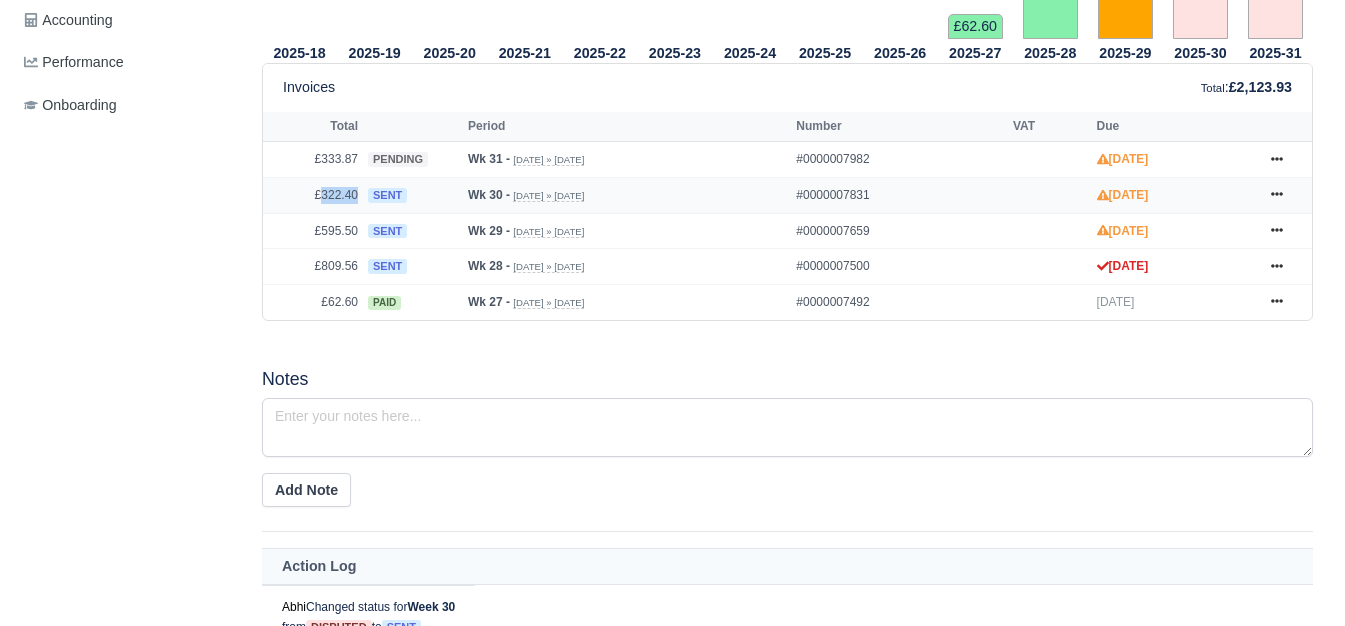 drag, startPoint x: 322, startPoint y: 197, endPoint x: 360, endPoint y: 198, distance: 38.013157 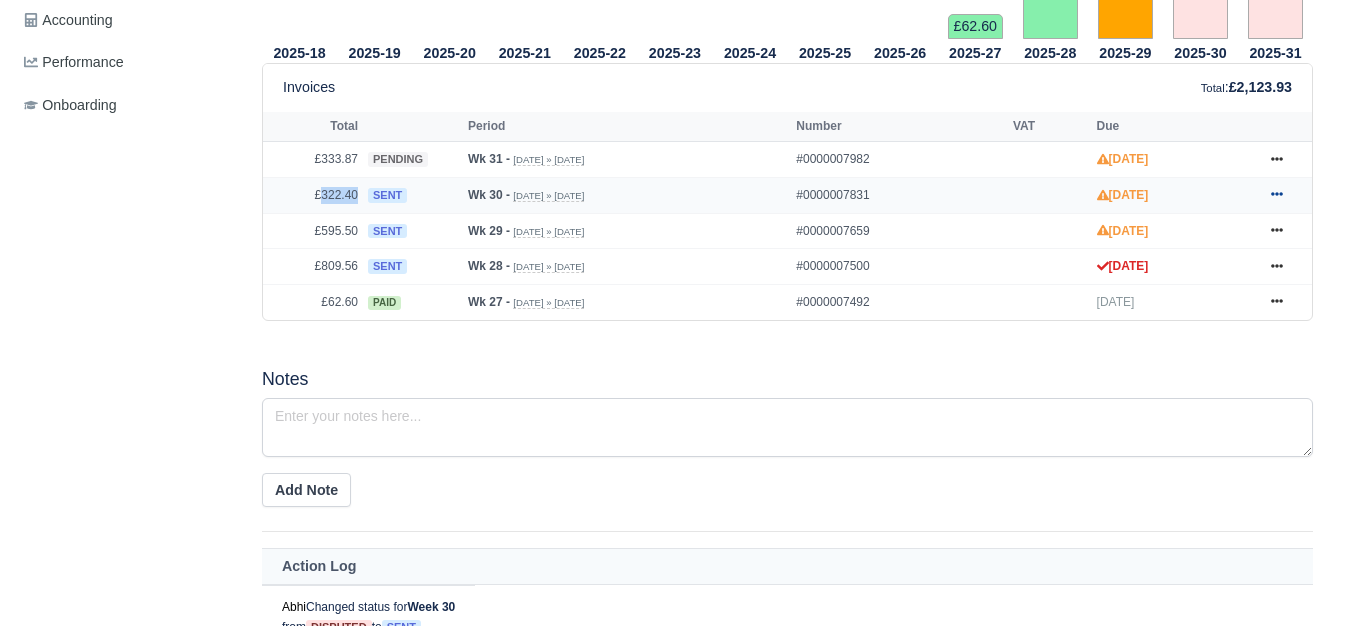 click 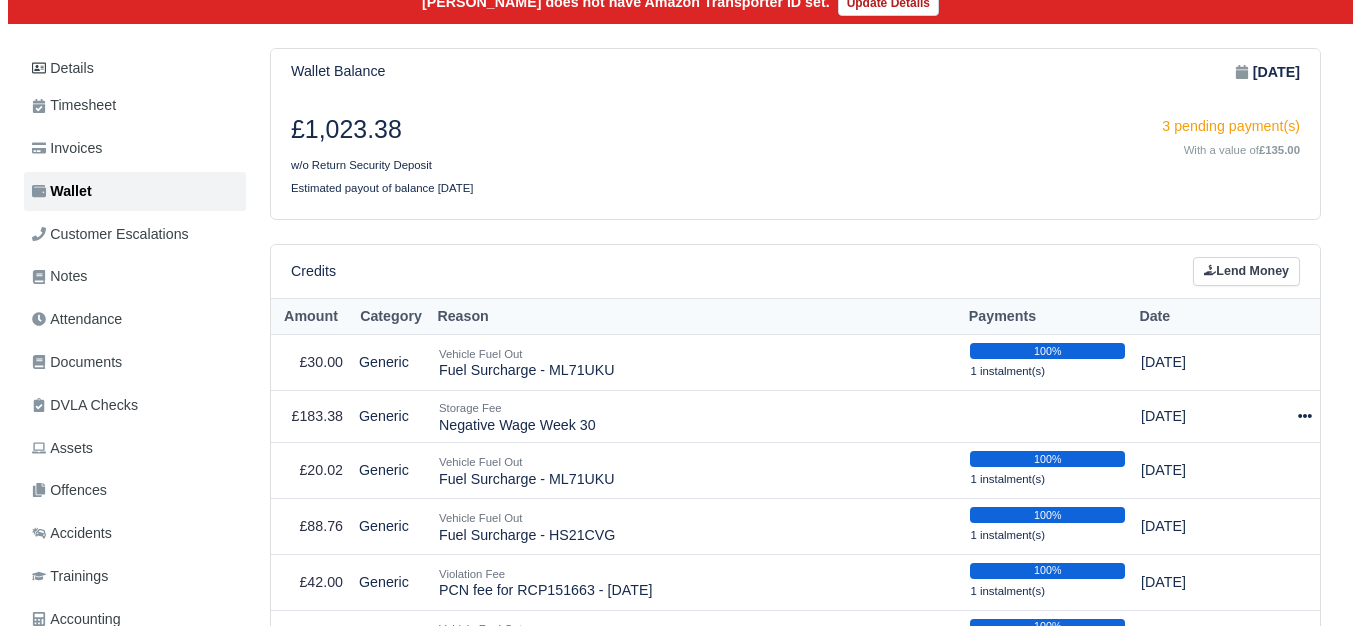 scroll, scrollTop: 321, scrollLeft: 0, axis: vertical 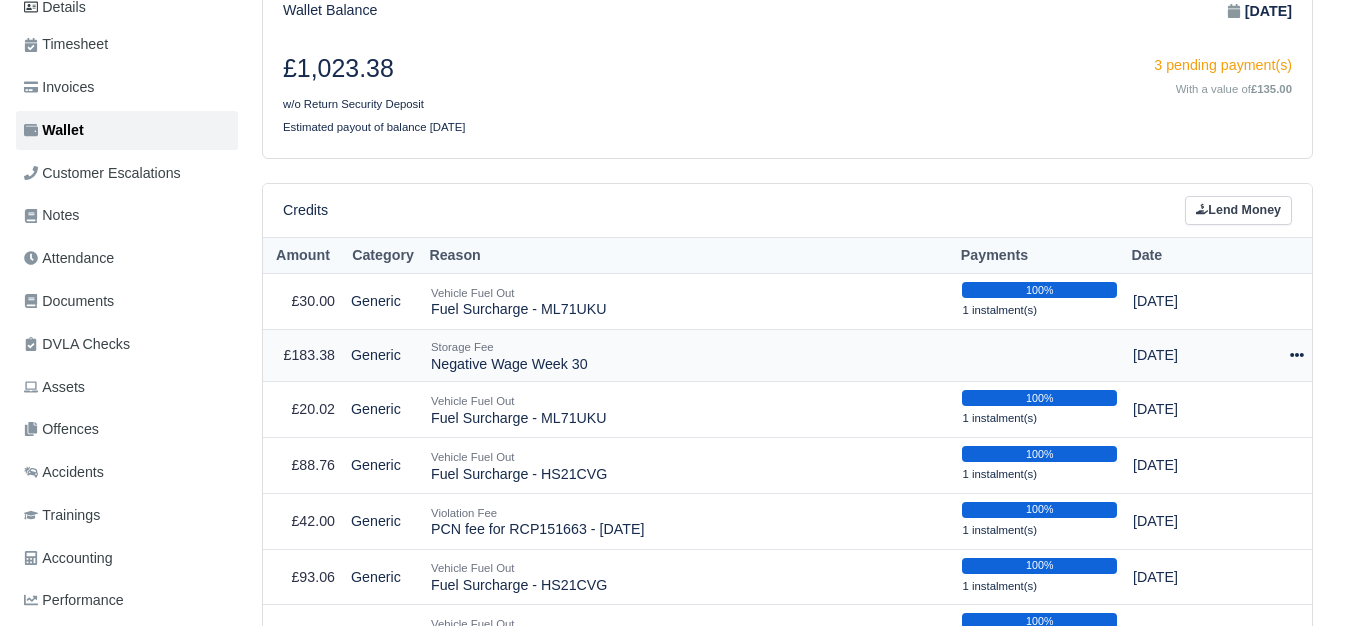 click 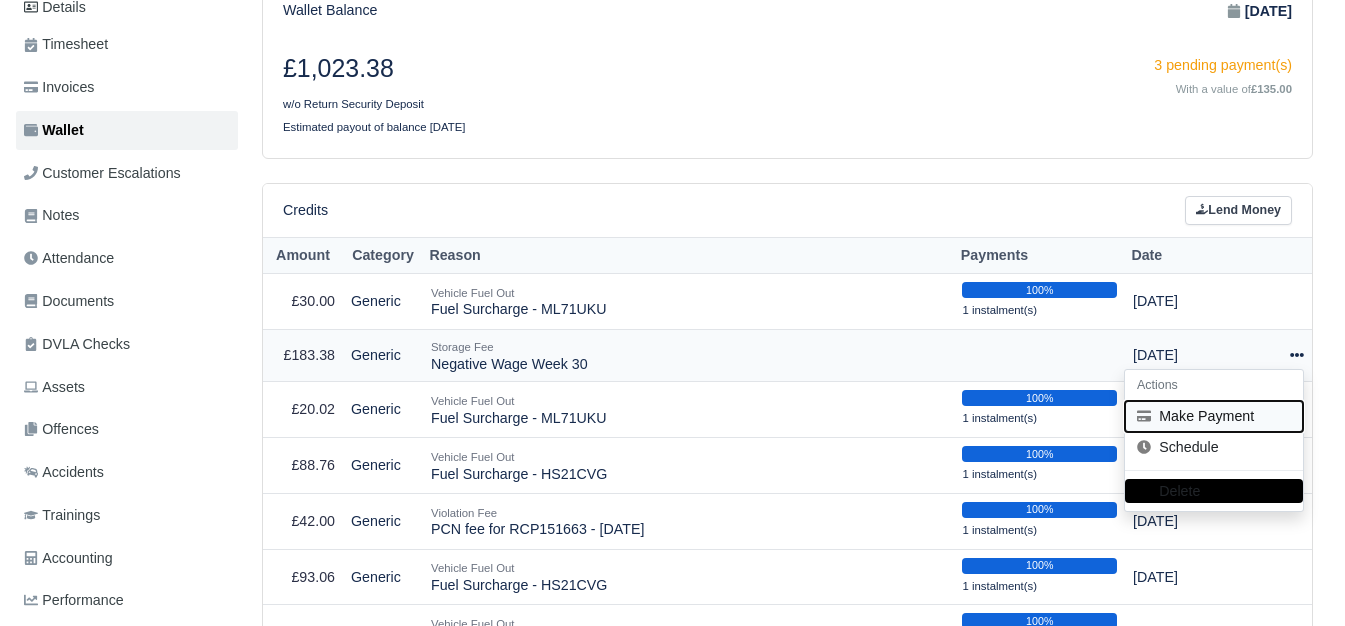click on "Make Payment" at bounding box center [1214, 416] 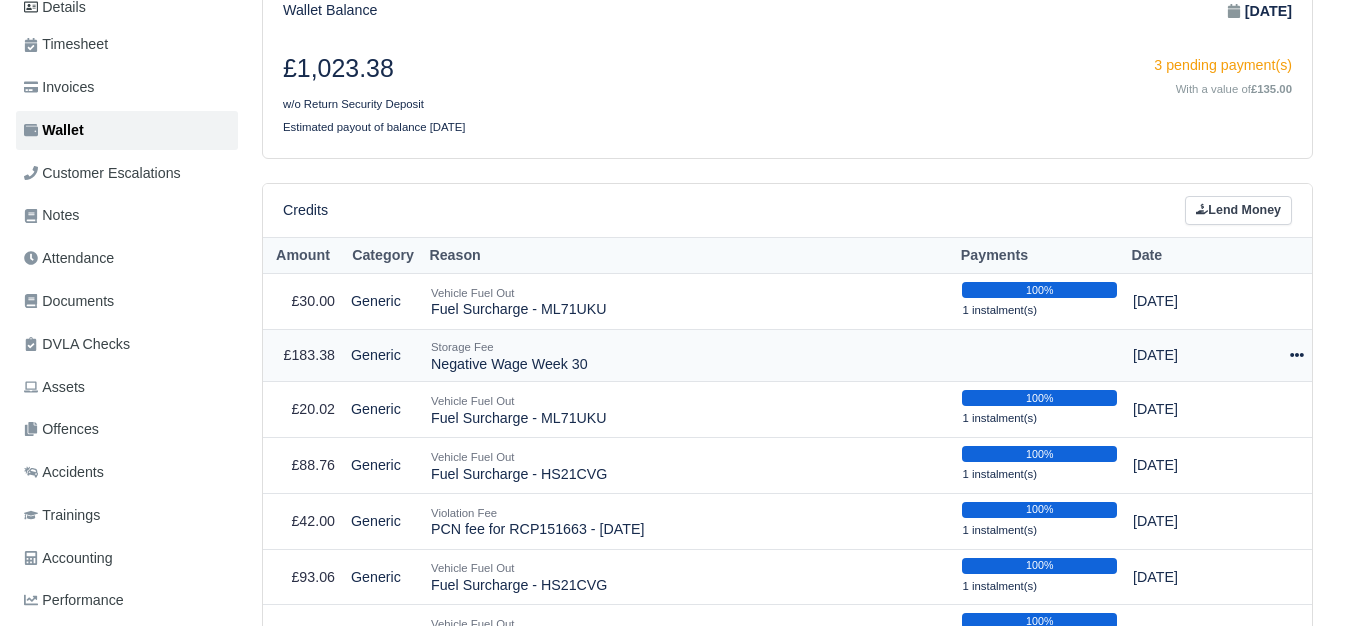 select on "5945" 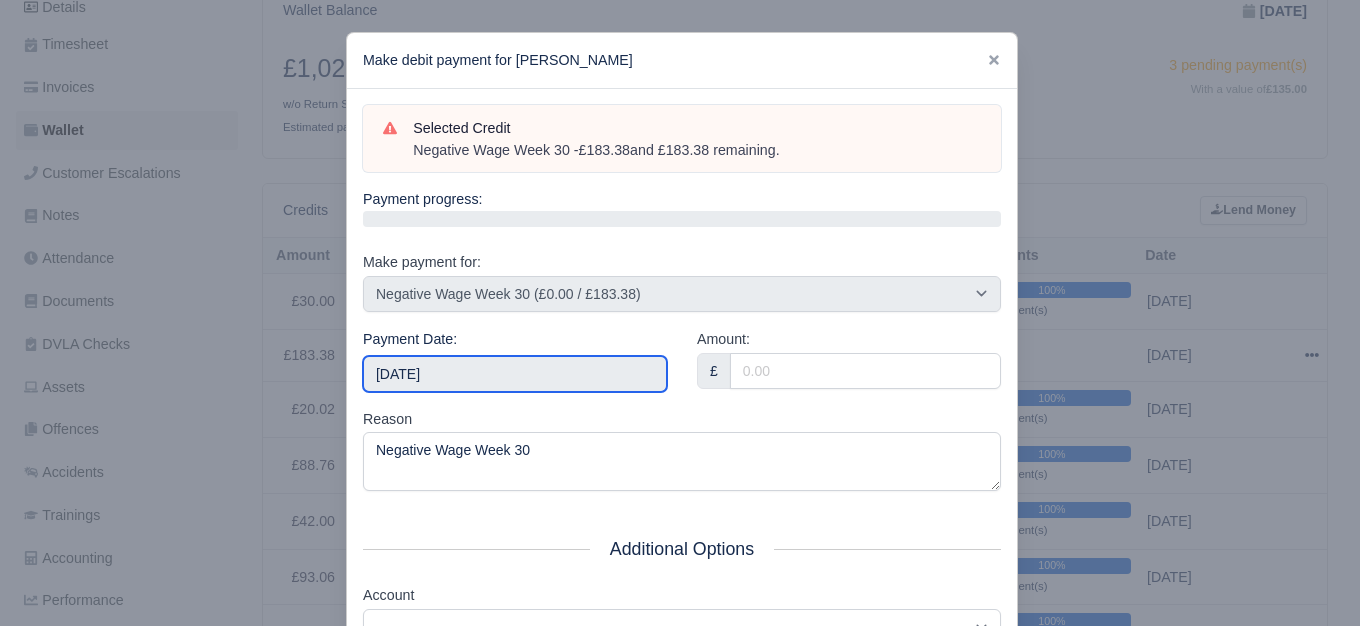 click on "2025-08-02" at bounding box center [515, 374] 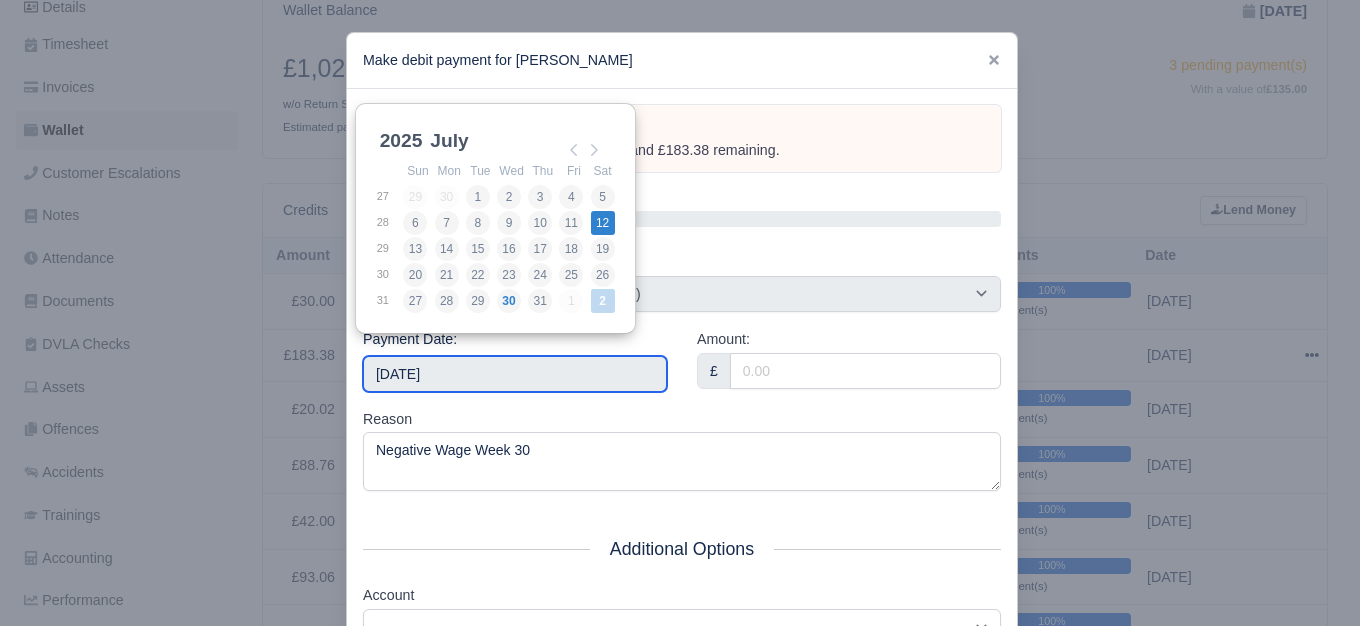 type on "2025-07-12" 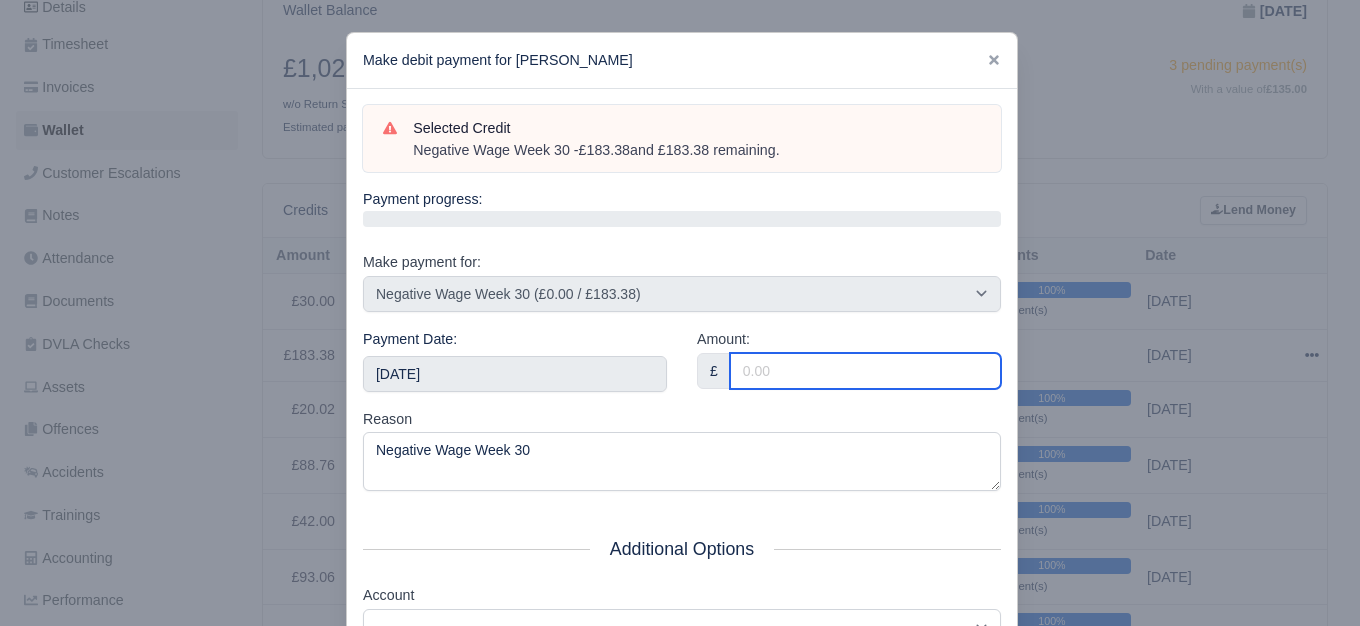 click on "Amount:" at bounding box center [865, 371] 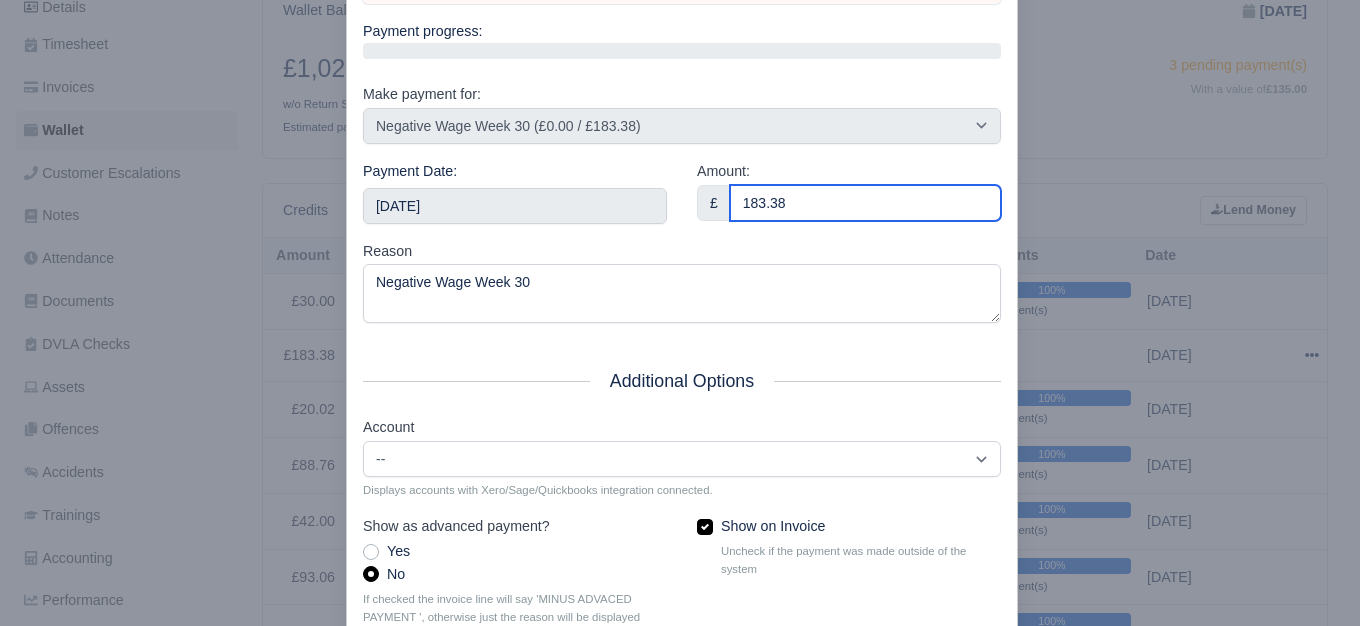 scroll, scrollTop: 302, scrollLeft: 0, axis: vertical 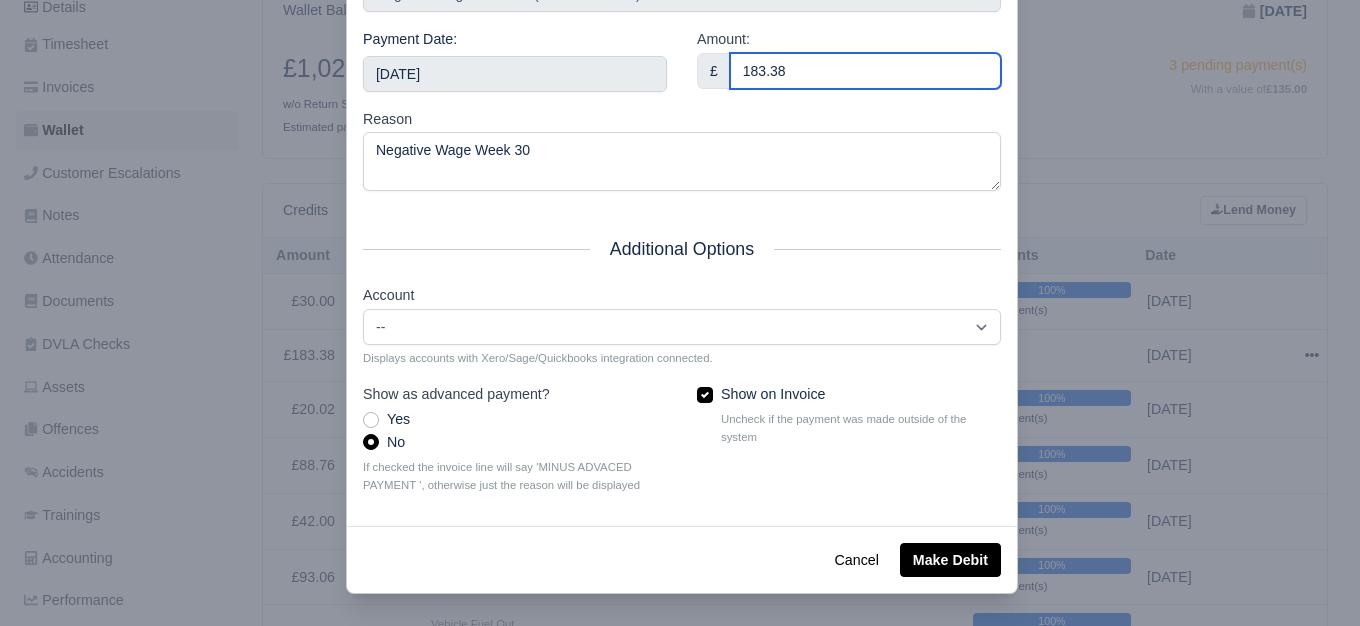type on "183.38" 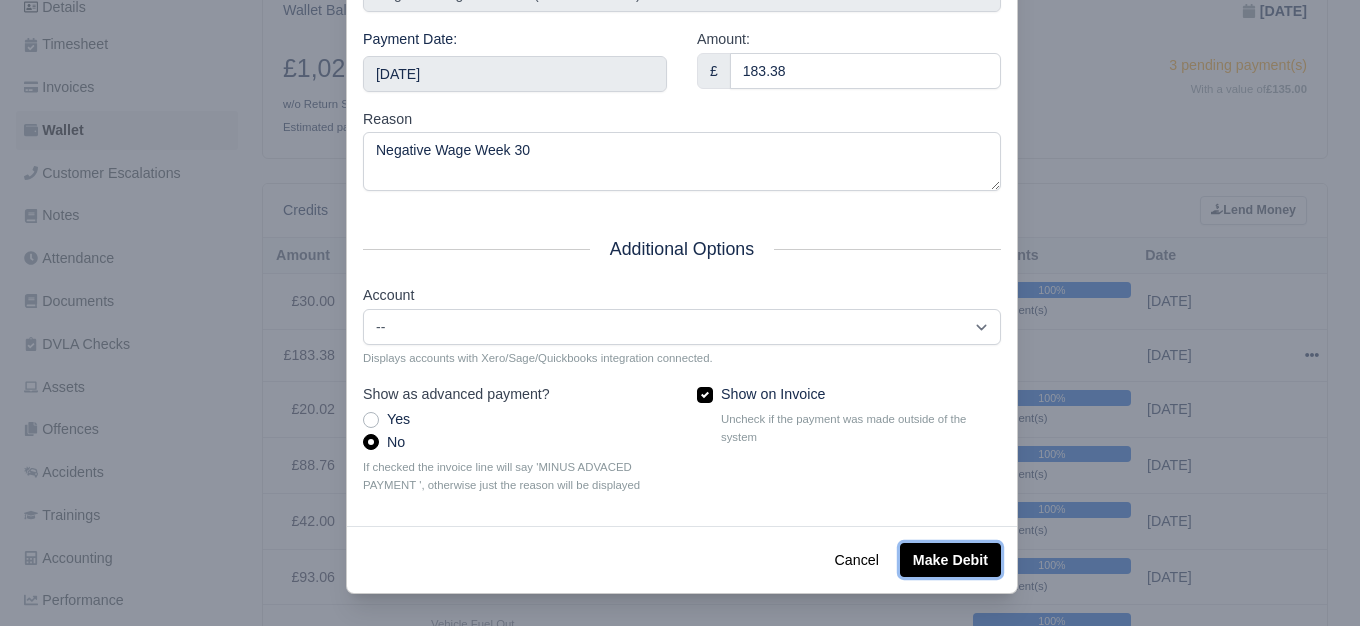 click on "Make Debit" at bounding box center (950, 560) 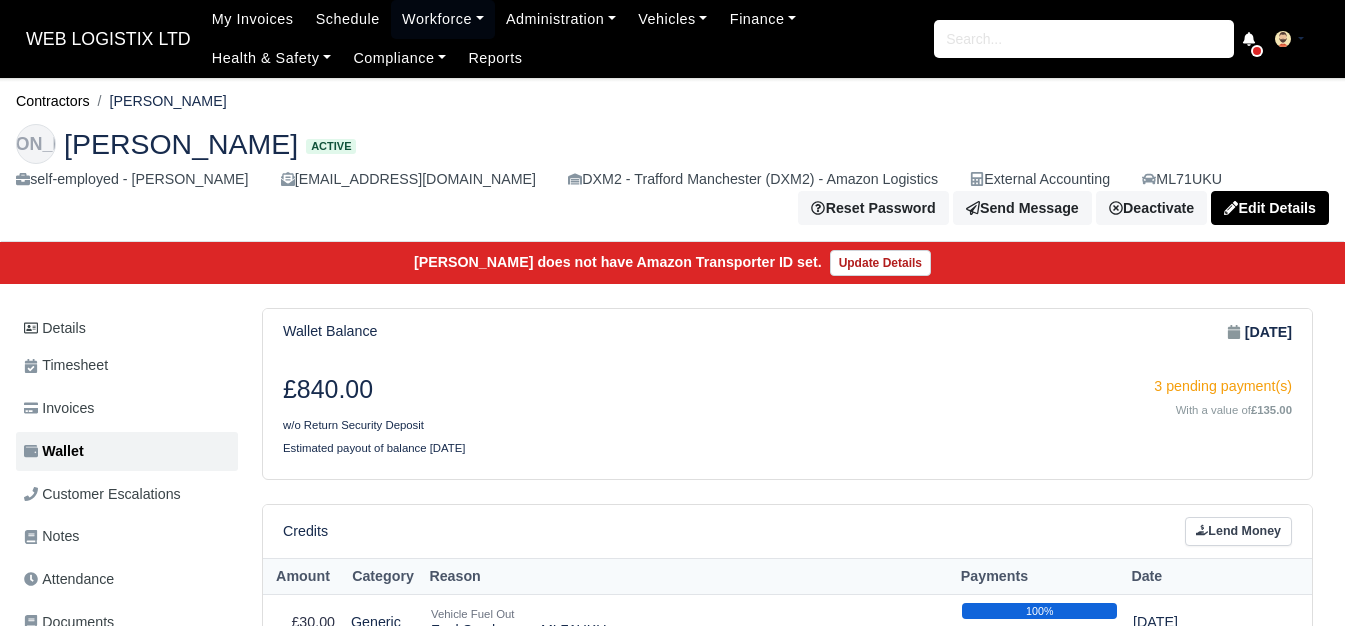 scroll, scrollTop: 0, scrollLeft: 0, axis: both 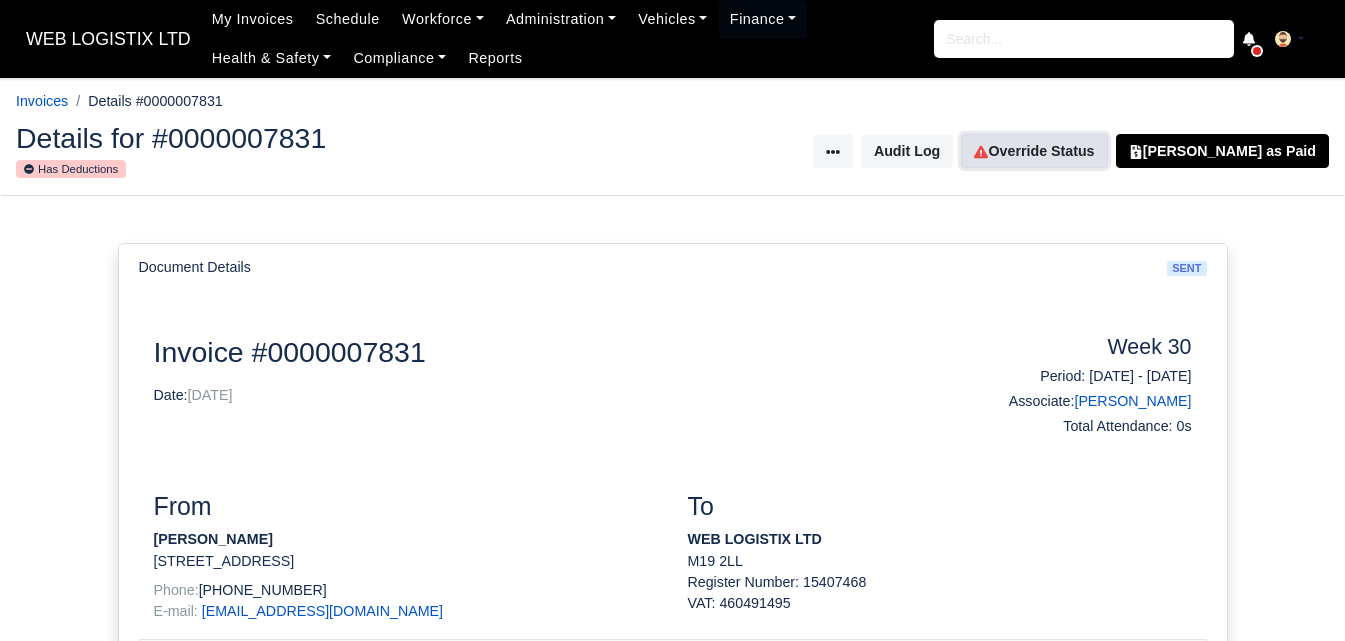 click on "Override Status" at bounding box center (1034, 151) 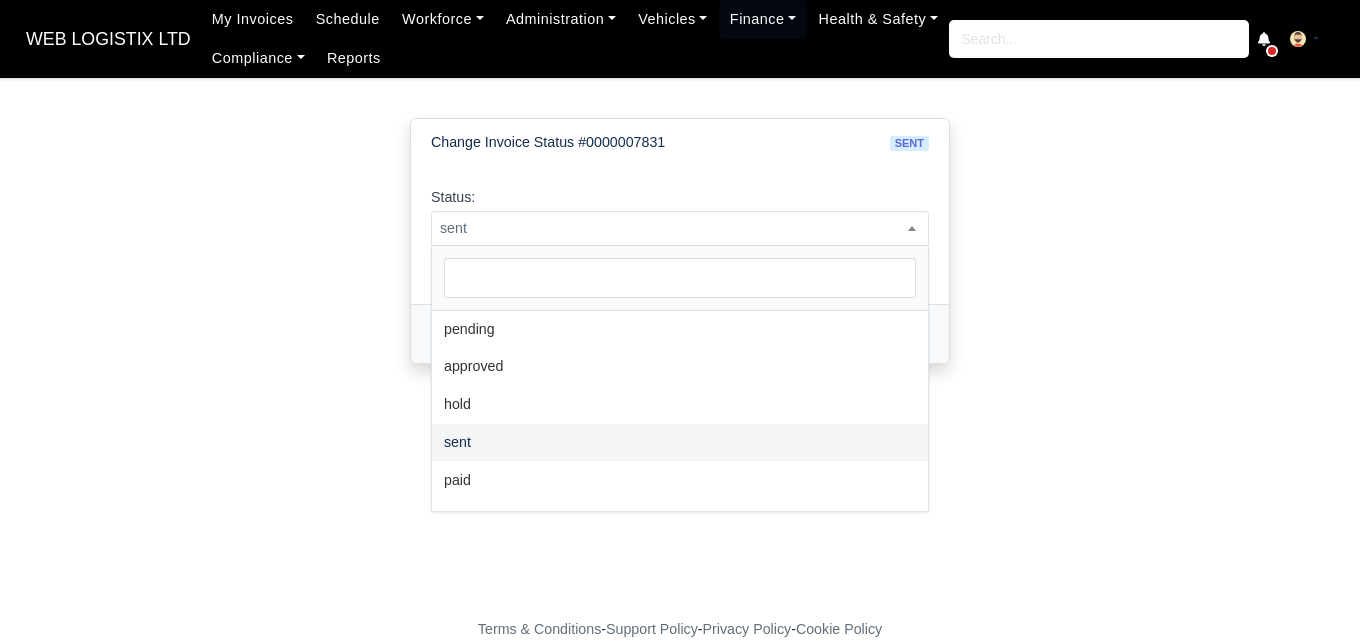 scroll, scrollTop: 0, scrollLeft: 0, axis: both 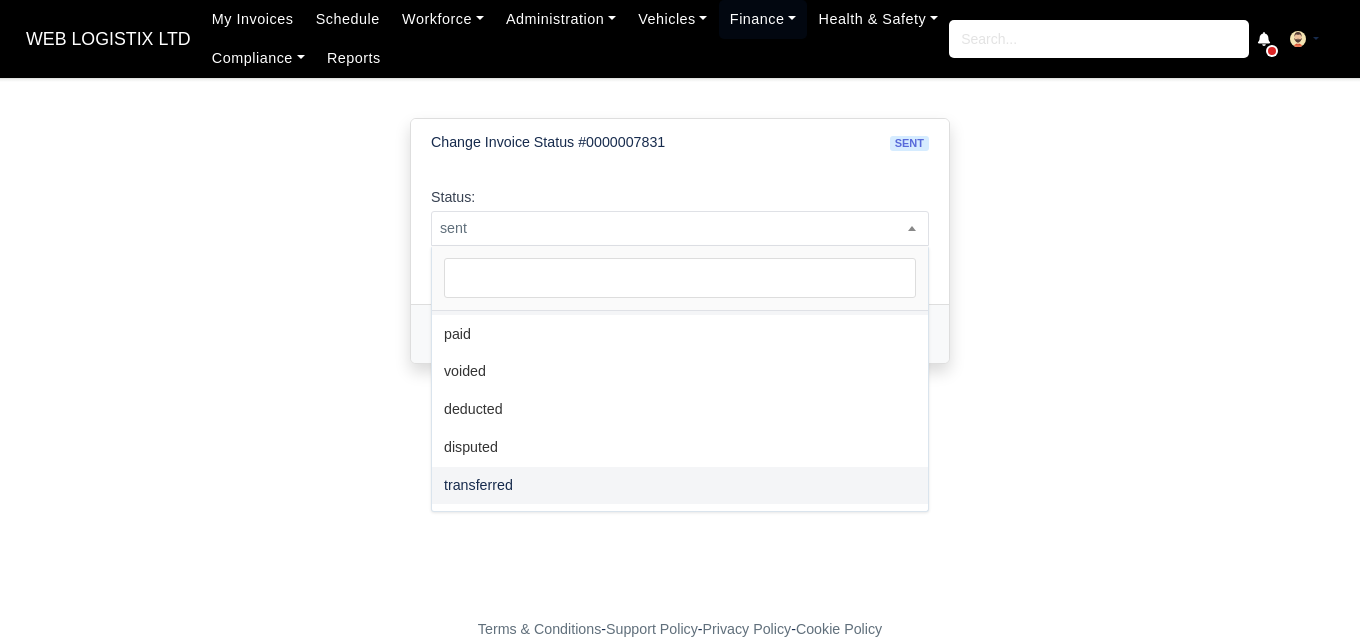 select on "transferred" 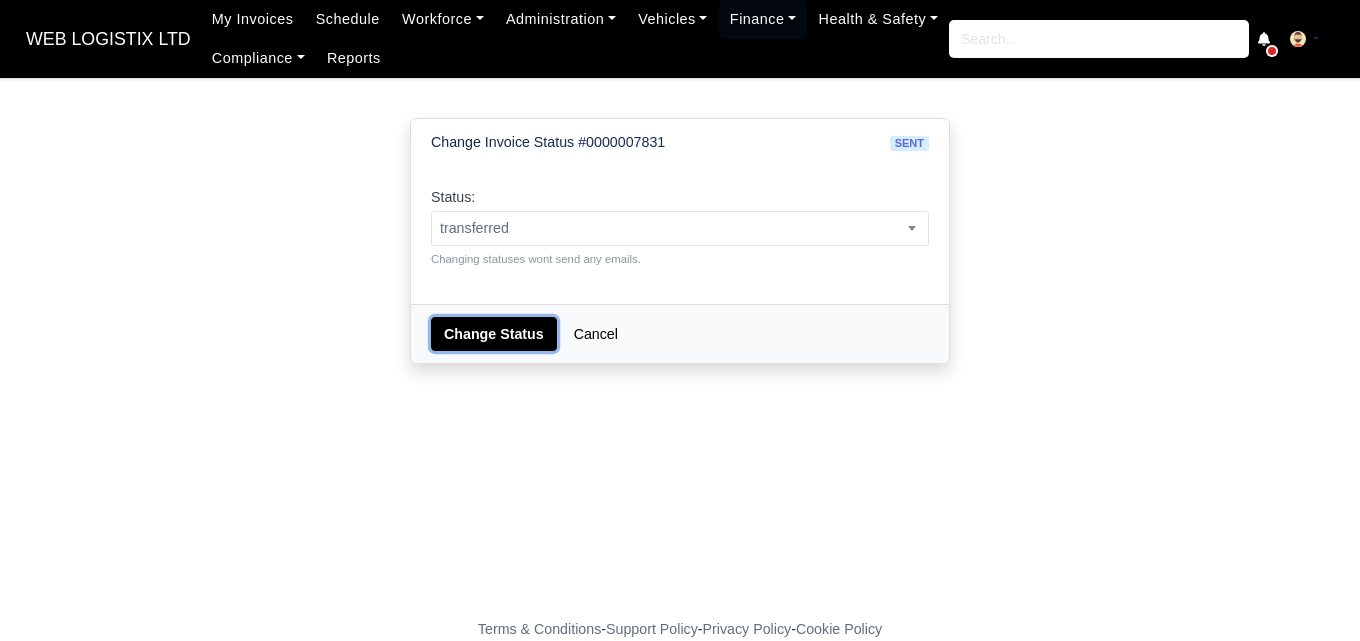 click on "Change Status" at bounding box center (494, 334) 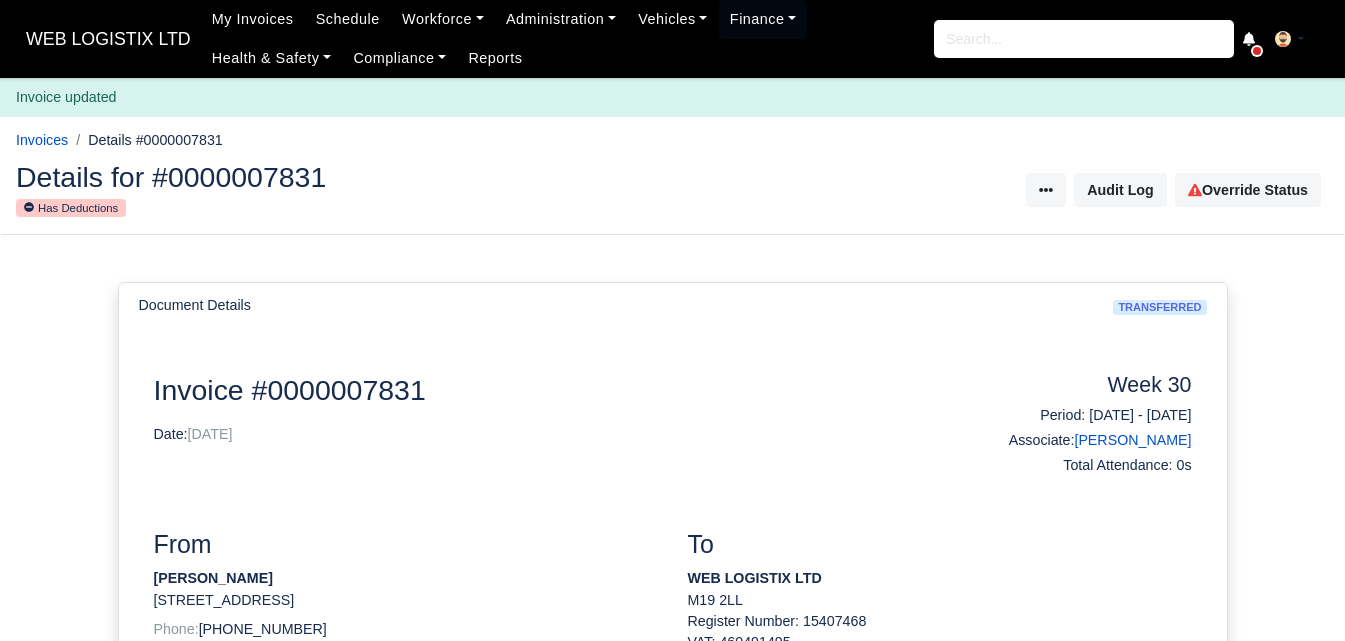 scroll, scrollTop: 0, scrollLeft: 0, axis: both 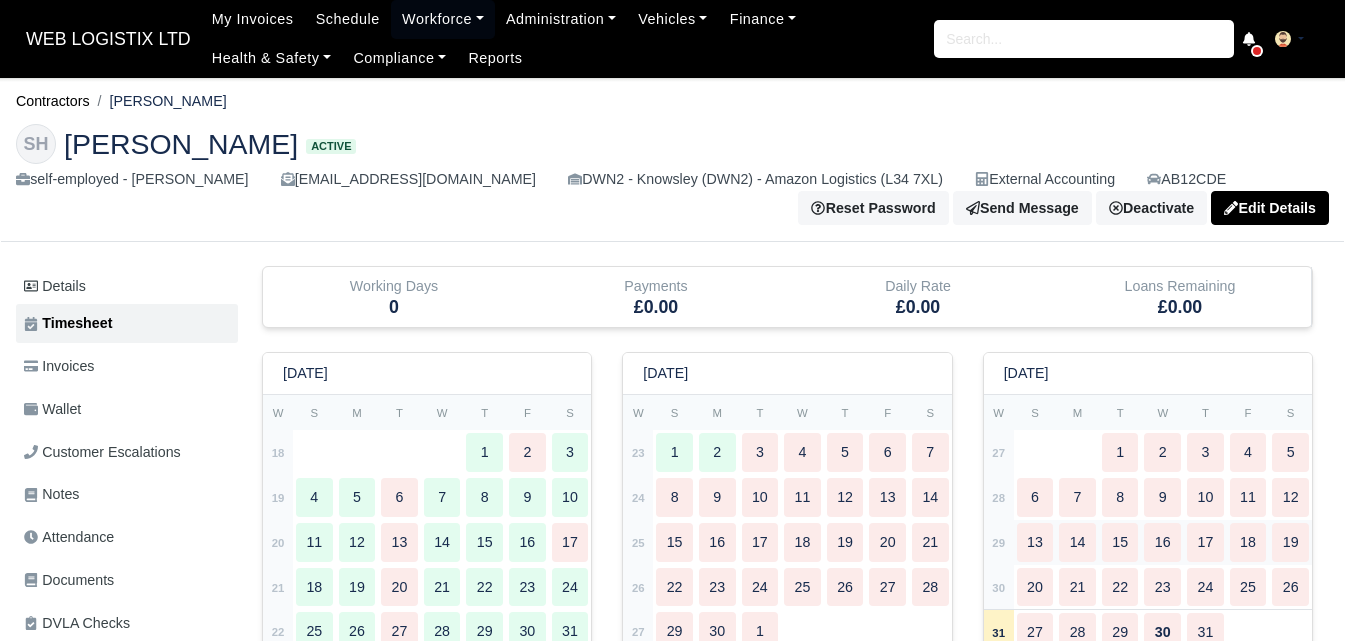 click on "29" at bounding box center (998, 543) 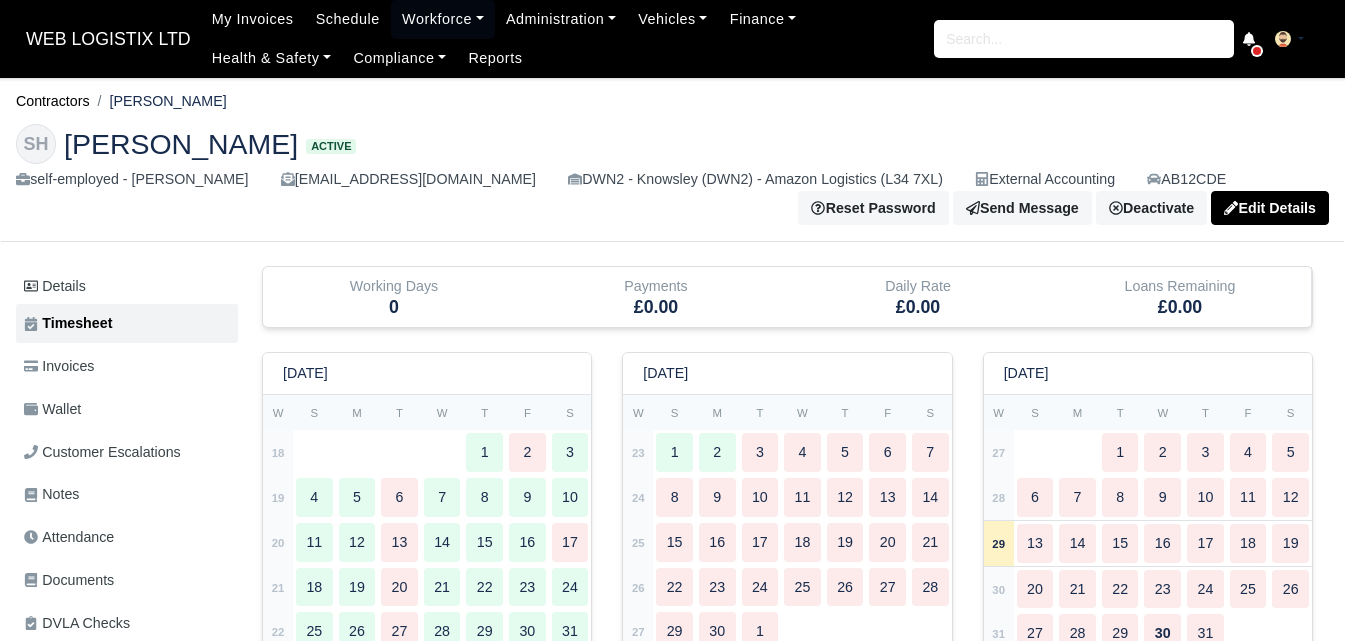 type 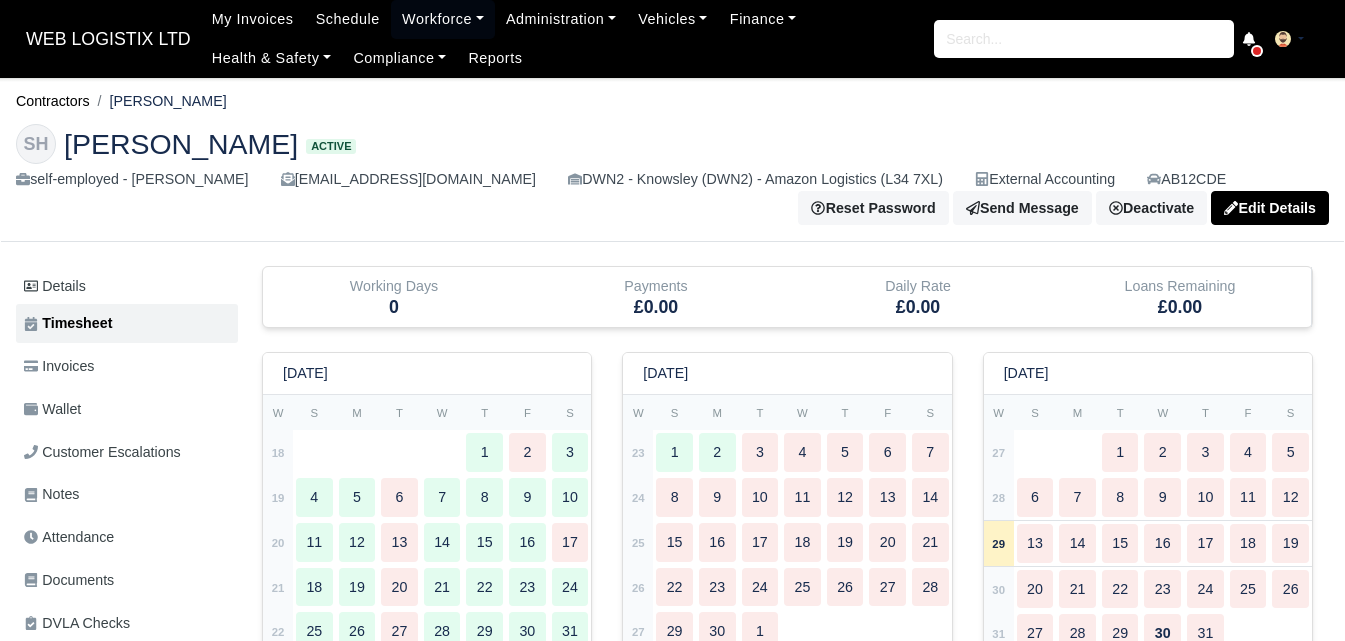 type 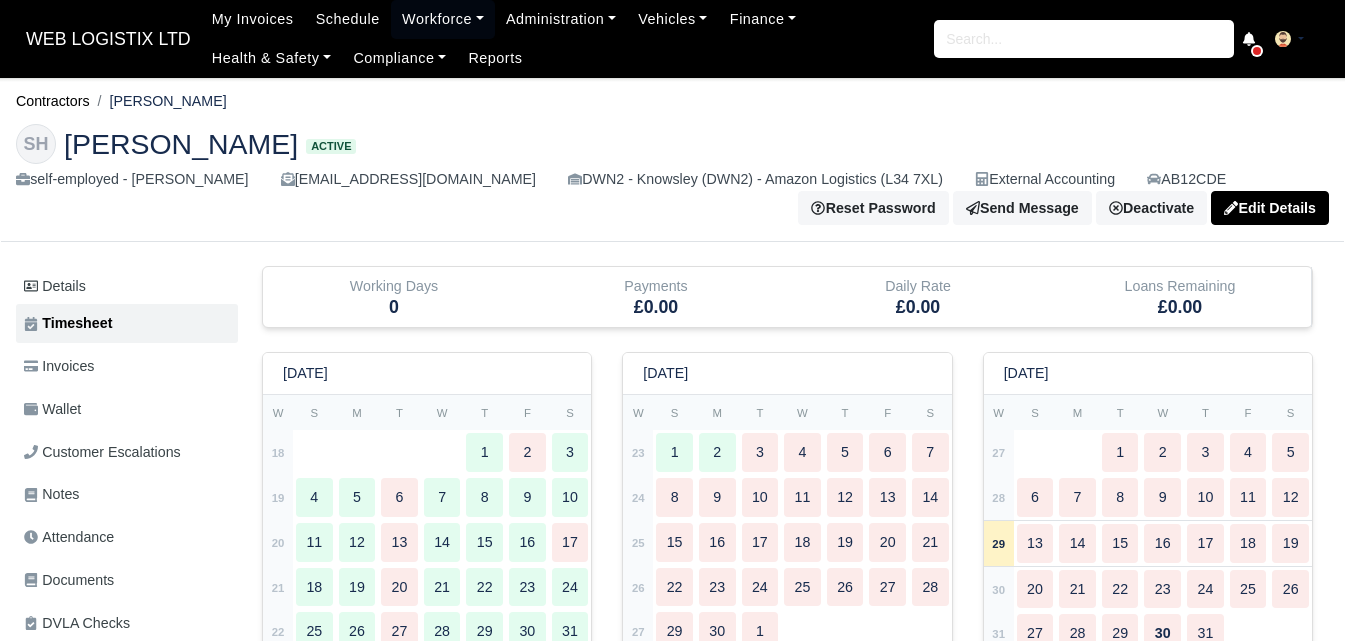 type 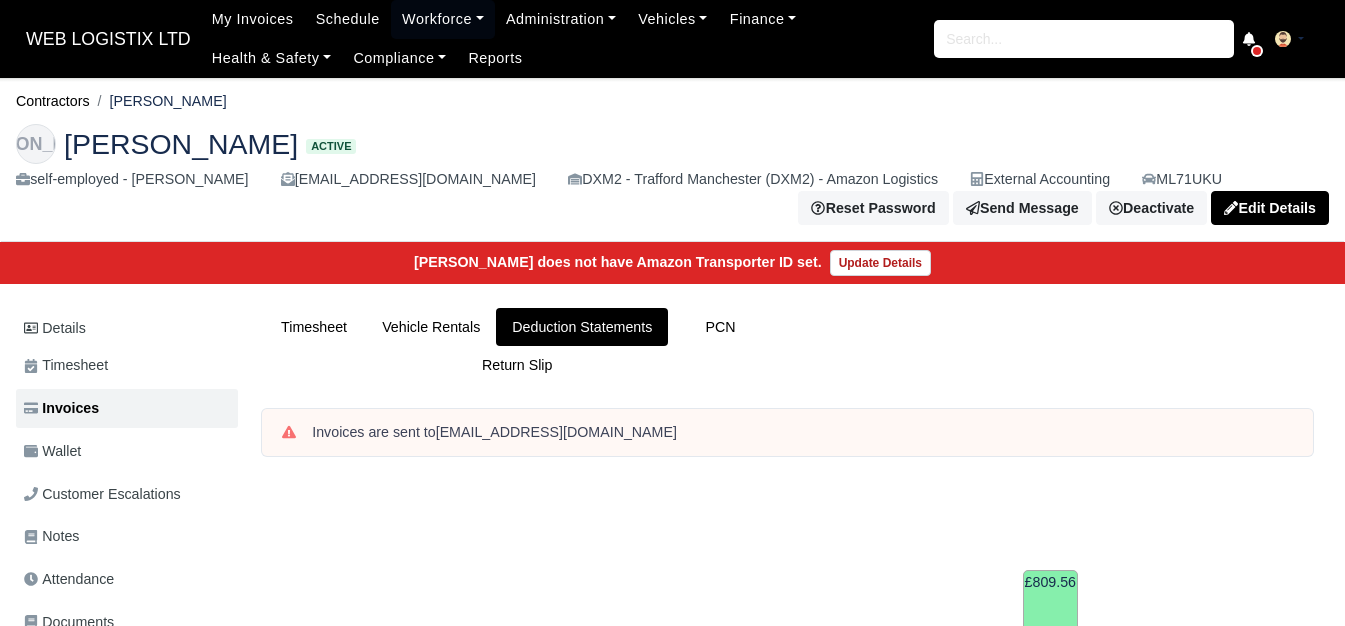 scroll, scrollTop: 668, scrollLeft: 0, axis: vertical 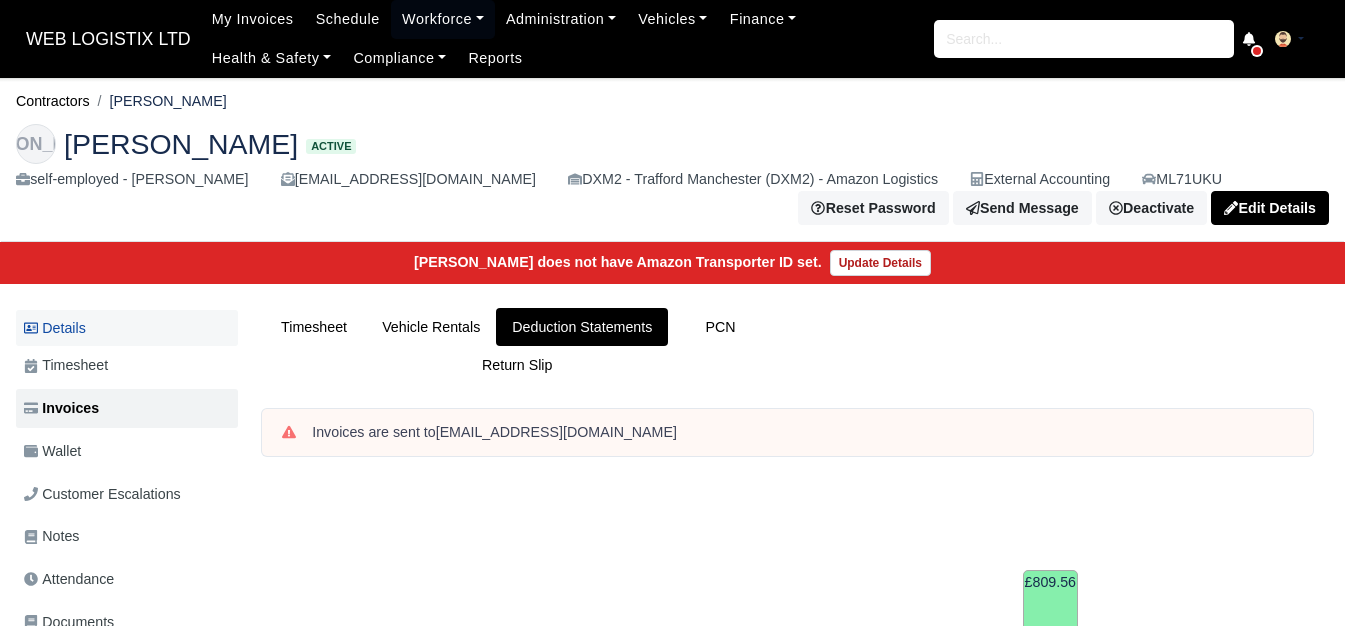 click on "Details" at bounding box center [127, 328] 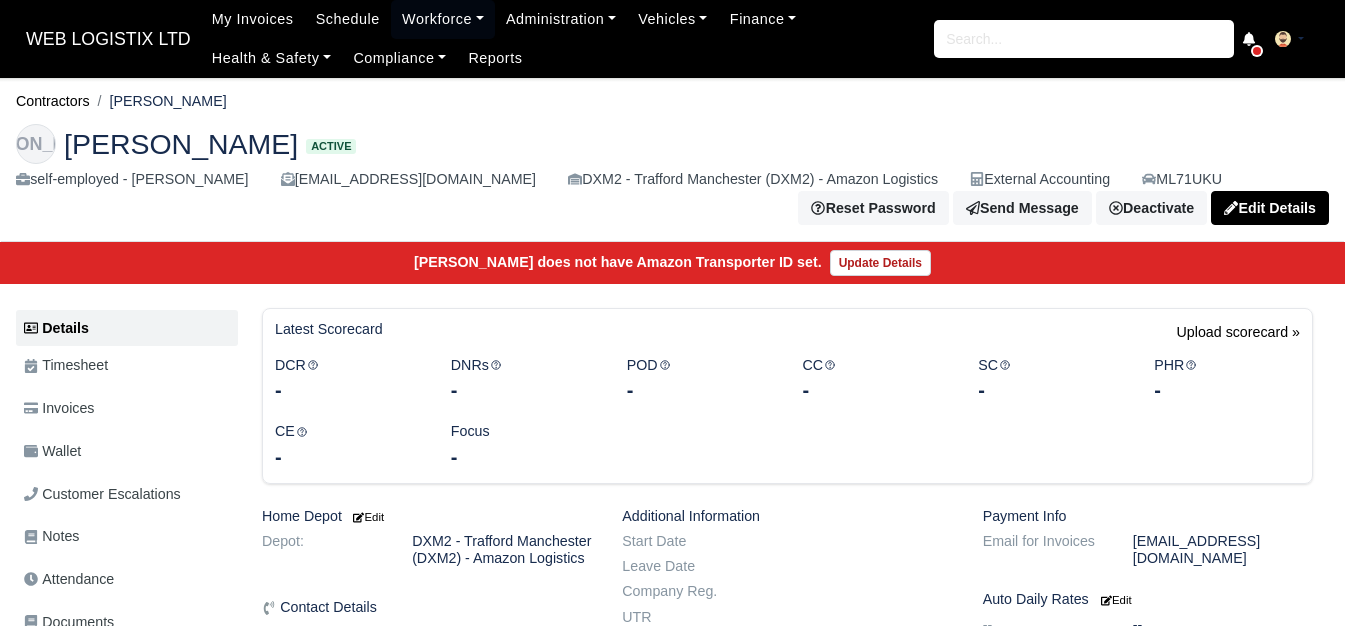 scroll, scrollTop: 0, scrollLeft: 0, axis: both 